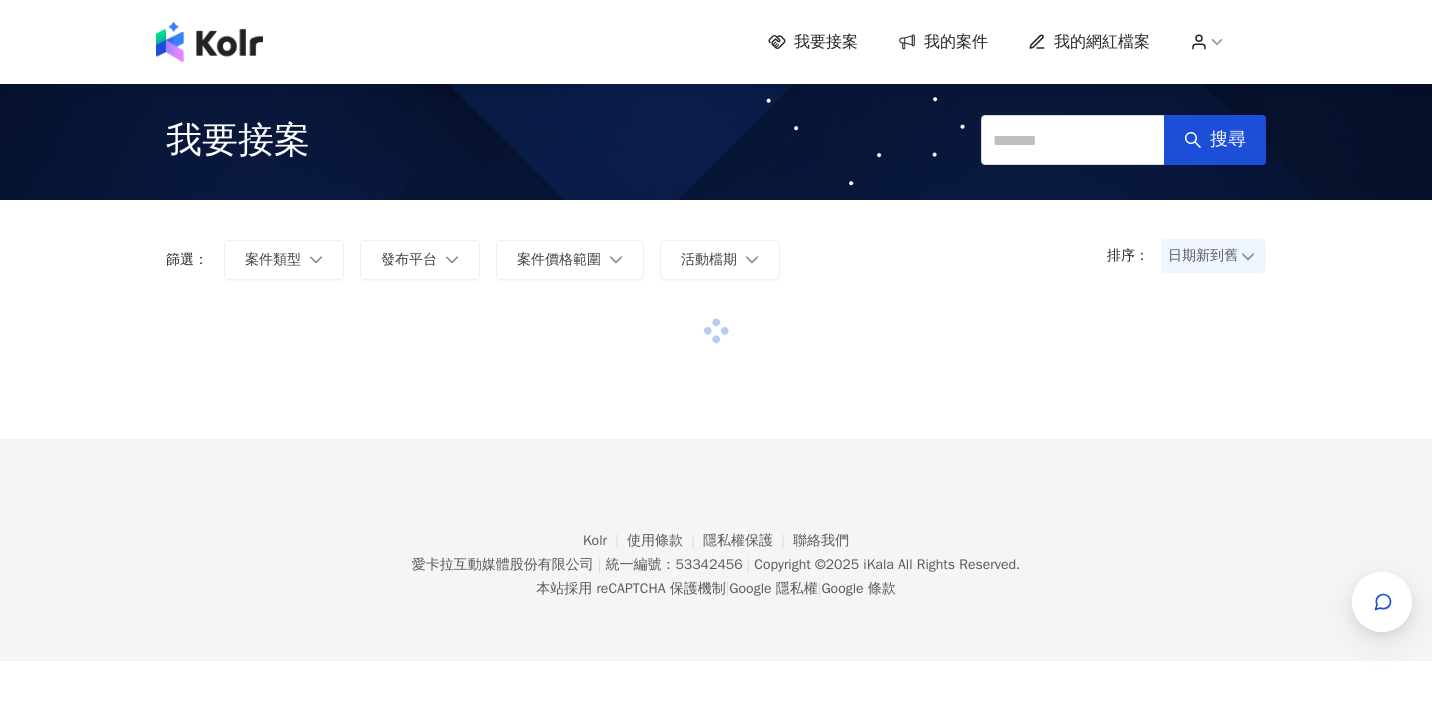 scroll, scrollTop: 0, scrollLeft: 0, axis: both 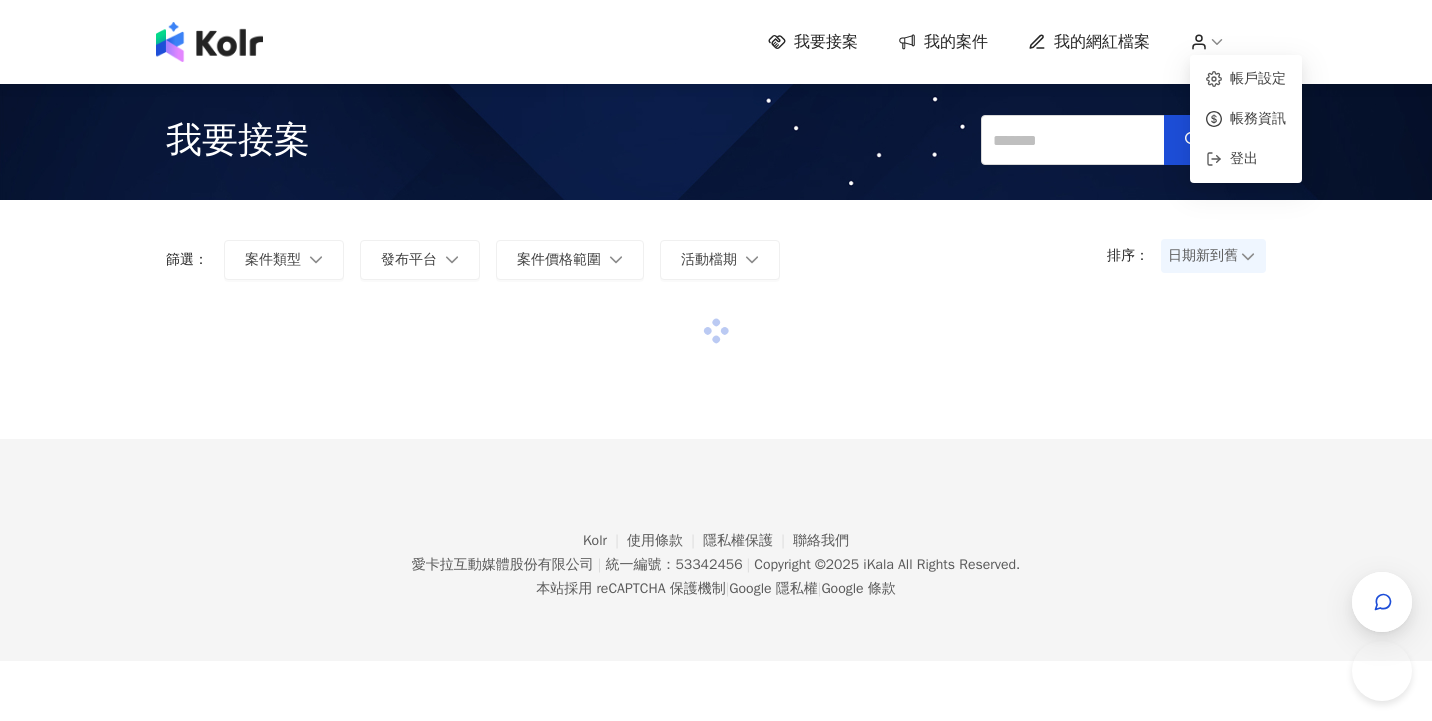 click 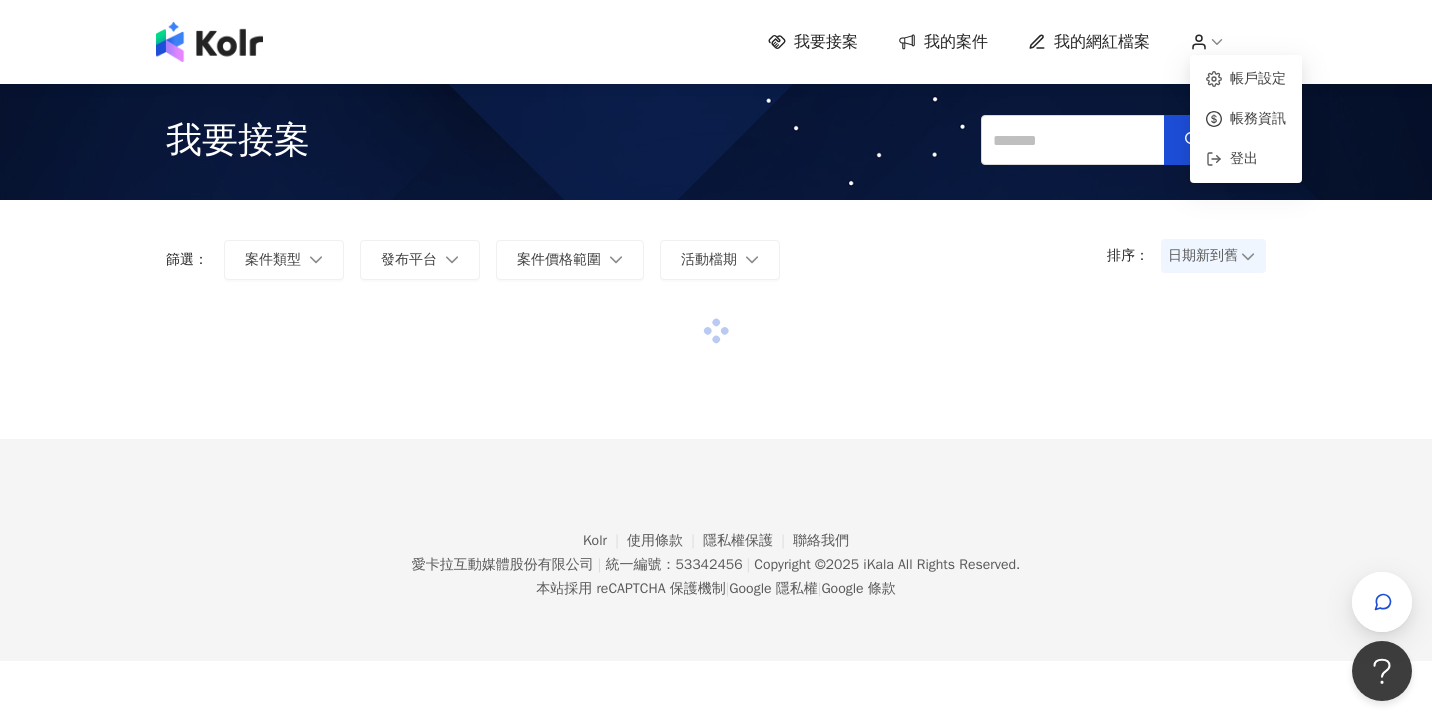 scroll, scrollTop: 0, scrollLeft: 0, axis: both 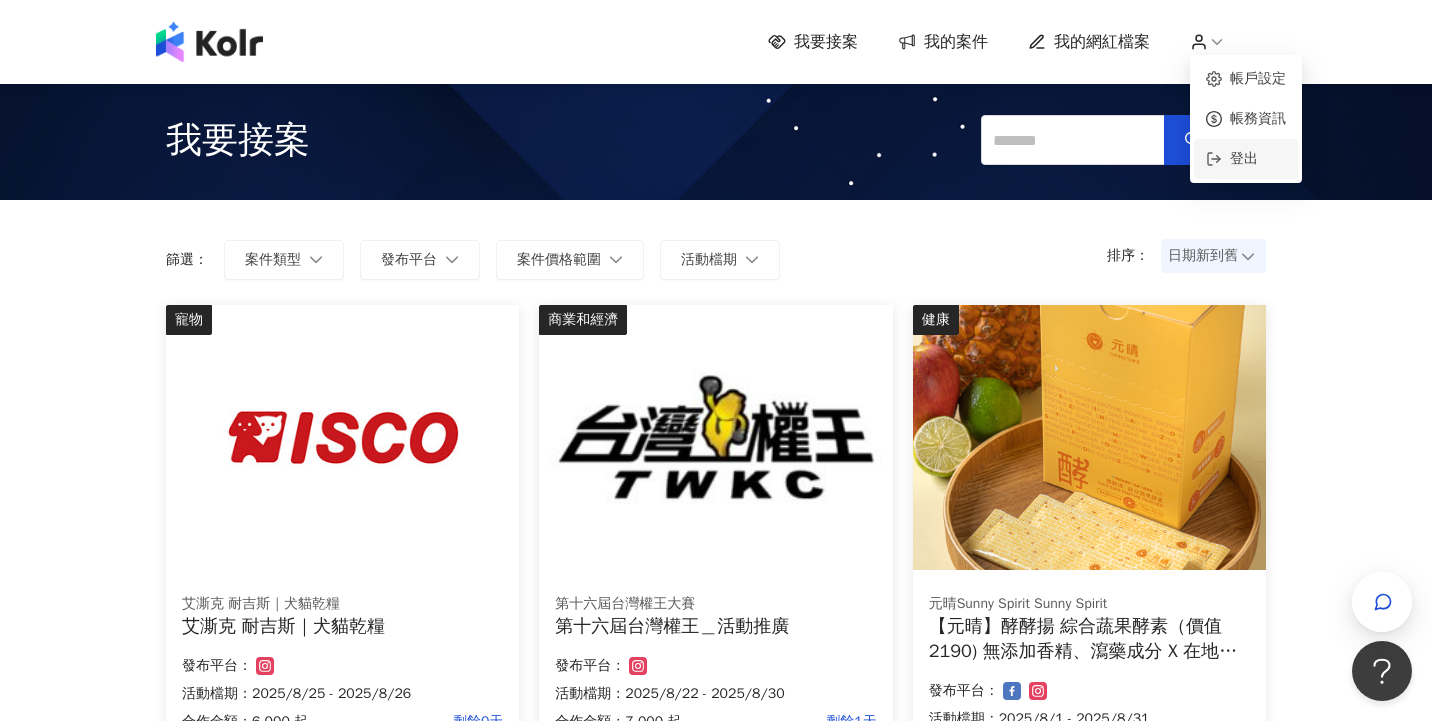 click on "登出" at bounding box center (1244, 158) 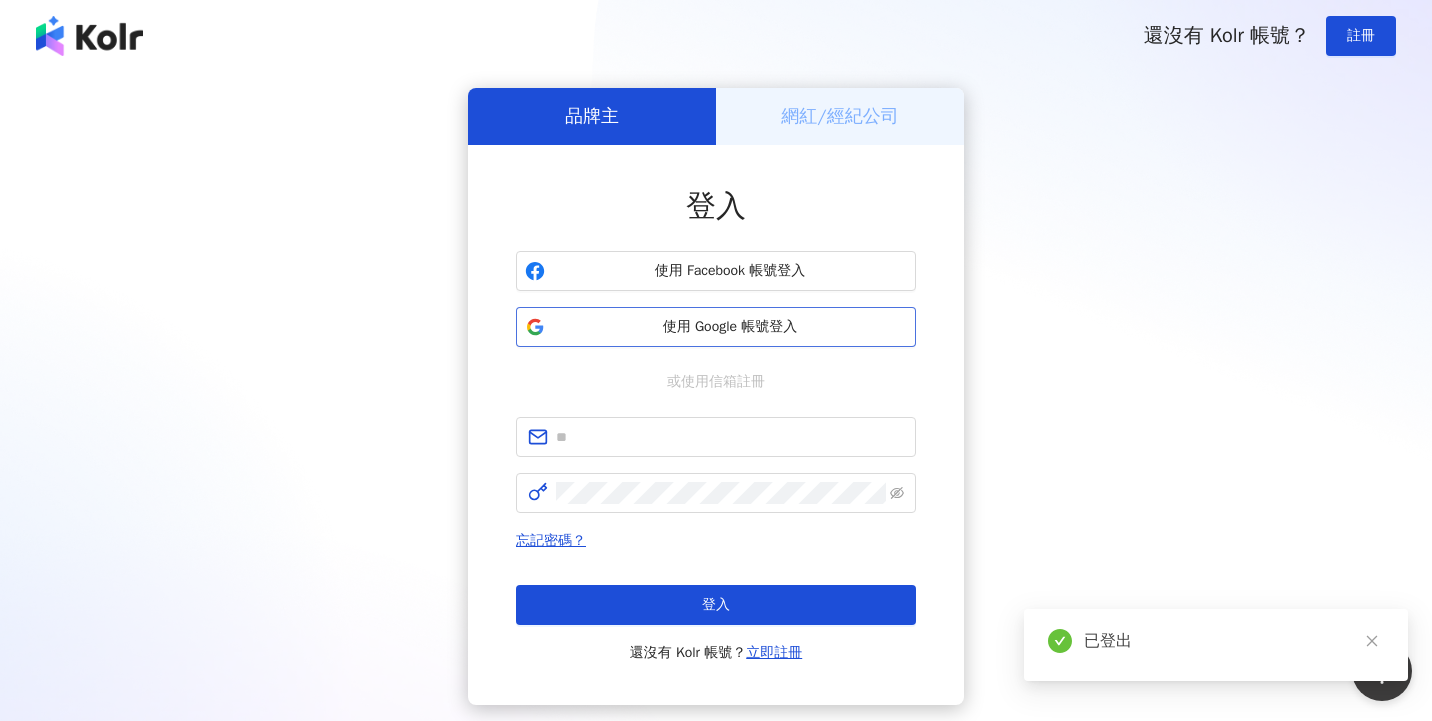 click on "使用 Google 帳號登入" at bounding box center [730, 327] 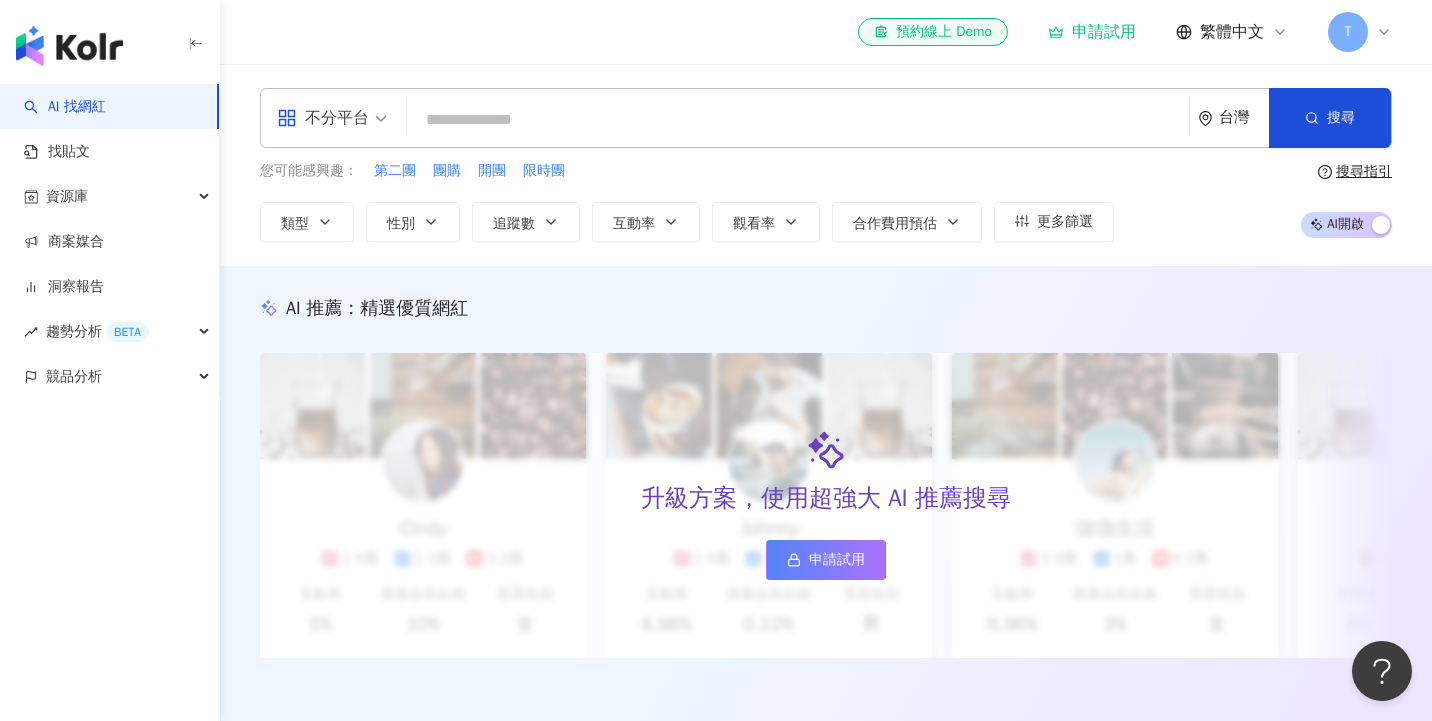 click 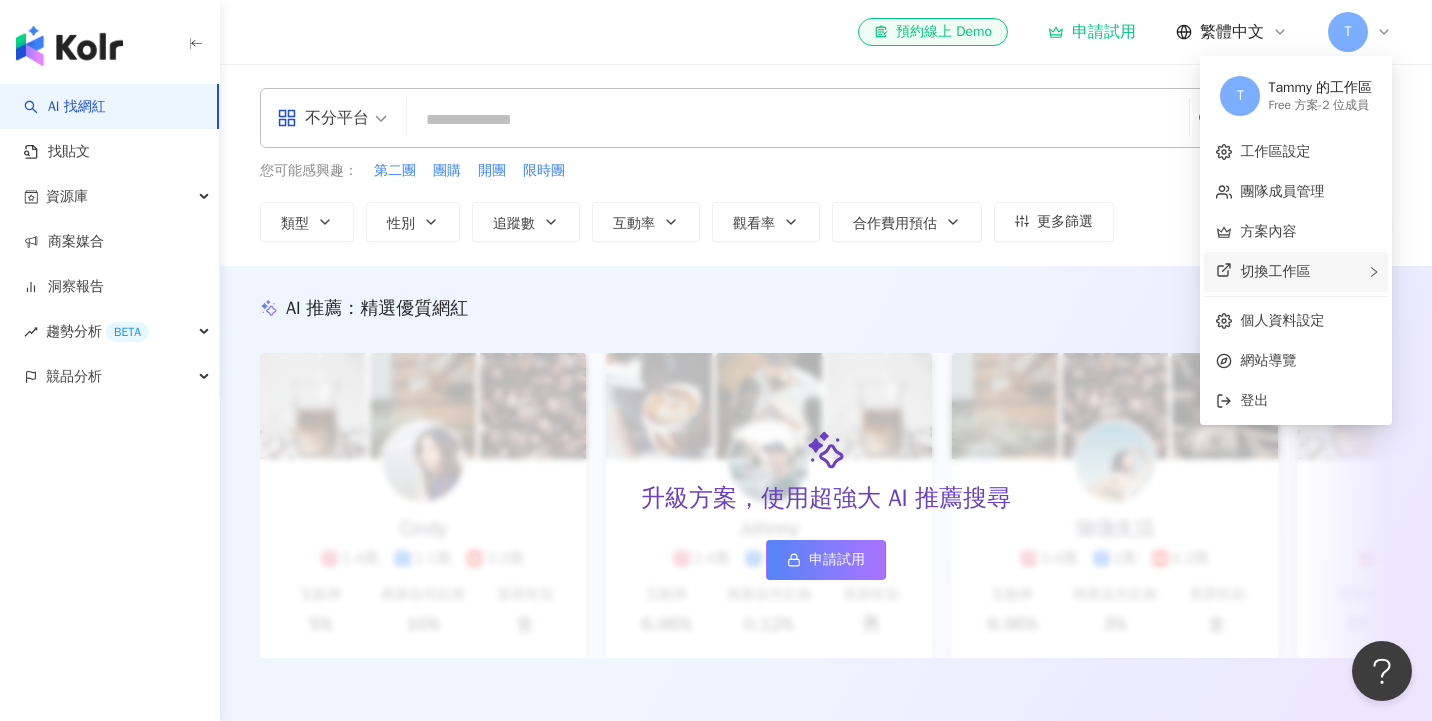 click on "切換工作區" at bounding box center (1296, 272) 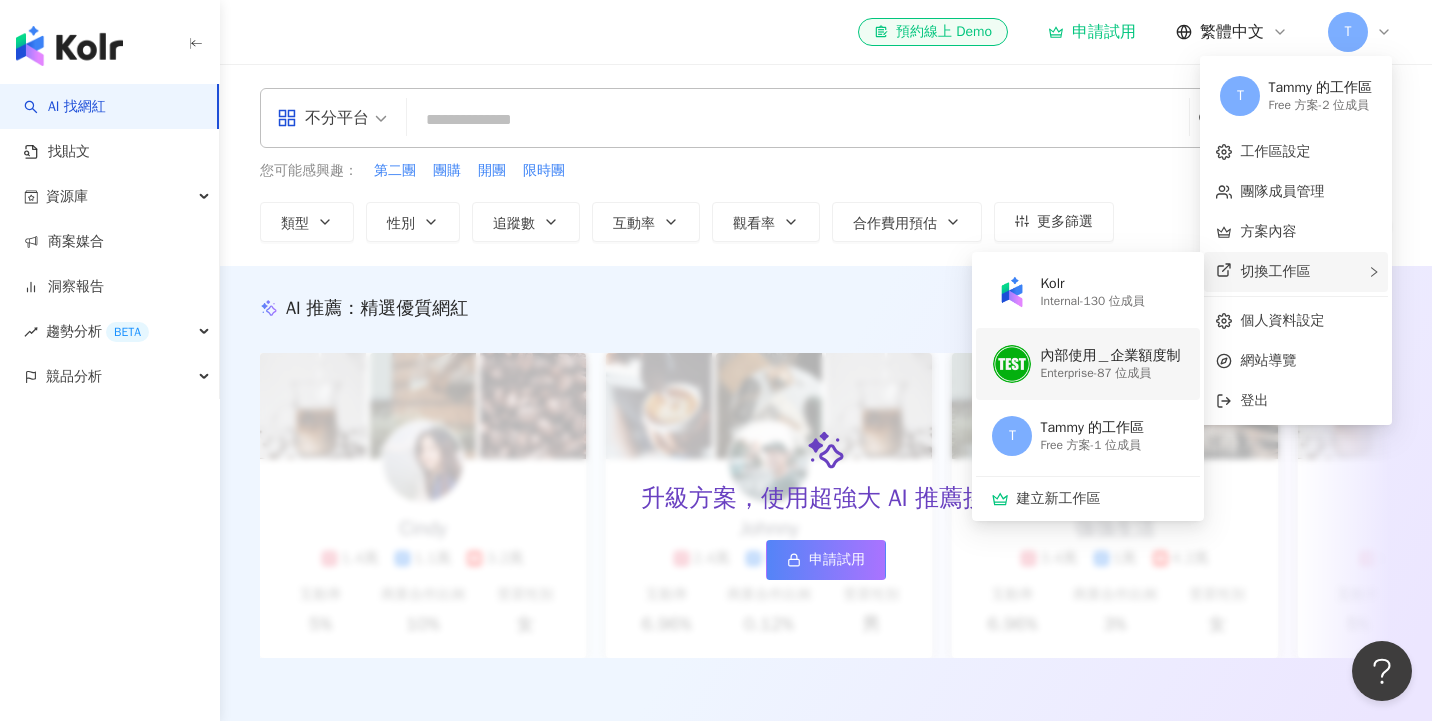 click on "Enterprise  -  87 位成員" at bounding box center [1110, 373] 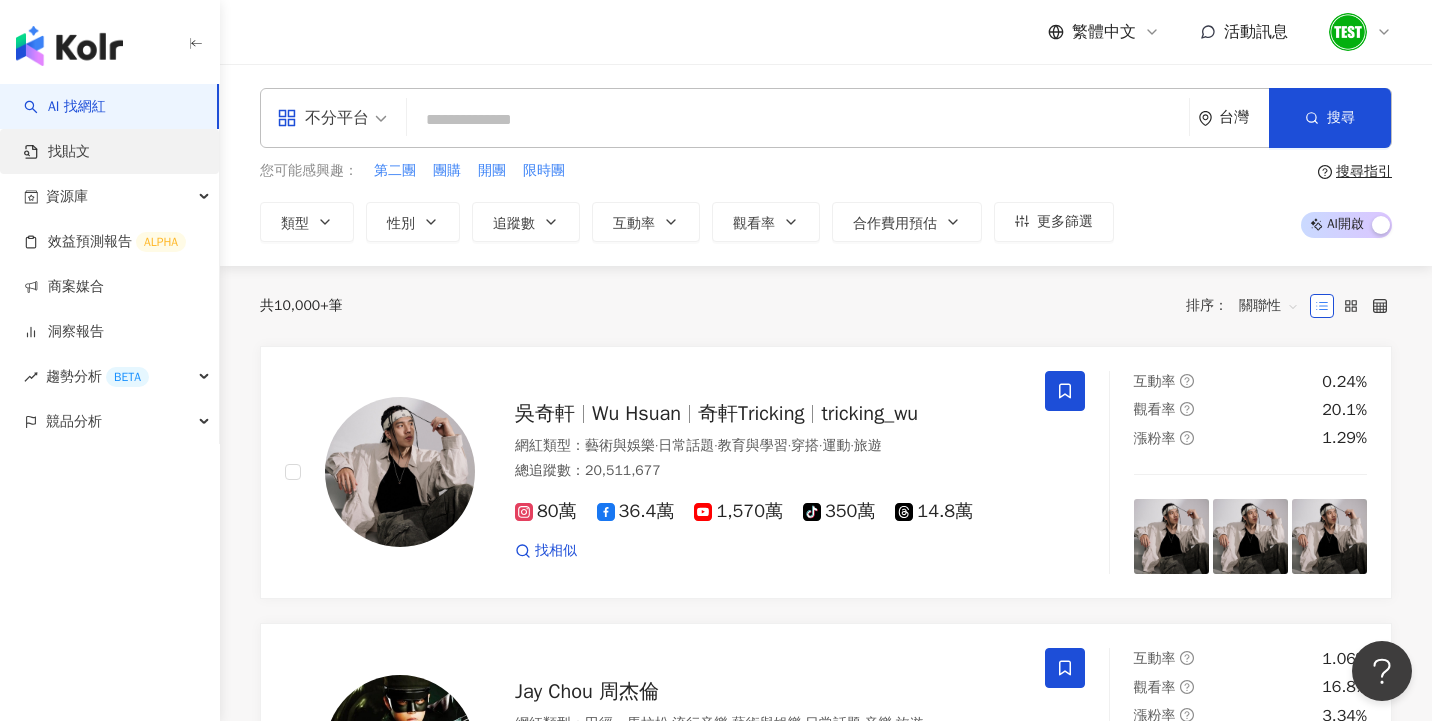 click on "找貼文" at bounding box center (57, 152) 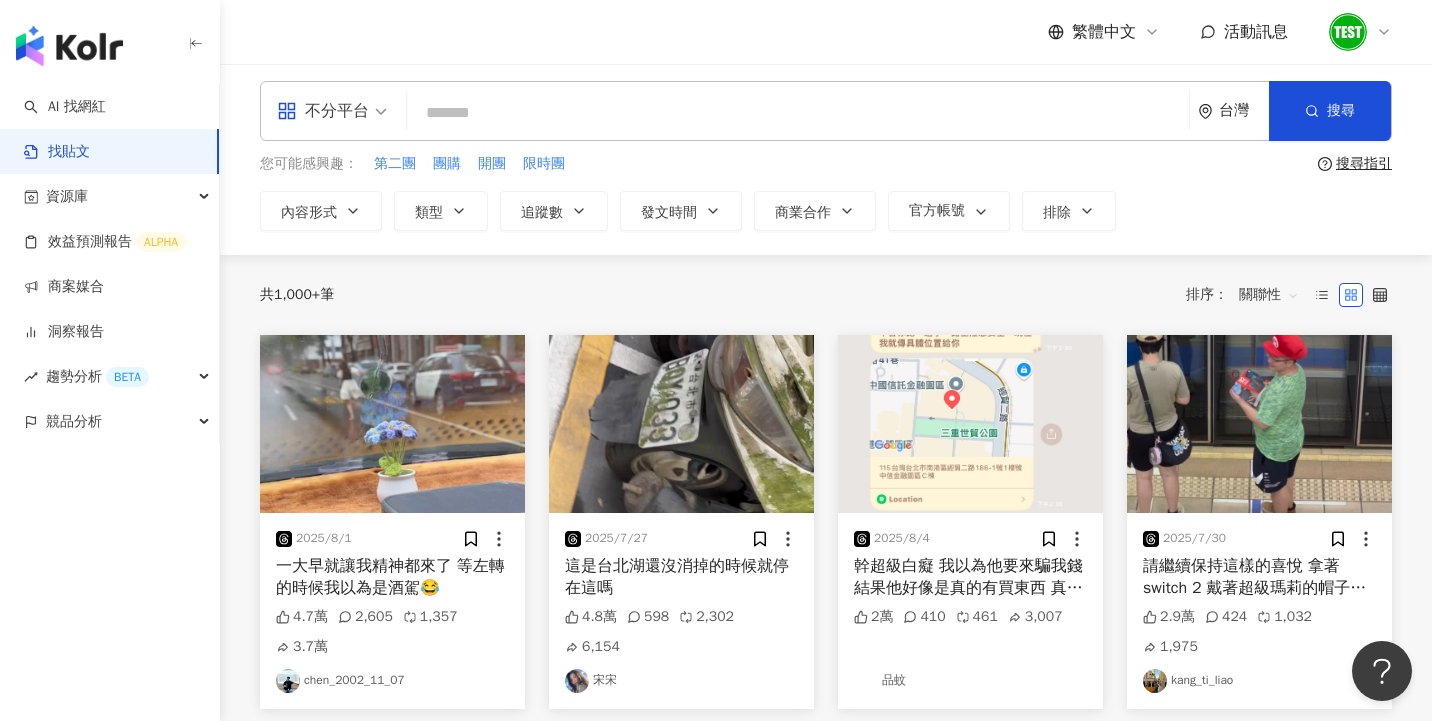 scroll, scrollTop: 0, scrollLeft: 0, axis: both 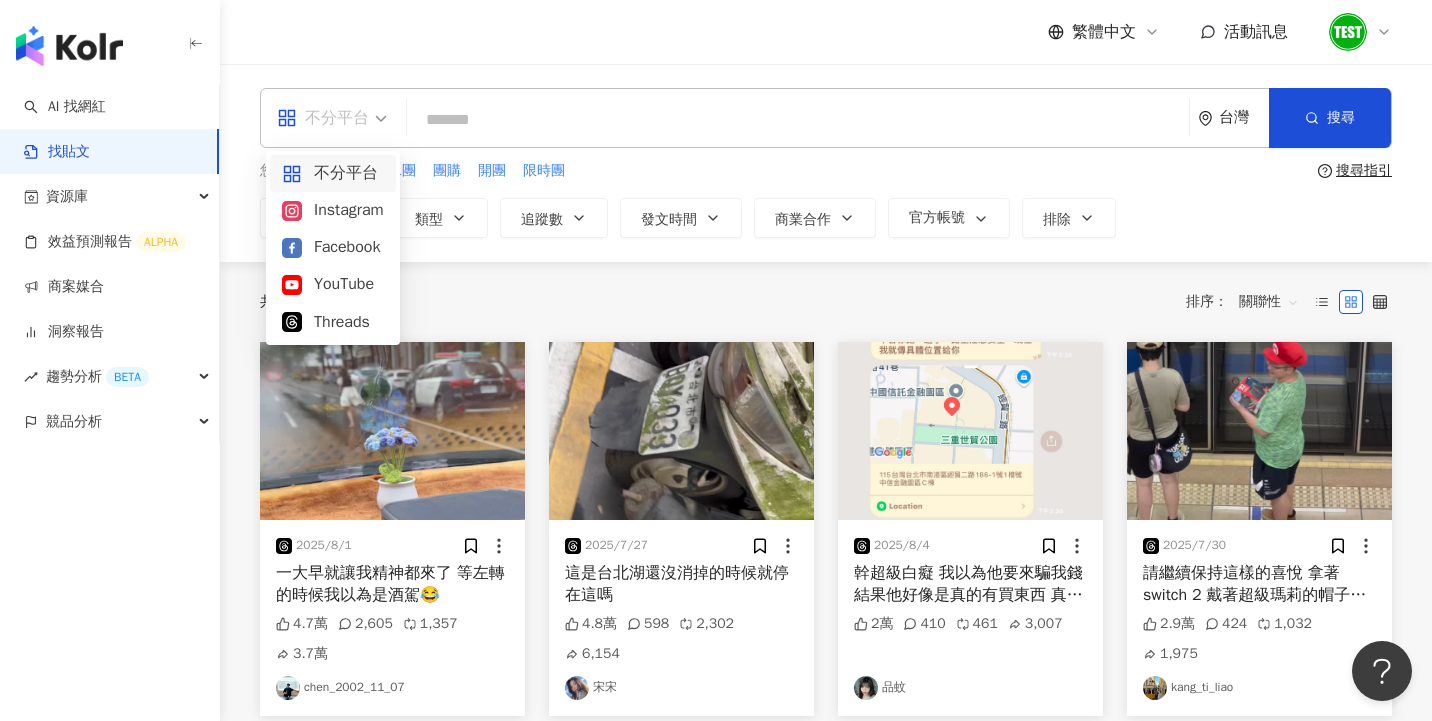 click on "不分平台" at bounding box center [332, 118] 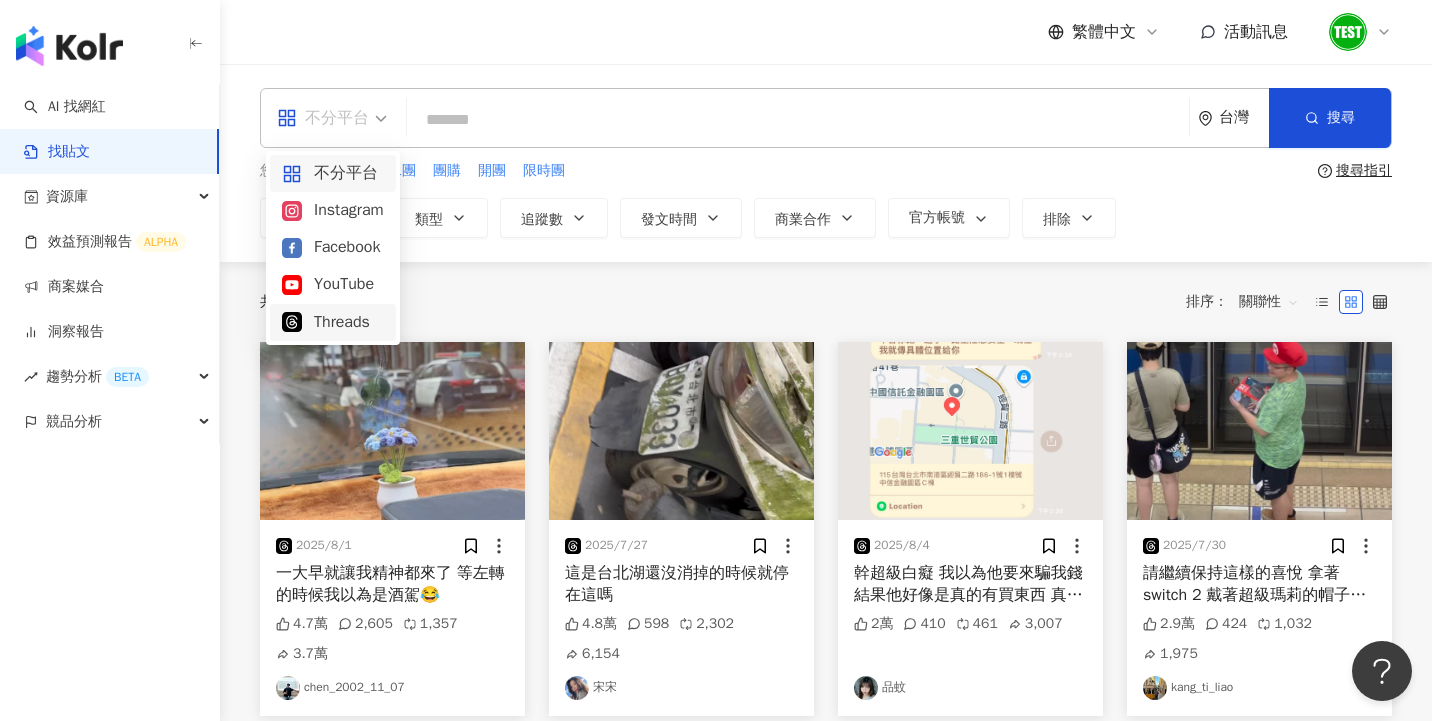 click on "Threads" at bounding box center [333, 322] 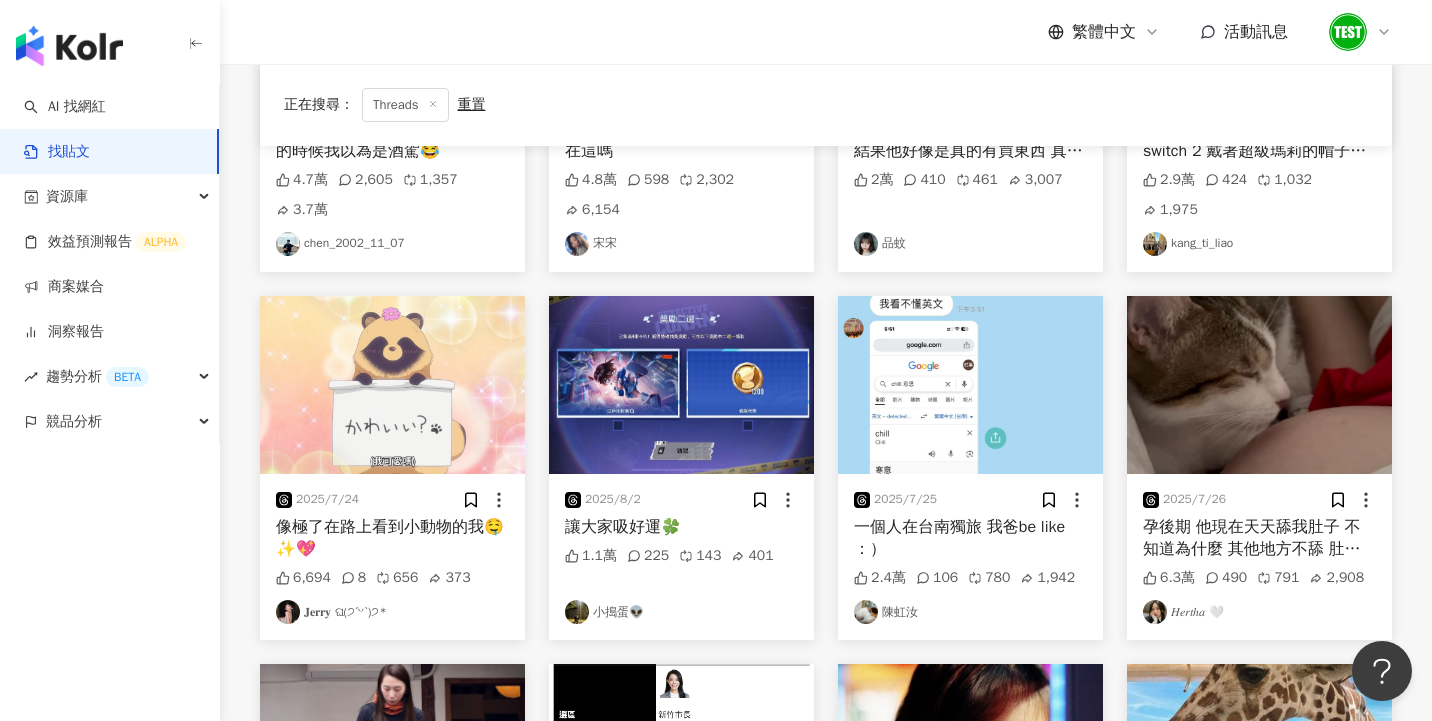 scroll, scrollTop: 938, scrollLeft: 0, axis: vertical 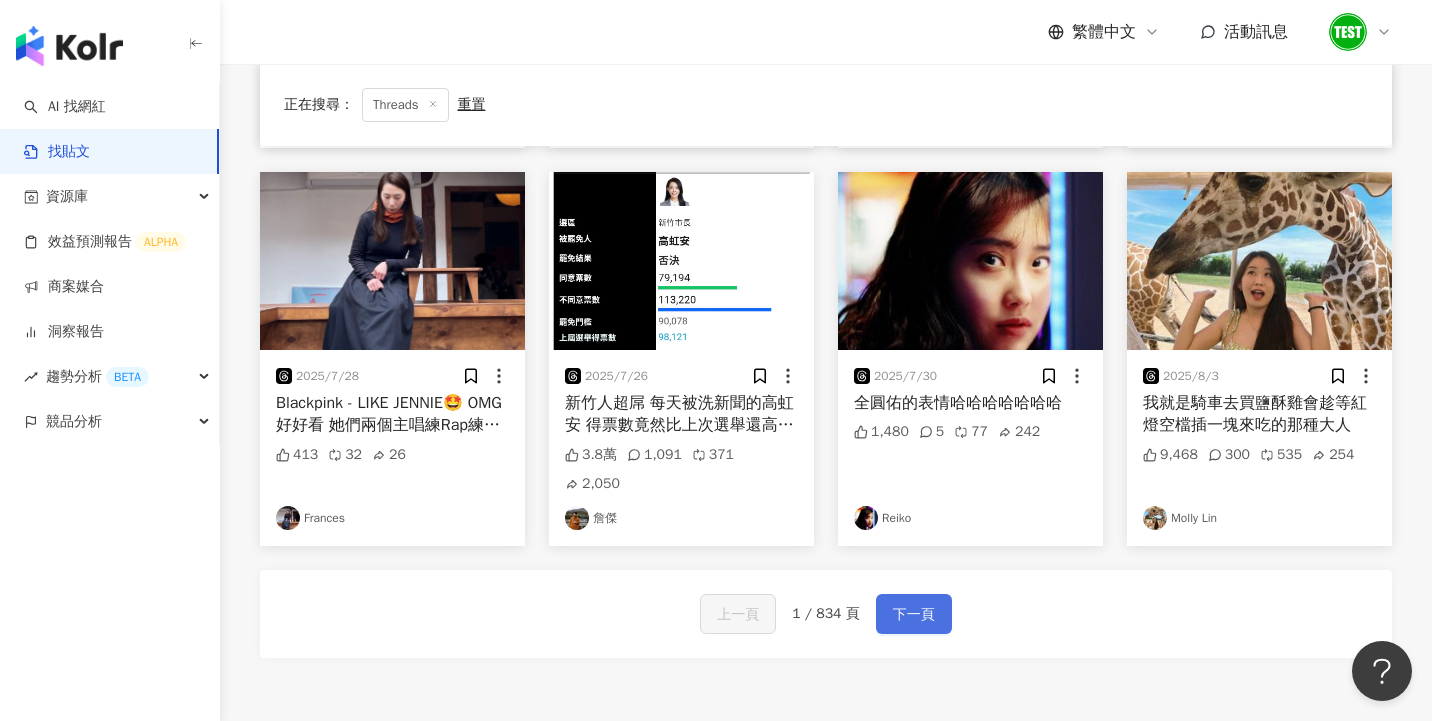 click on "下一頁" at bounding box center [914, 615] 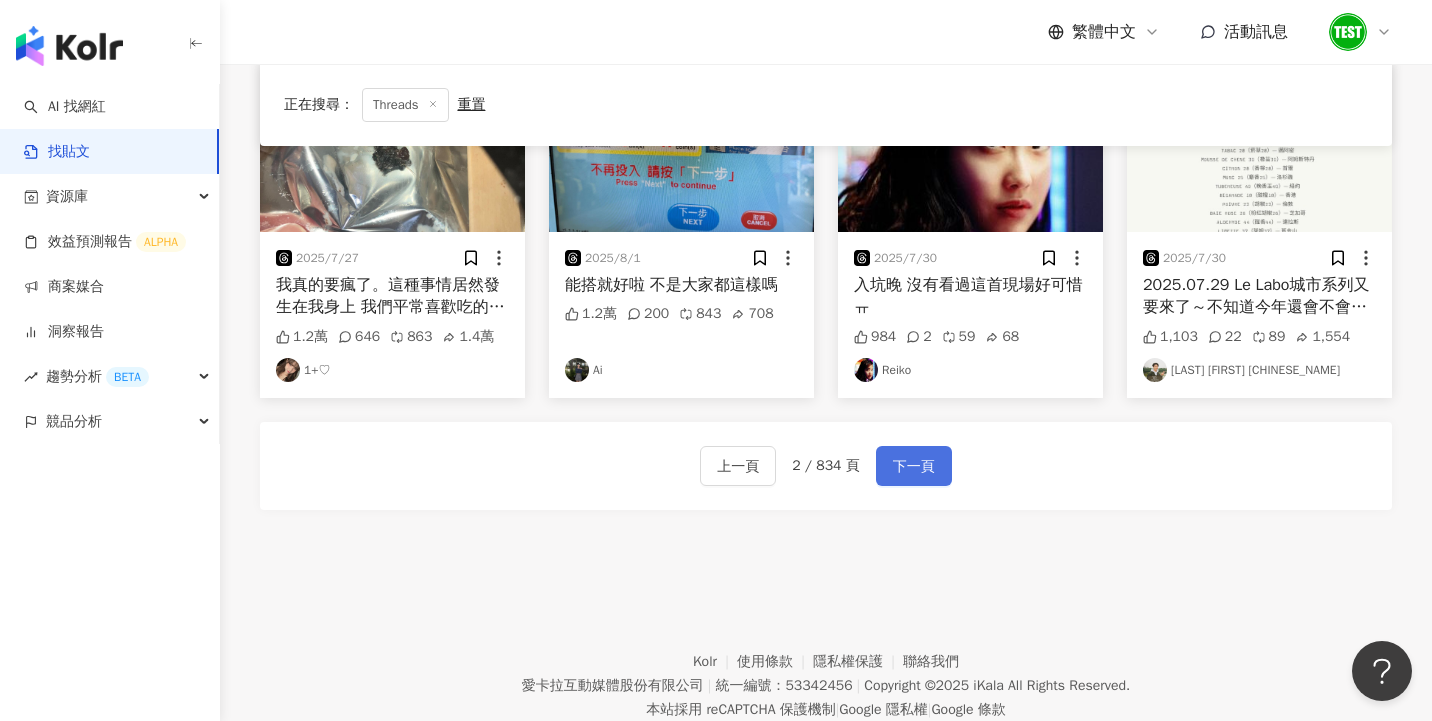 scroll, scrollTop: 1078, scrollLeft: 0, axis: vertical 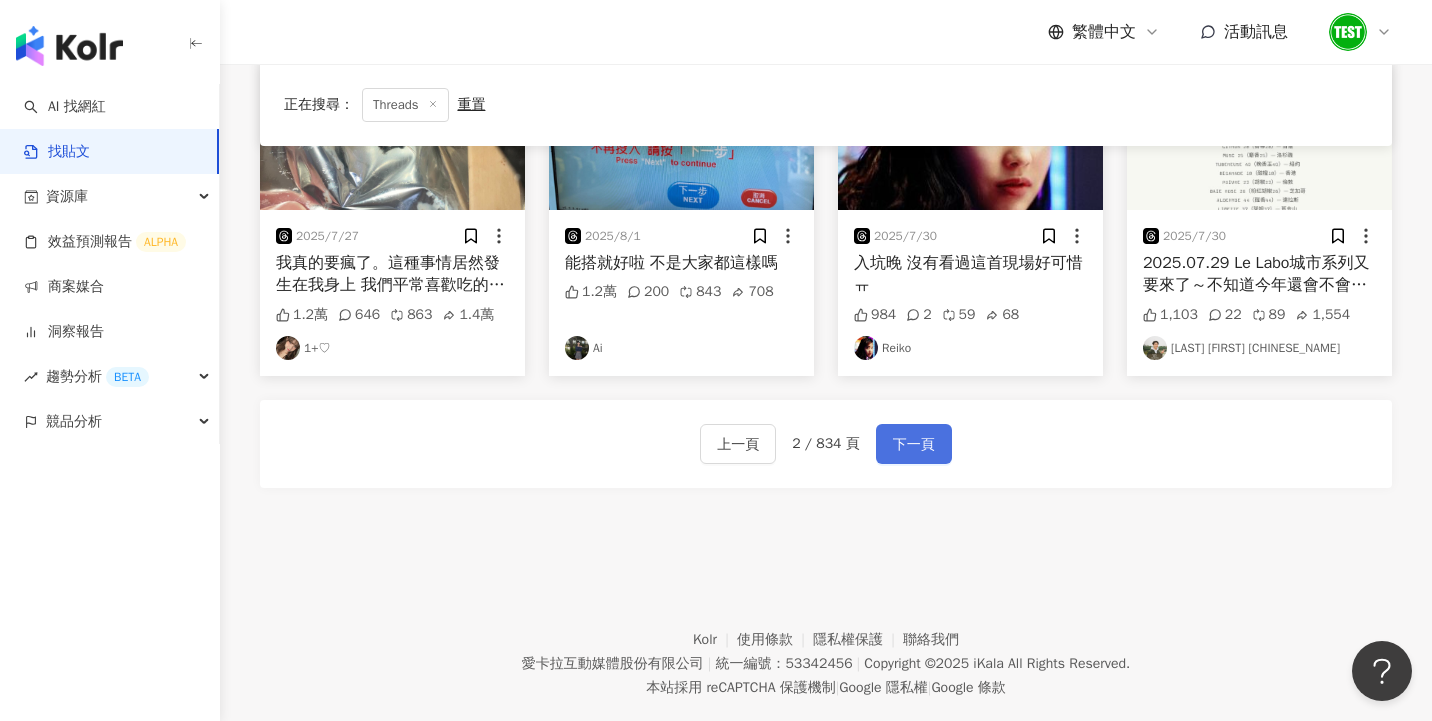 click on "下一頁" at bounding box center [914, 445] 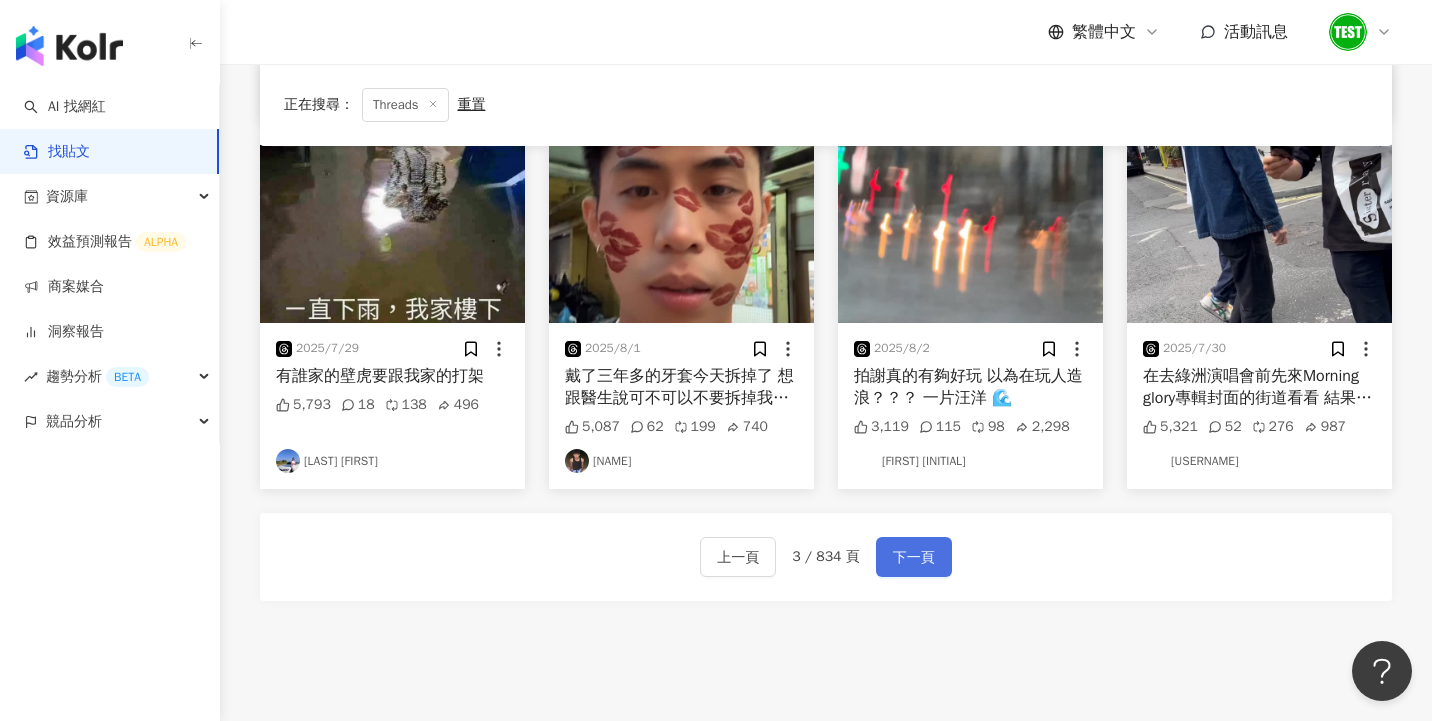 scroll, scrollTop: 1115, scrollLeft: 0, axis: vertical 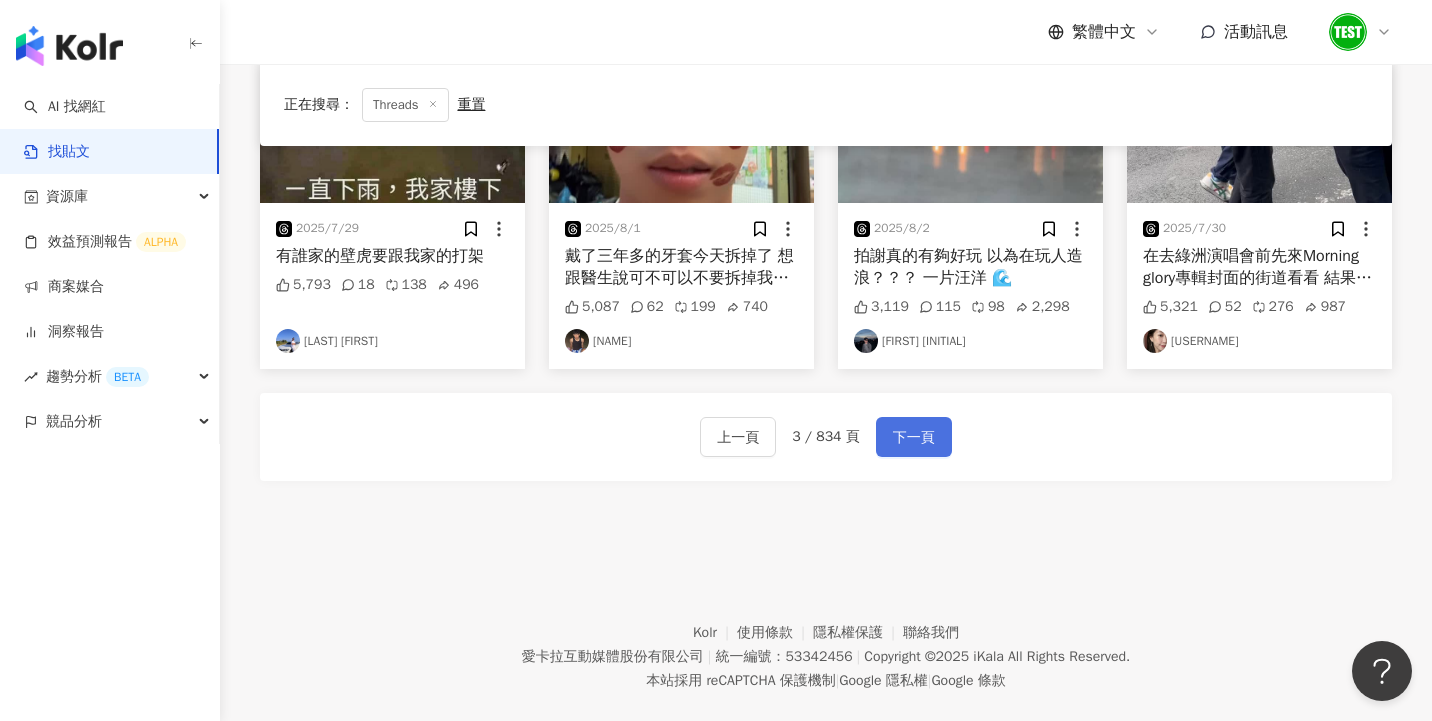 click on "下一頁" at bounding box center (914, 437) 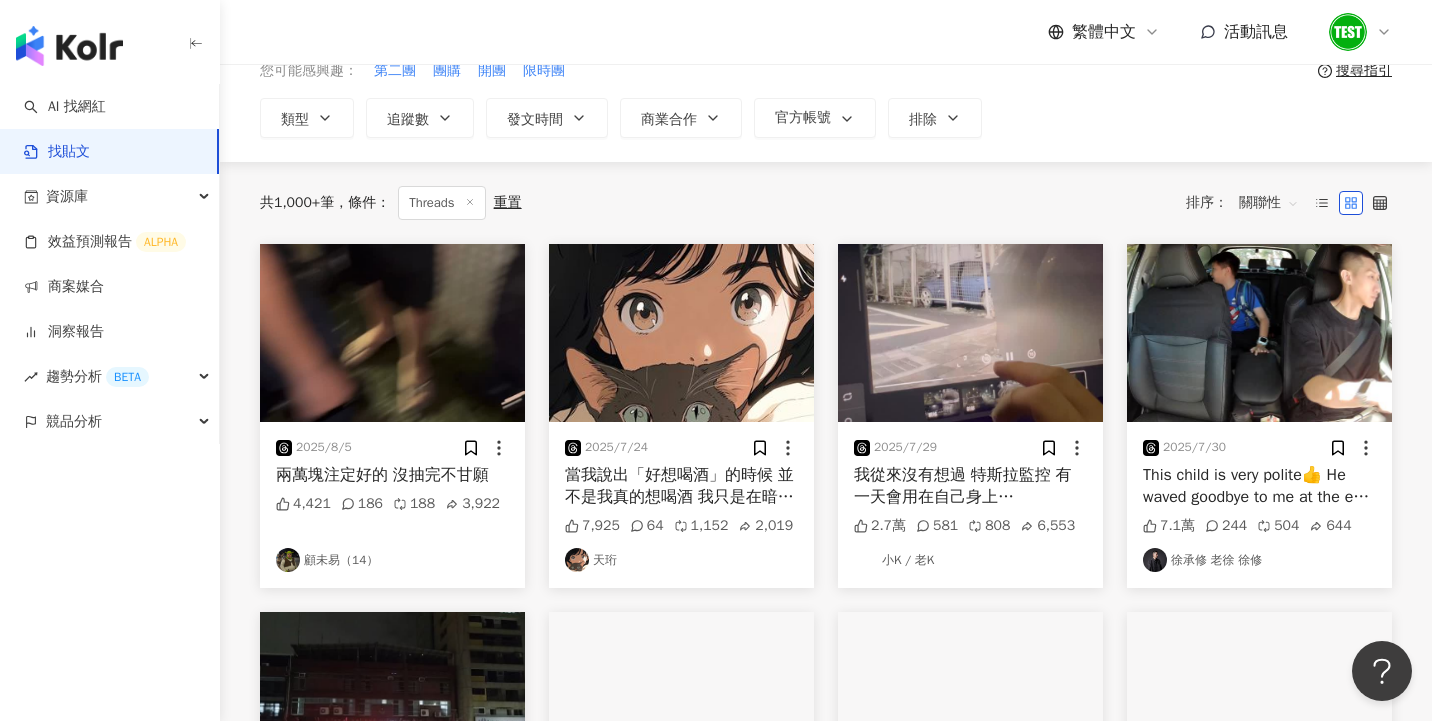 scroll, scrollTop: 0, scrollLeft: 0, axis: both 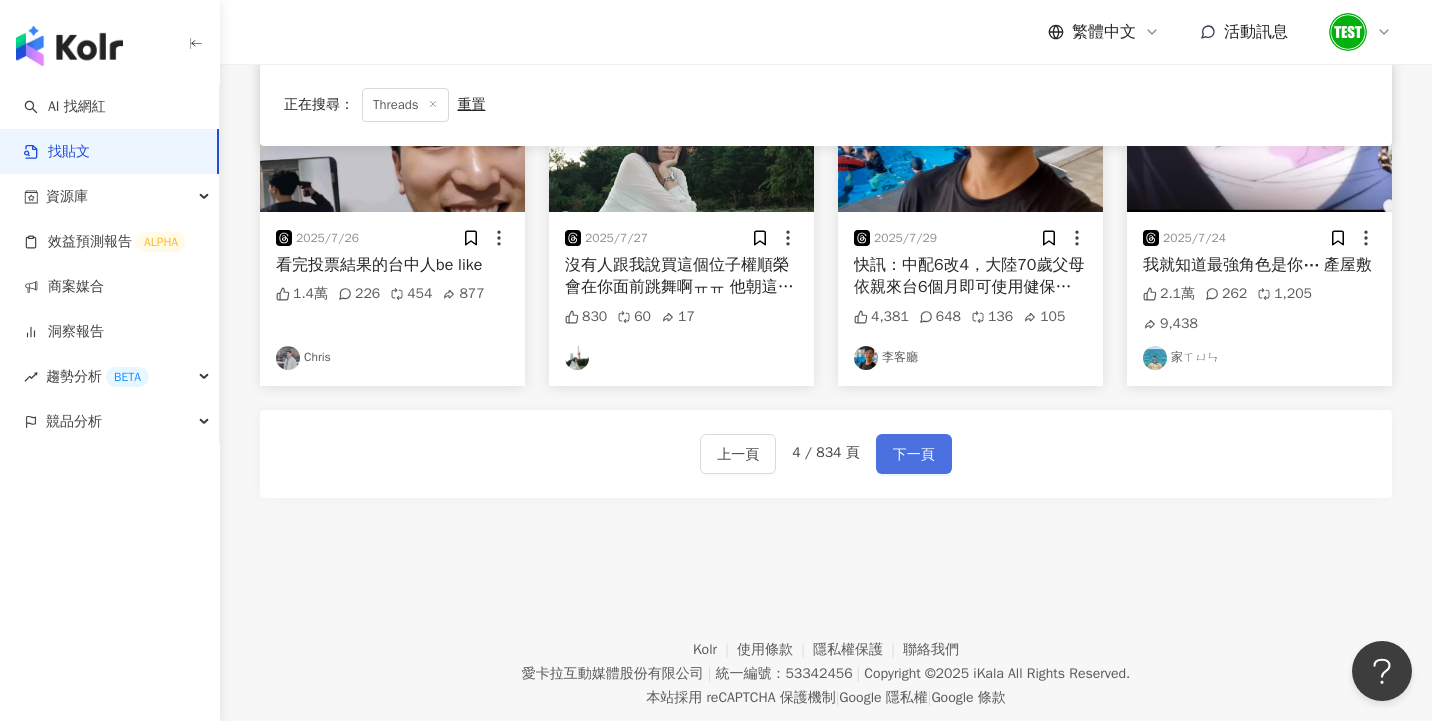 click on "下一頁" at bounding box center [914, 455] 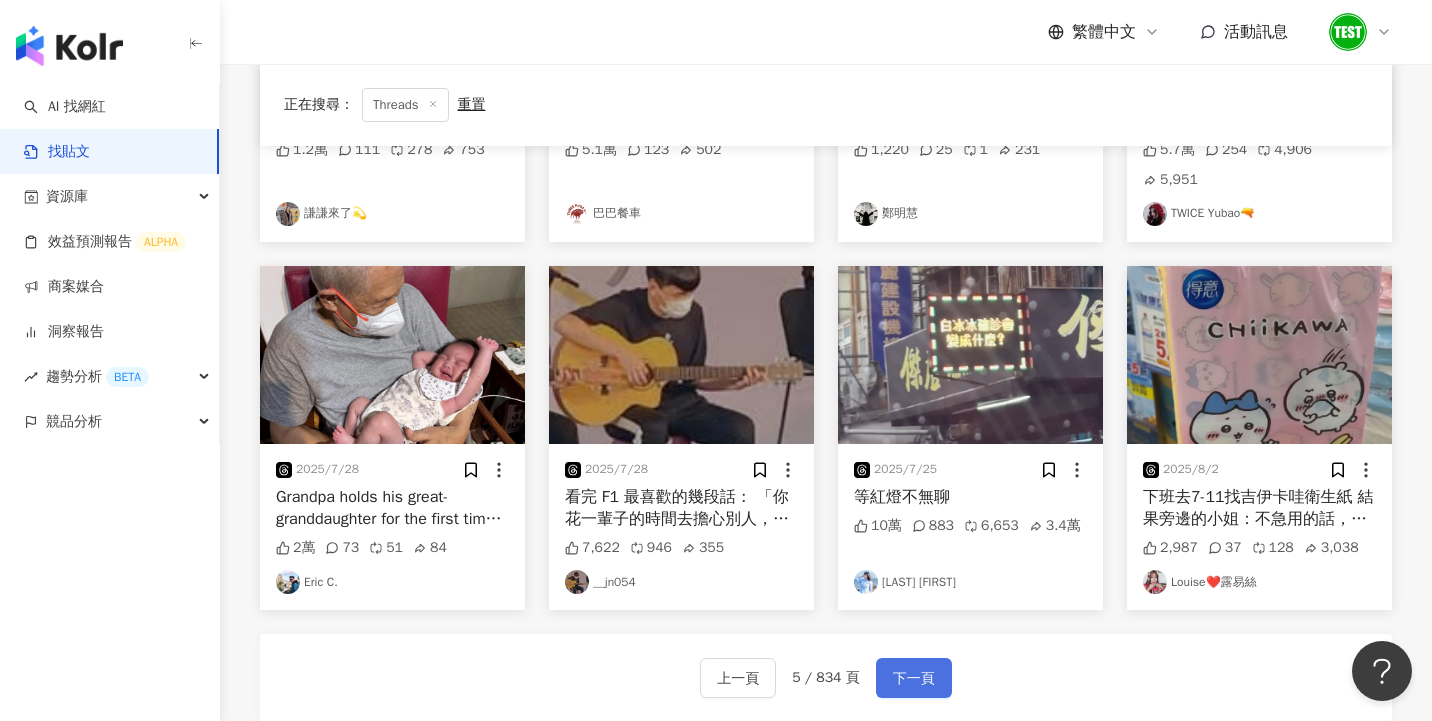 scroll, scrollTop: 1057, scrollLeft: 0, axis: vertical 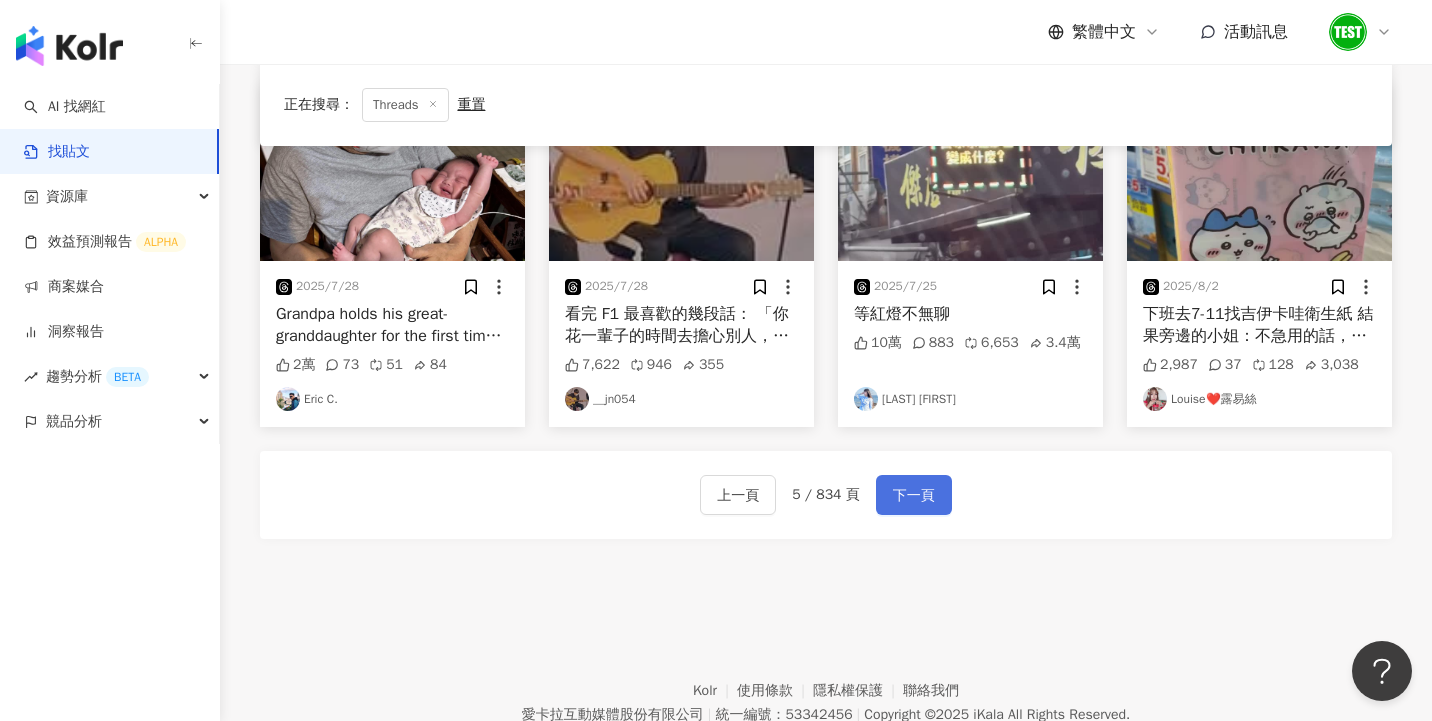 click on "下一頁" at bounding box center [914, 496] 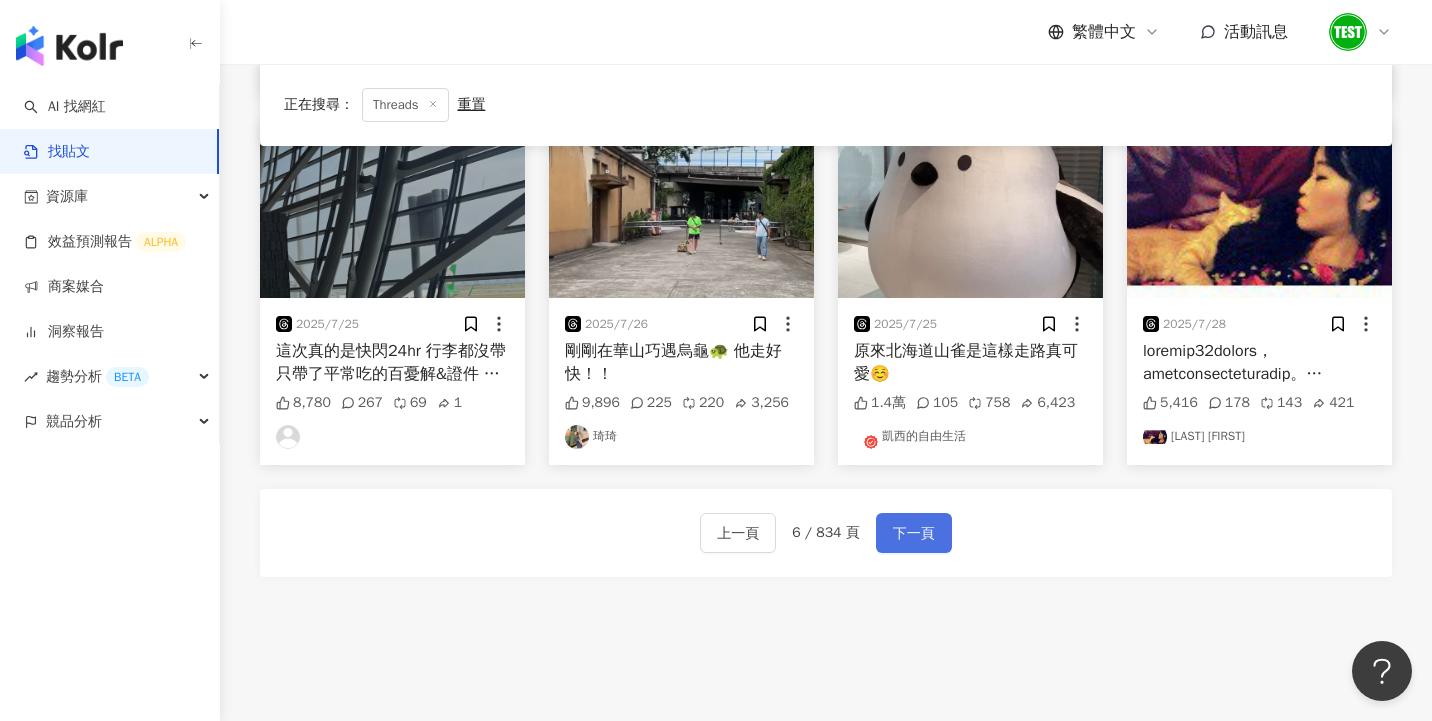 scroll, scrollTop: 1088, scrollLeft: 0, axis: vertical 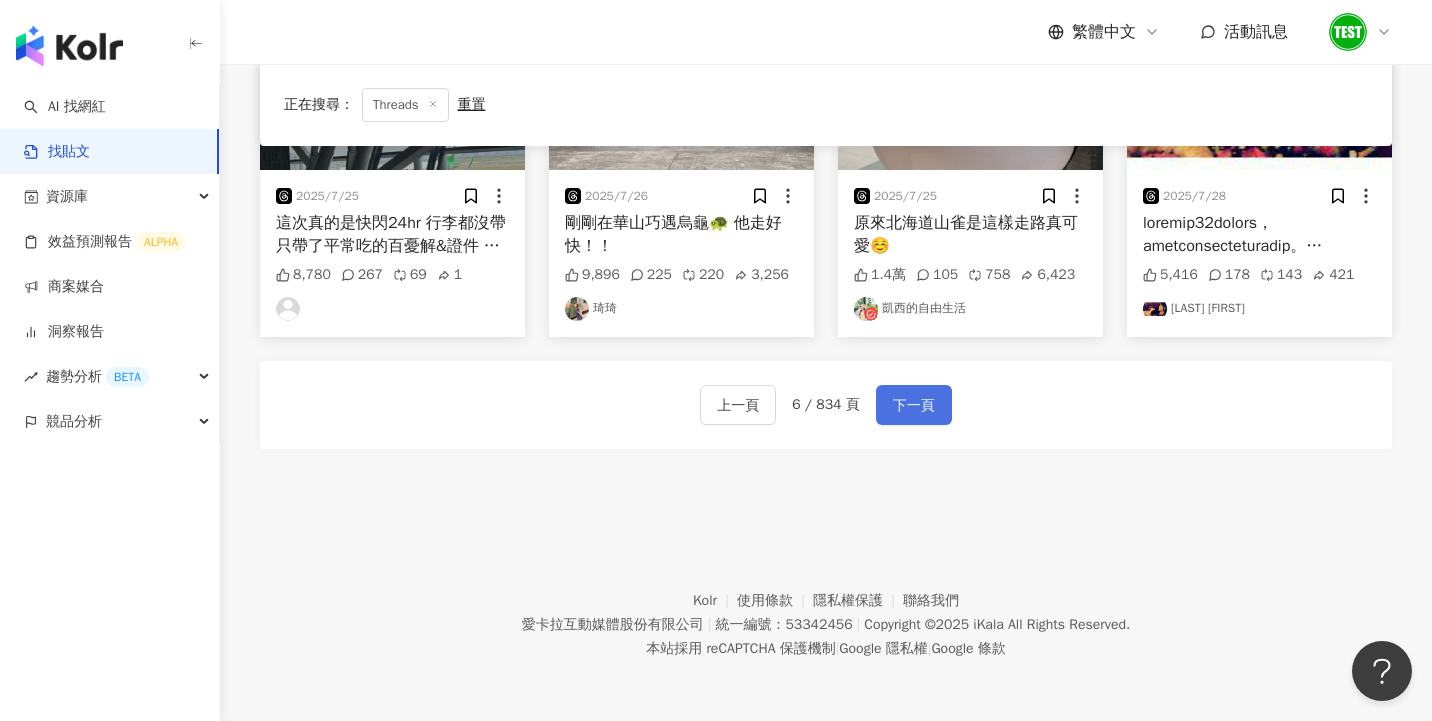 click on "下一頁" at bounding box center (914, 406) 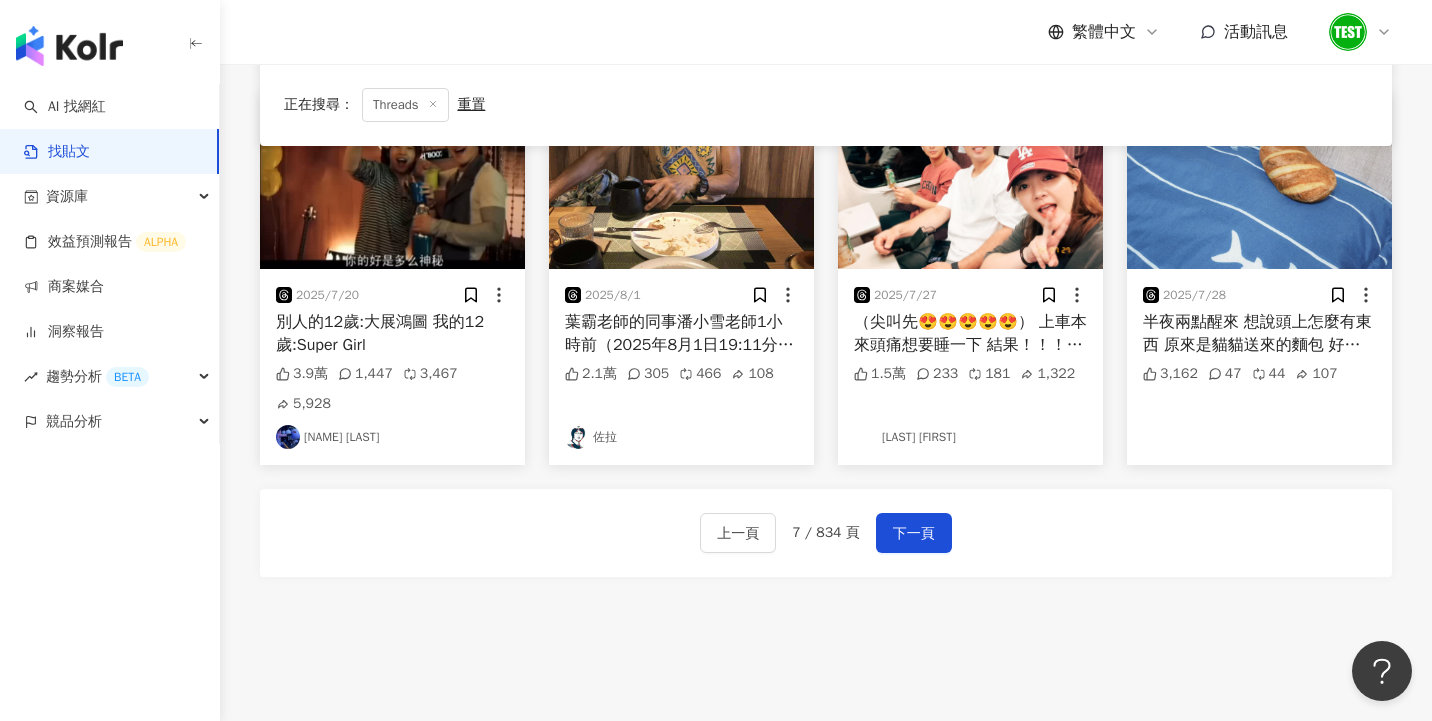 scroll, scrollTop: 1012, scrollLeft: 0, axis: vertical 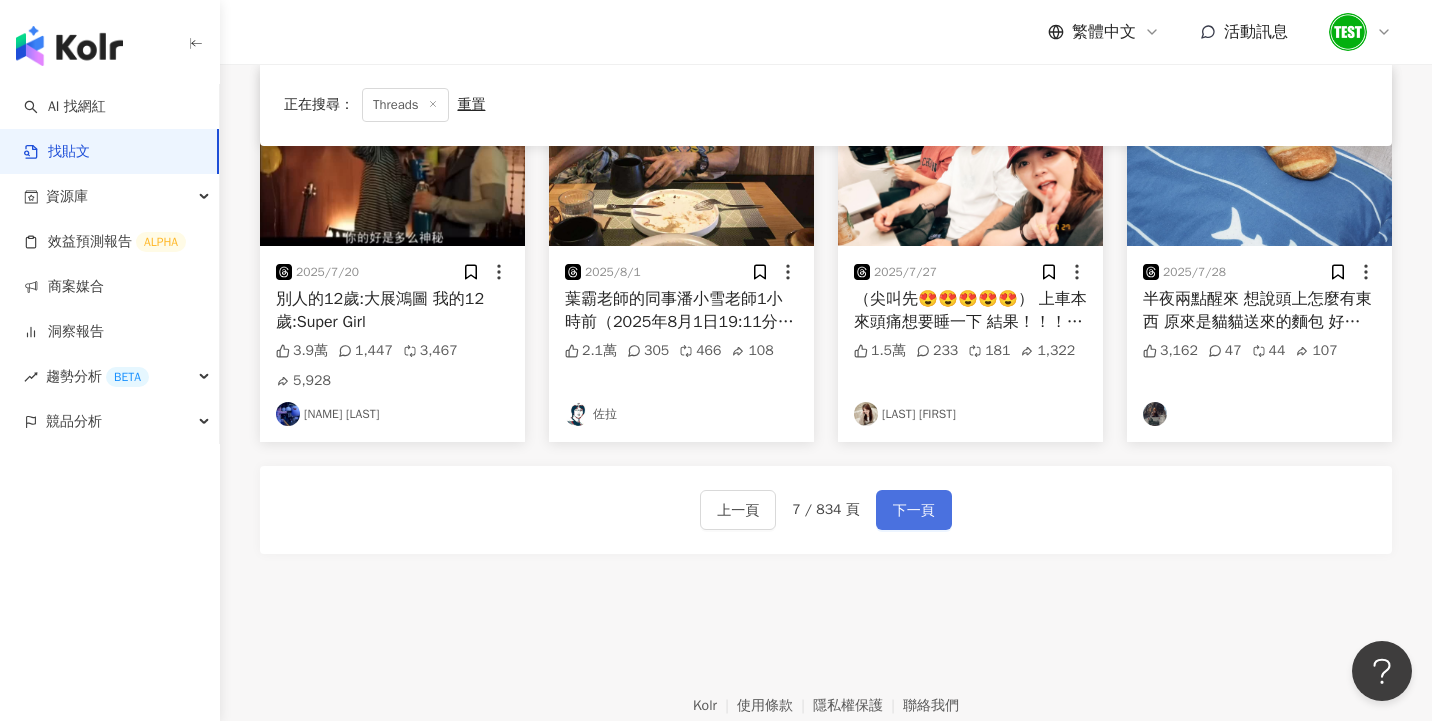 click on "下一頁" at bounding box center [914, 511] 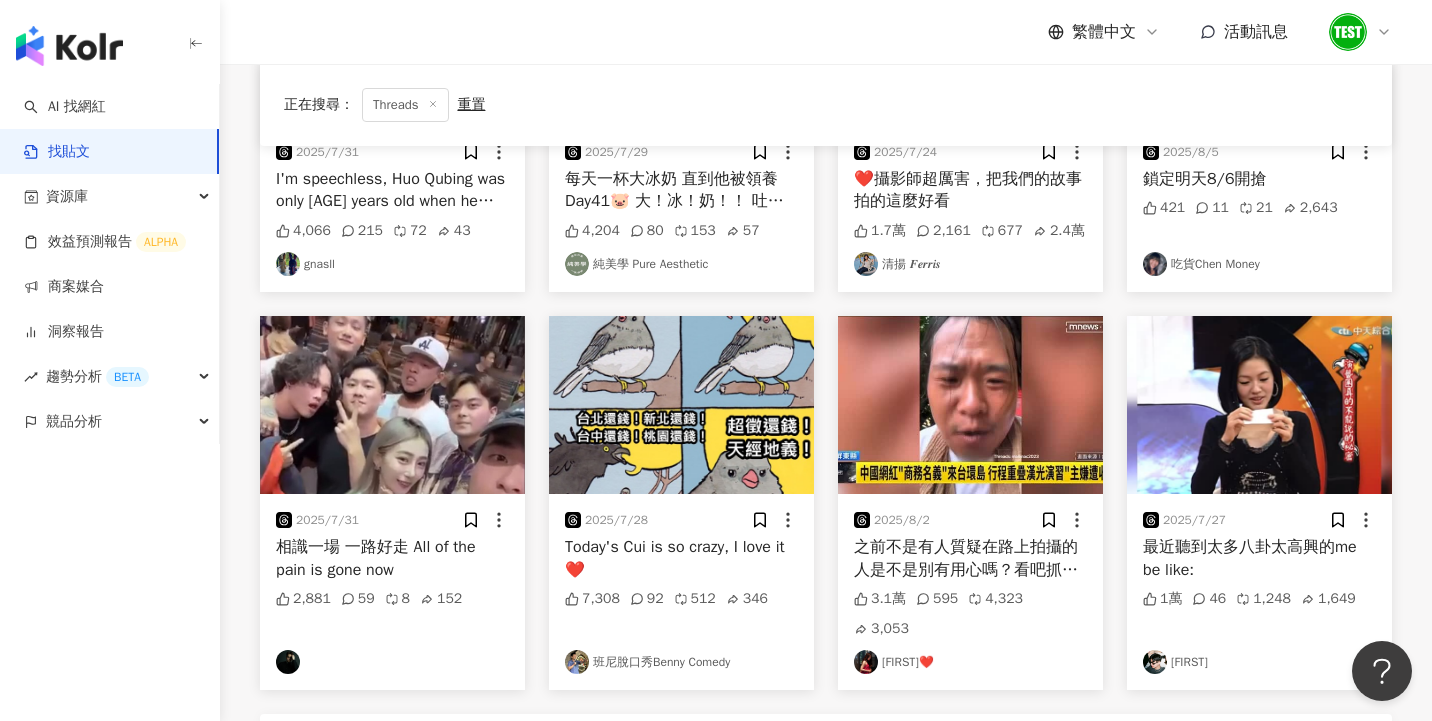scroll, scrollTop: 946, scrollLeft: 0, axis: vertical 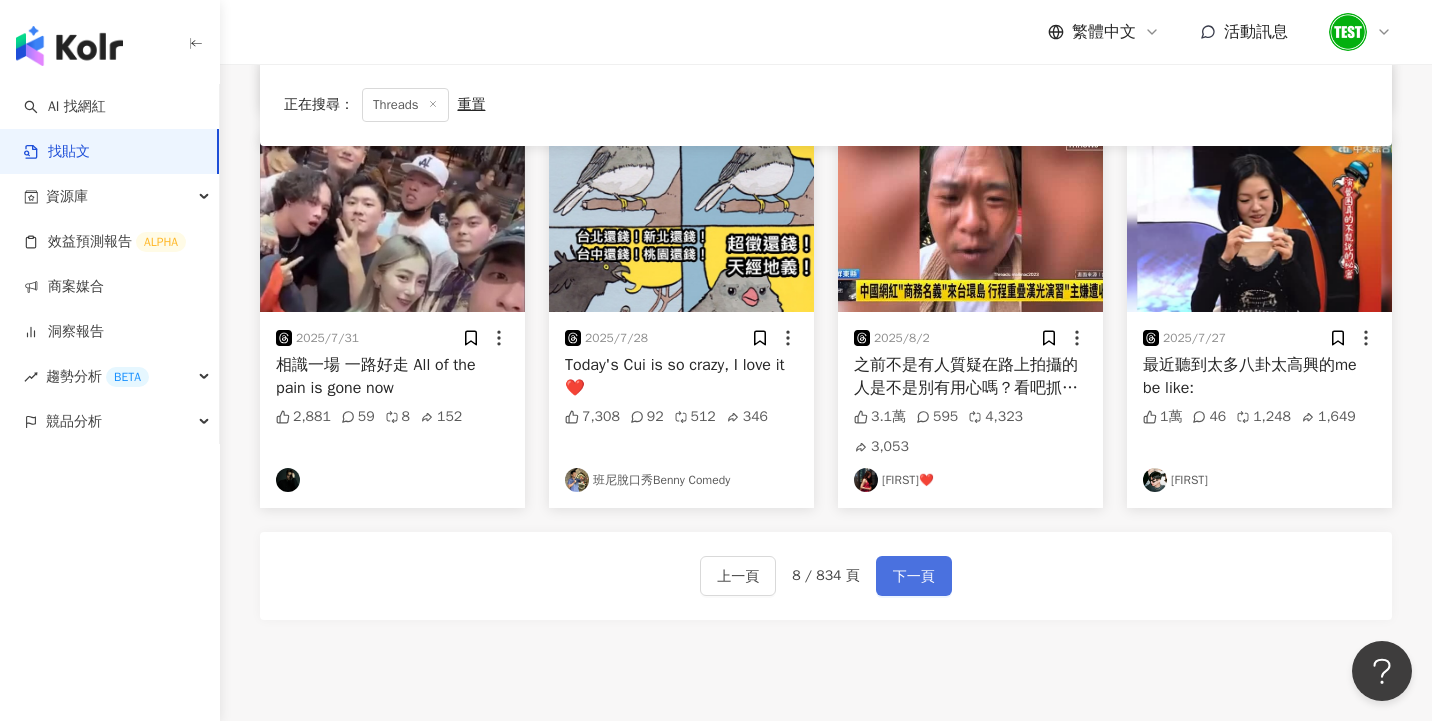 click on "下一頁" at bounding box center (914, 577) 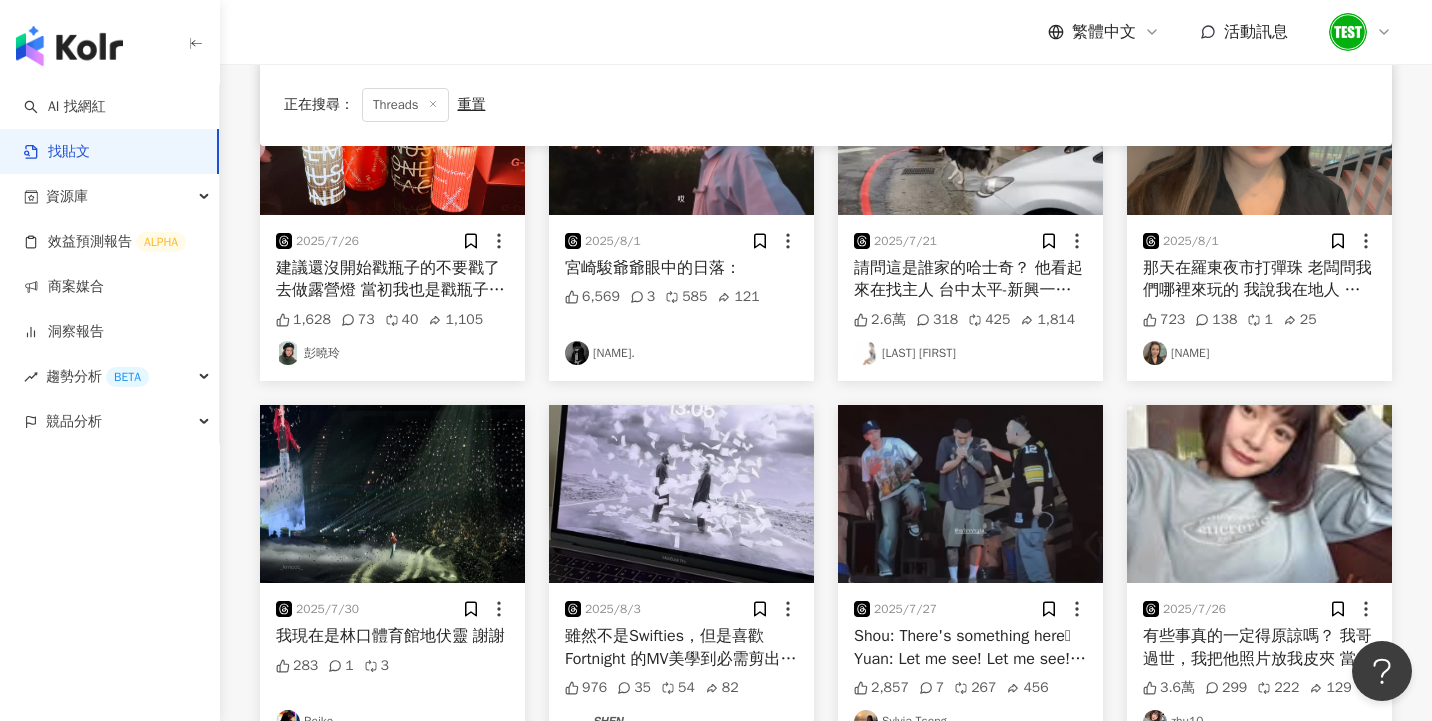 scroll, scrollTop: 982, scrollLeft: 0, axis: vertical 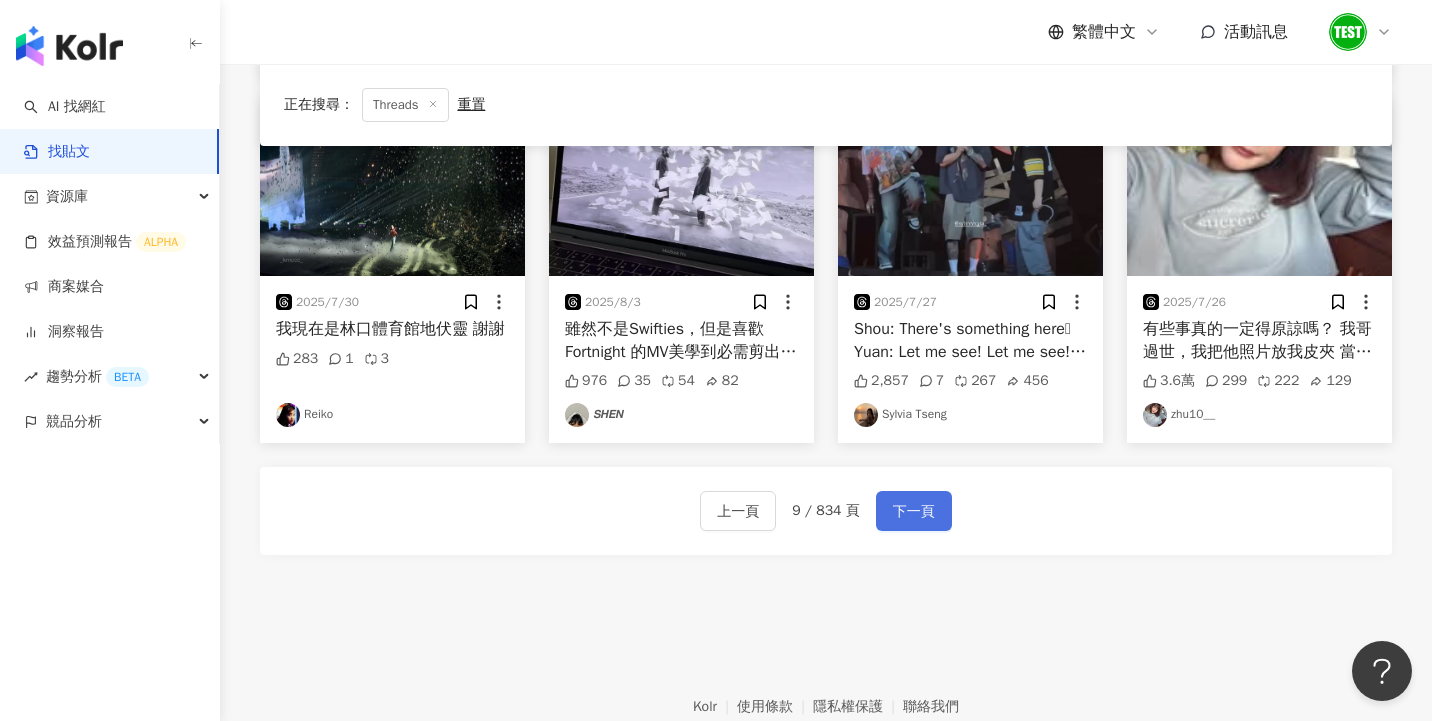 click on "下一頁" at bounding box center [914, 512] 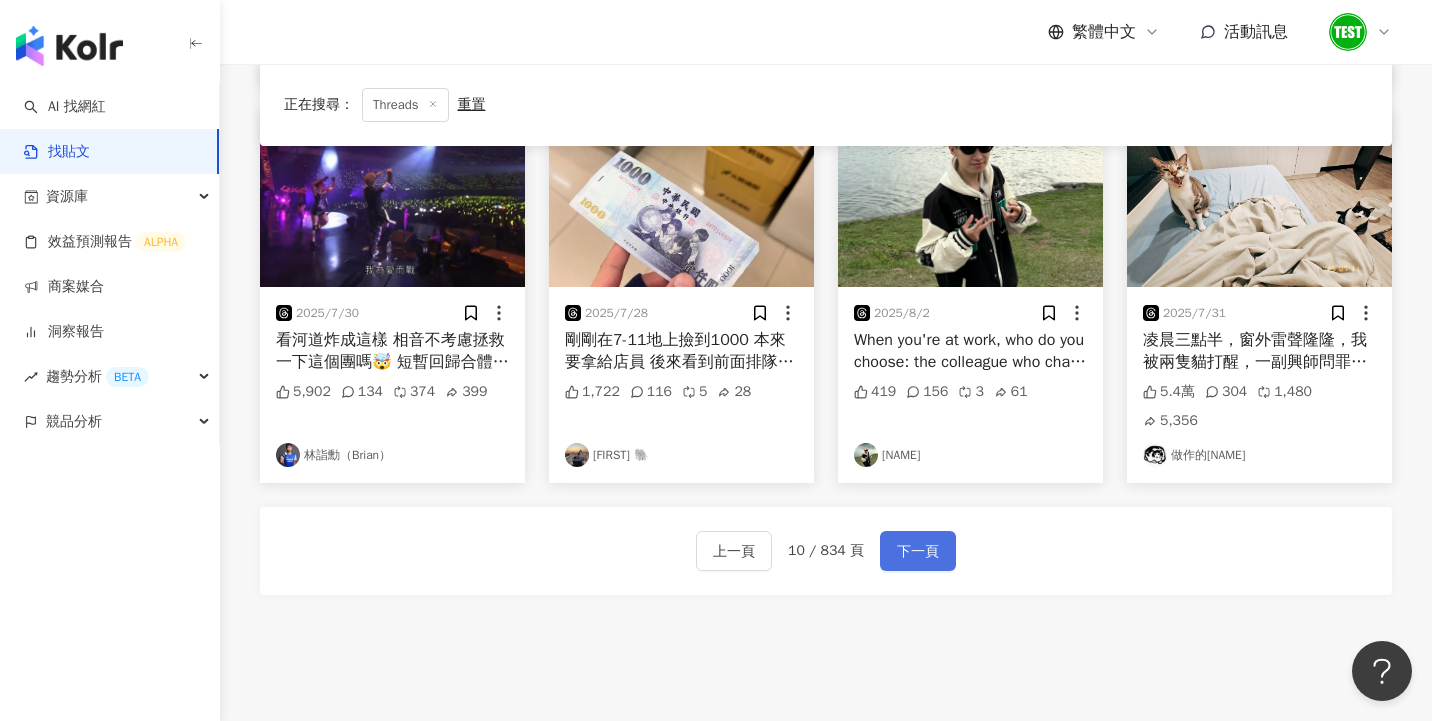 scroll, scrollTop: 1097, scrollLeft: 0, axis: vertical 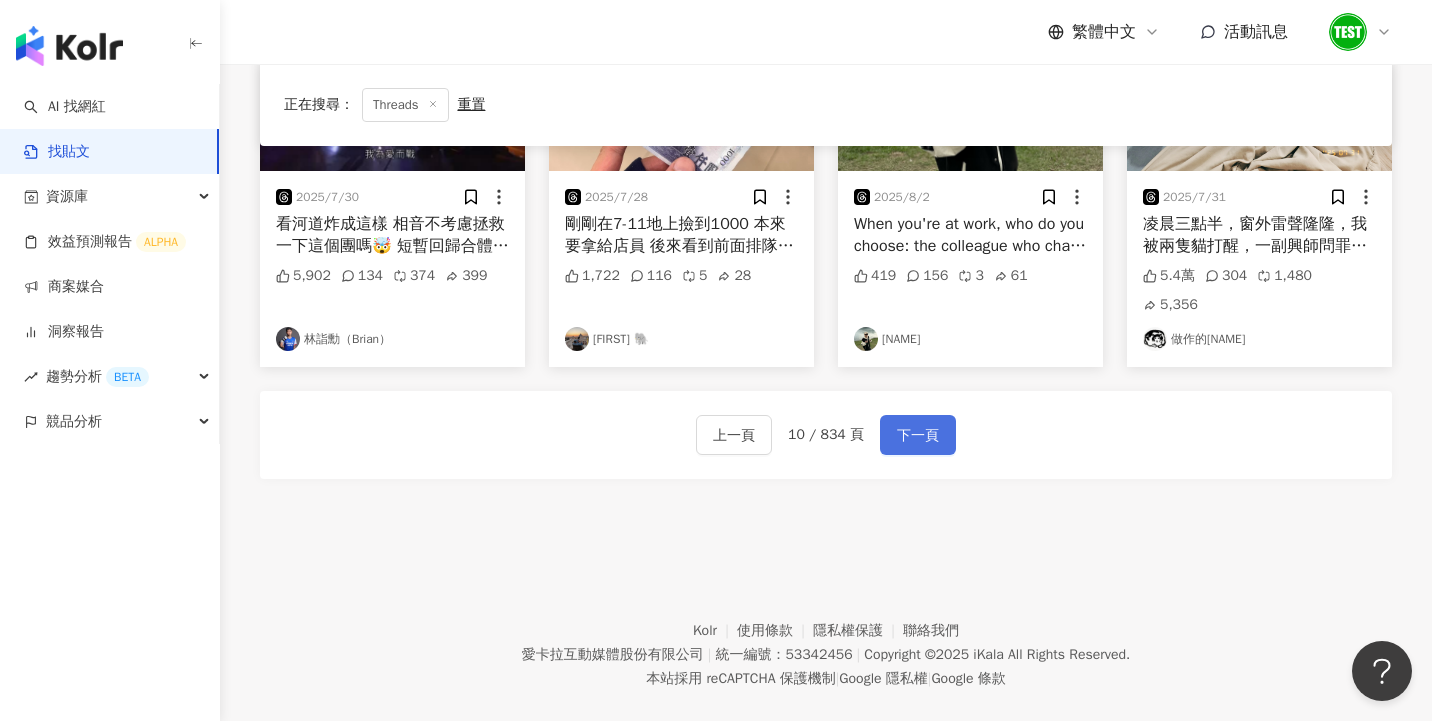 click on "下一頁" at bounding box center [918, 436] 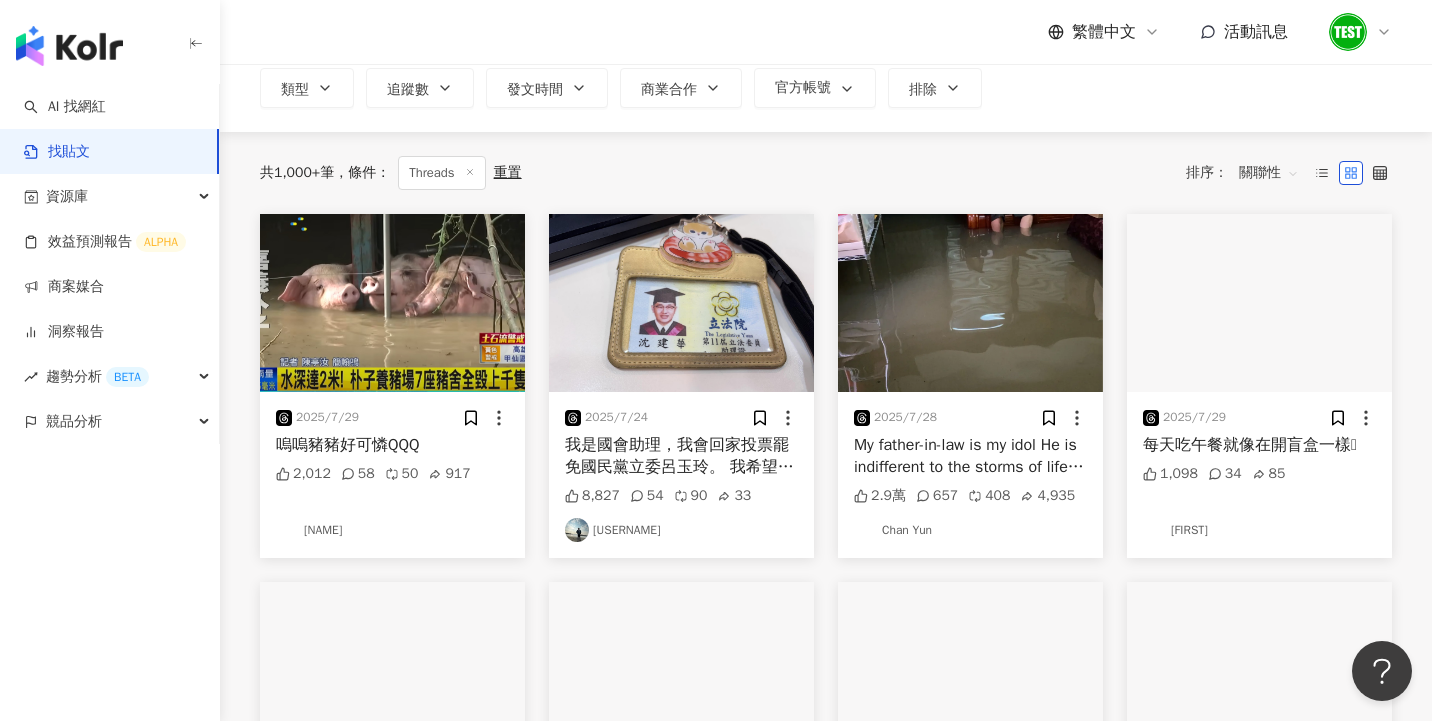 scroll, scrollTop: 0, scrollLeft: 0, axis: both 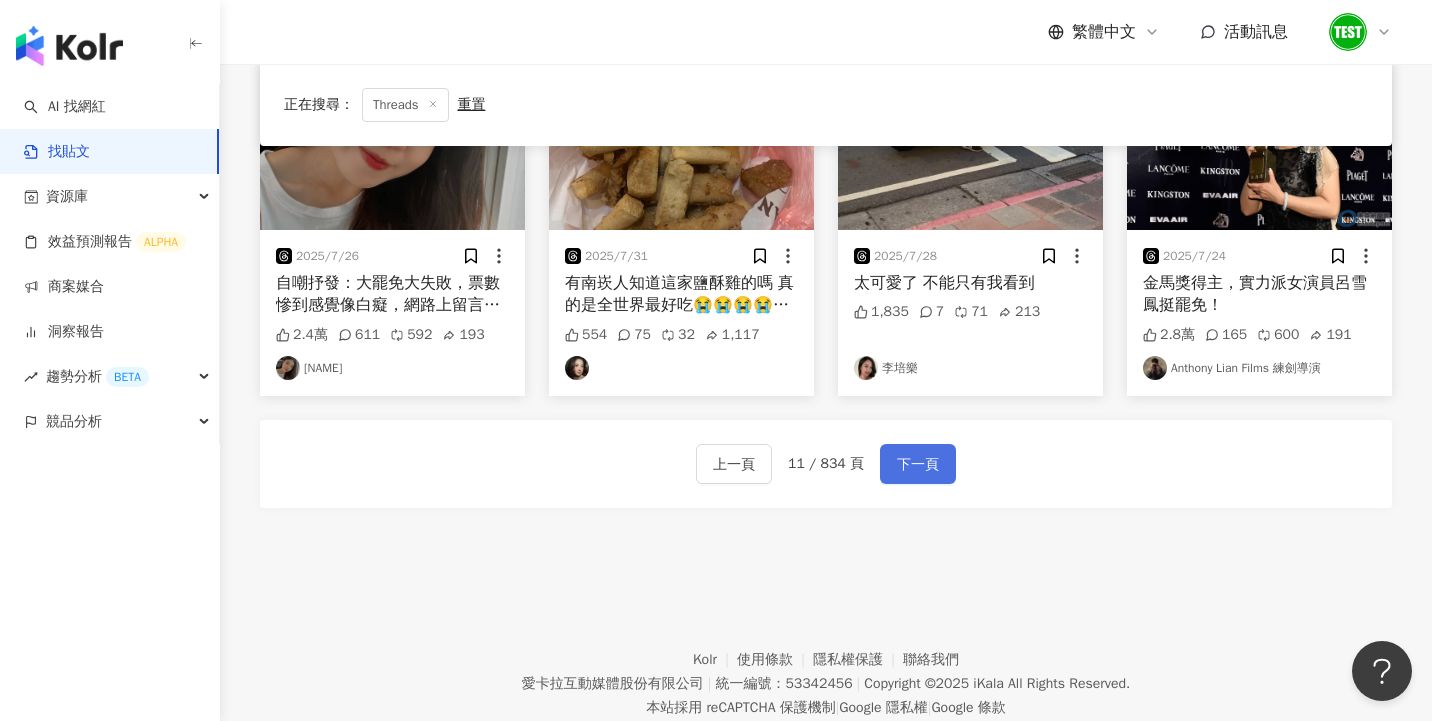 click on "下一頁" at bounding box center (918, 465) 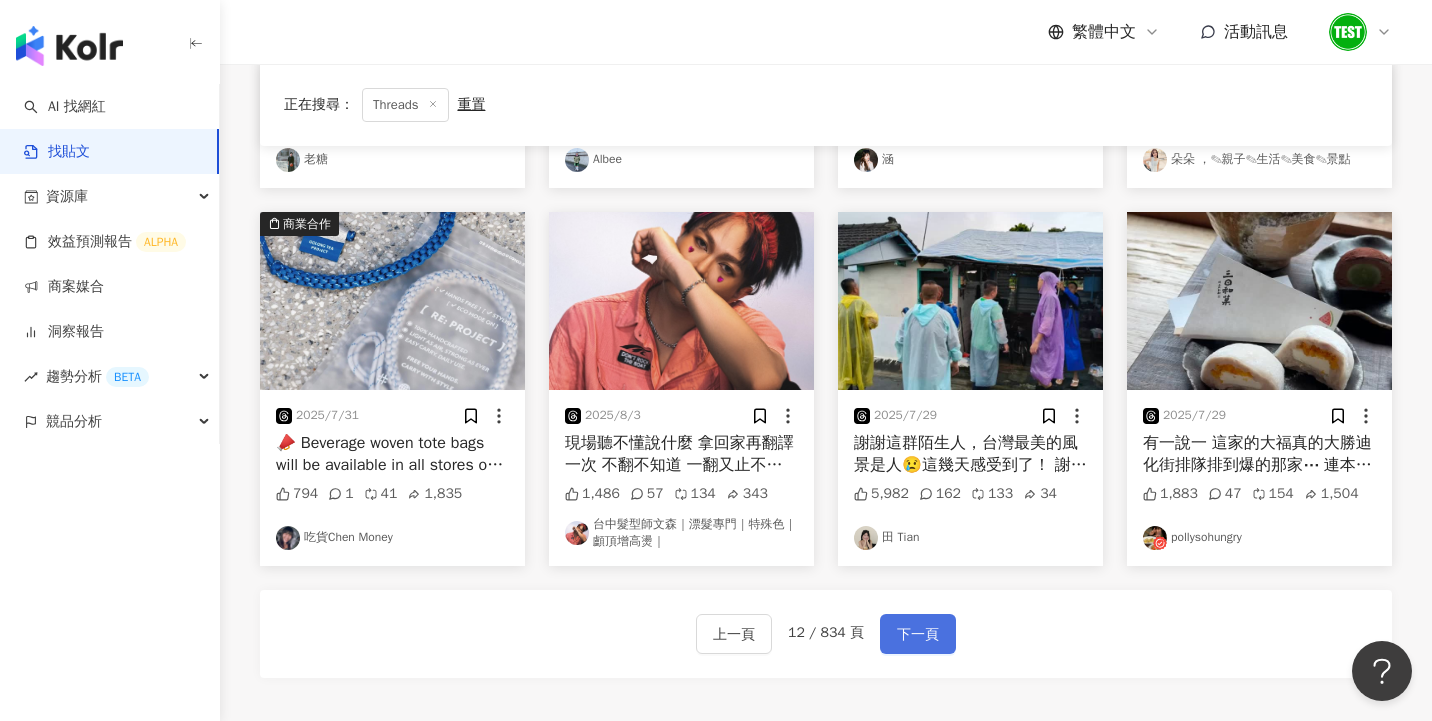 scroll, scrollTop: 923, scrollLeft: 0, axis: vertical 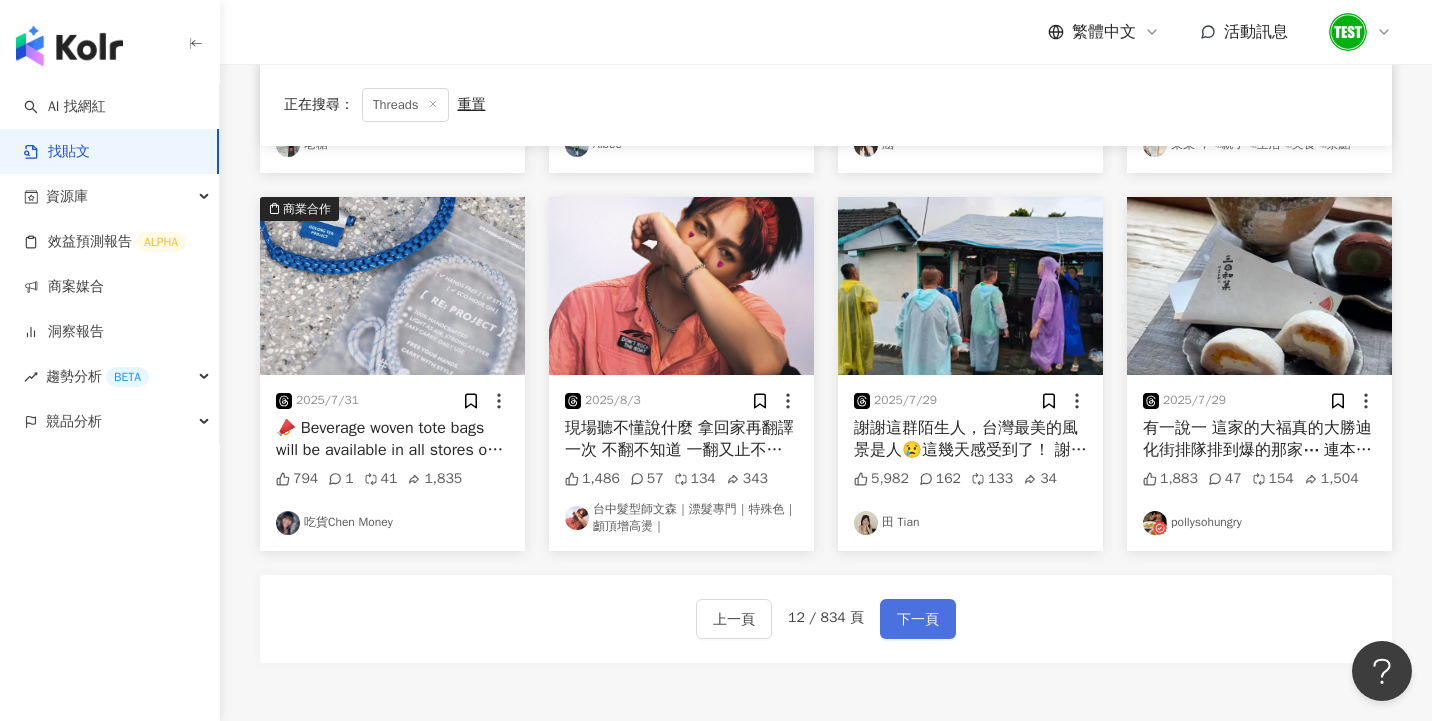 click on "下一頁" at bounding box center [918, 620] 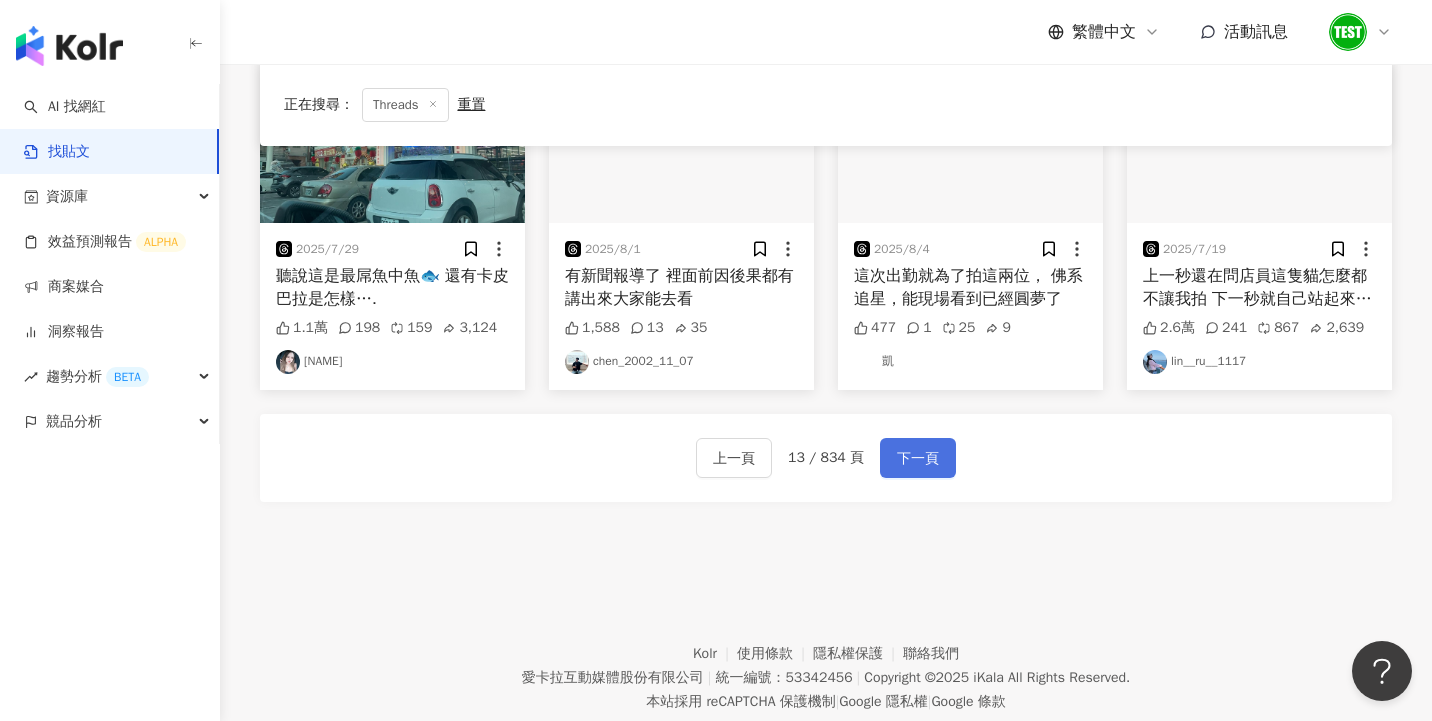 scroll 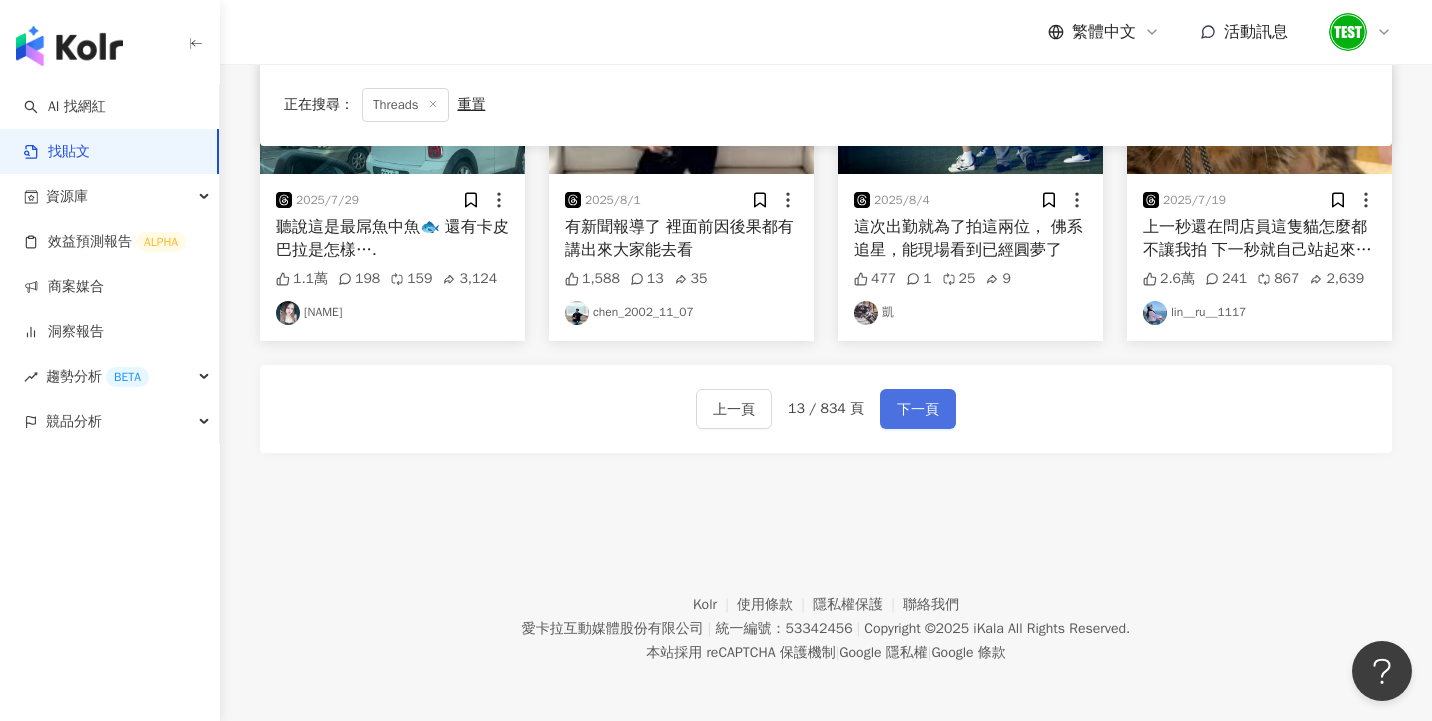 click on "下一頁" at bounding box center [918, 410] 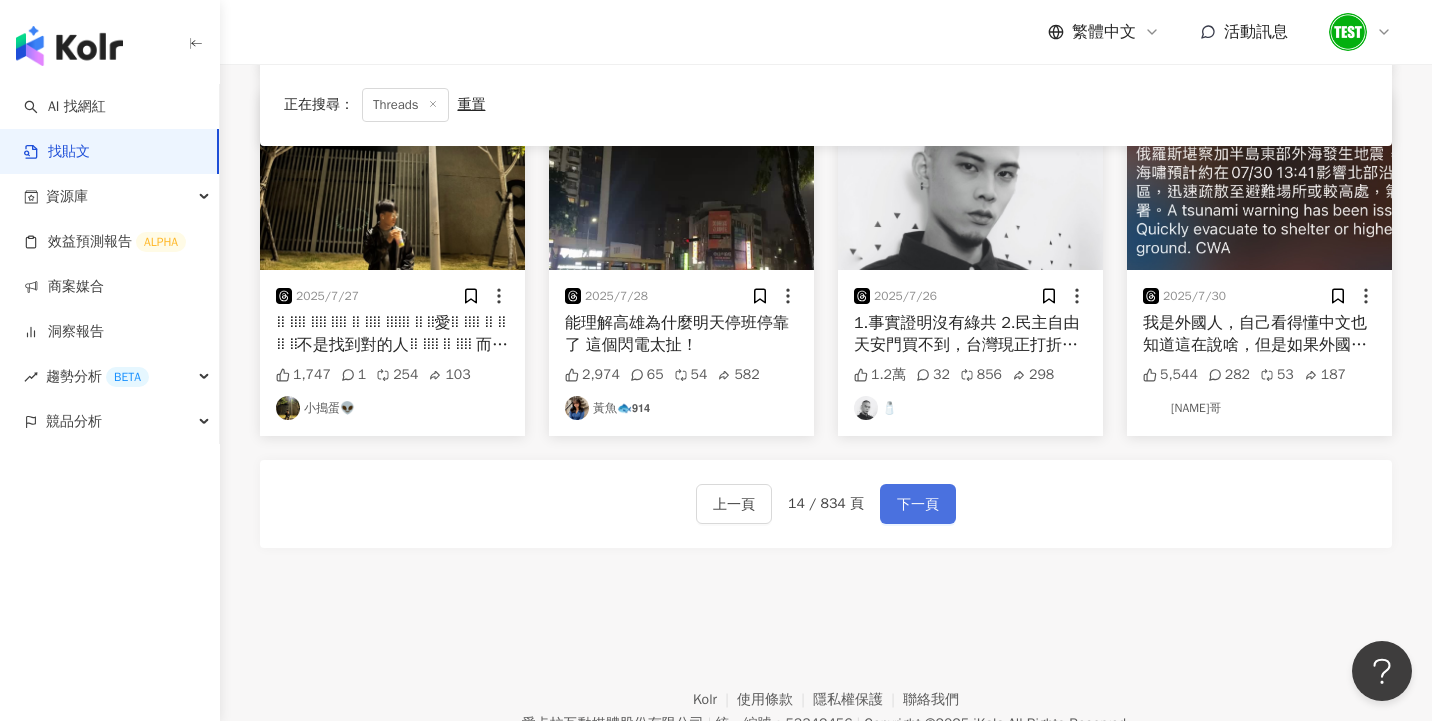 scroll, scrollTop: 1088, scrollLeft: 0, axis: vertical 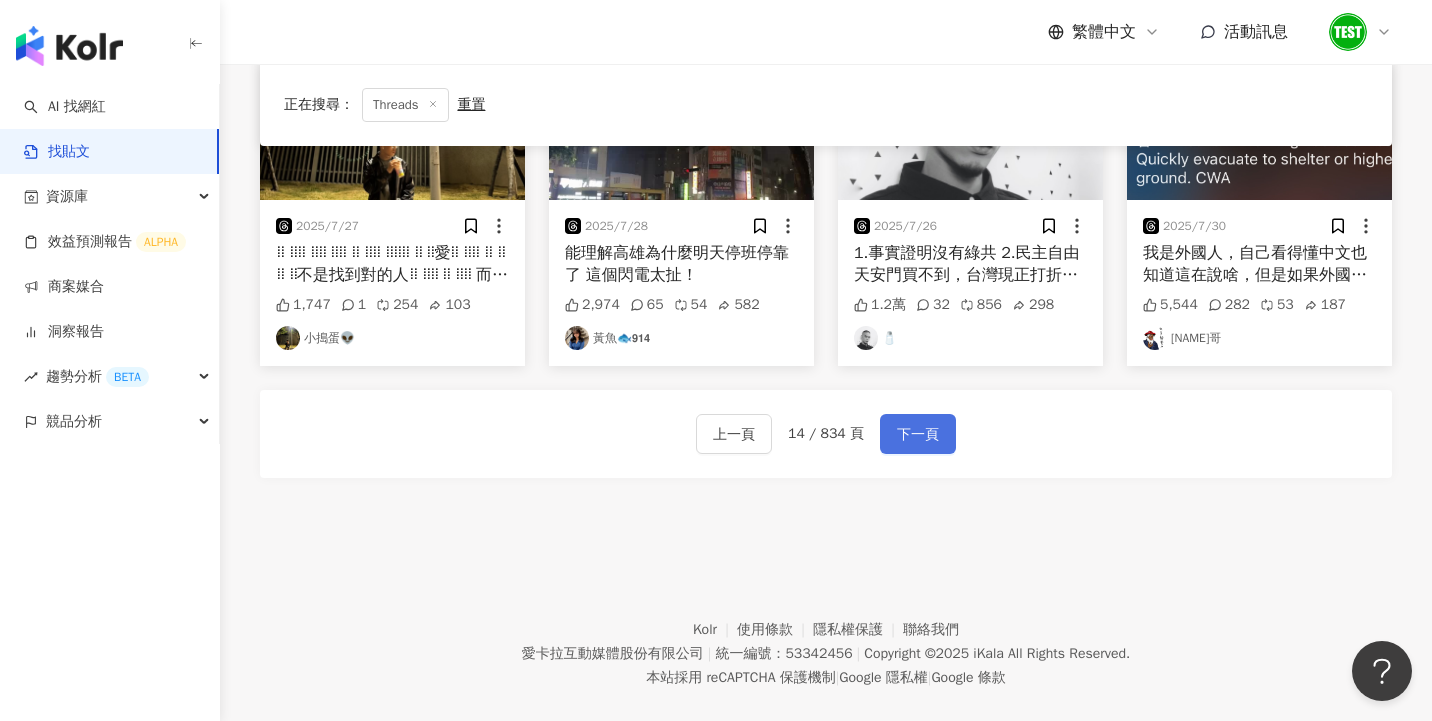 click on "下一頁" at bounding box center (918, 435) 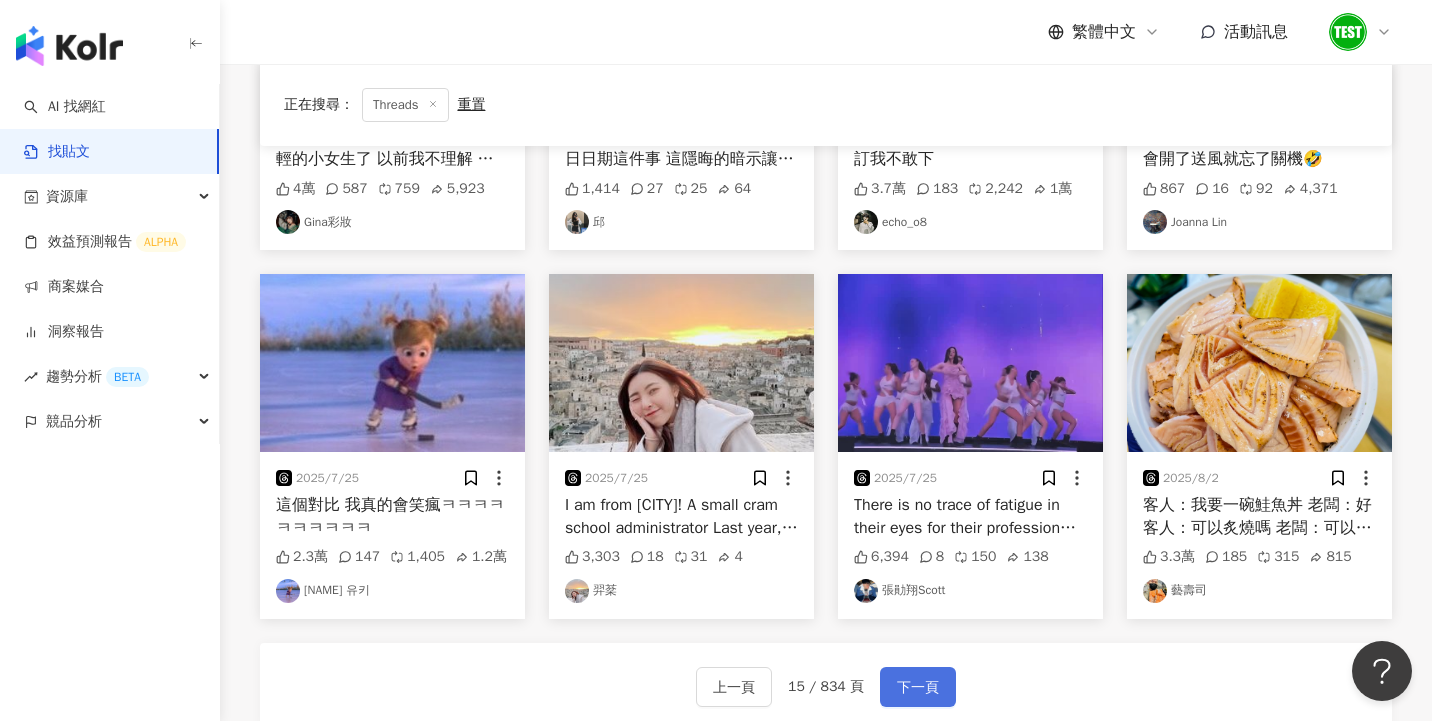 scroll, scrollTop: 859, scrollLeft: 0, axis: vertical 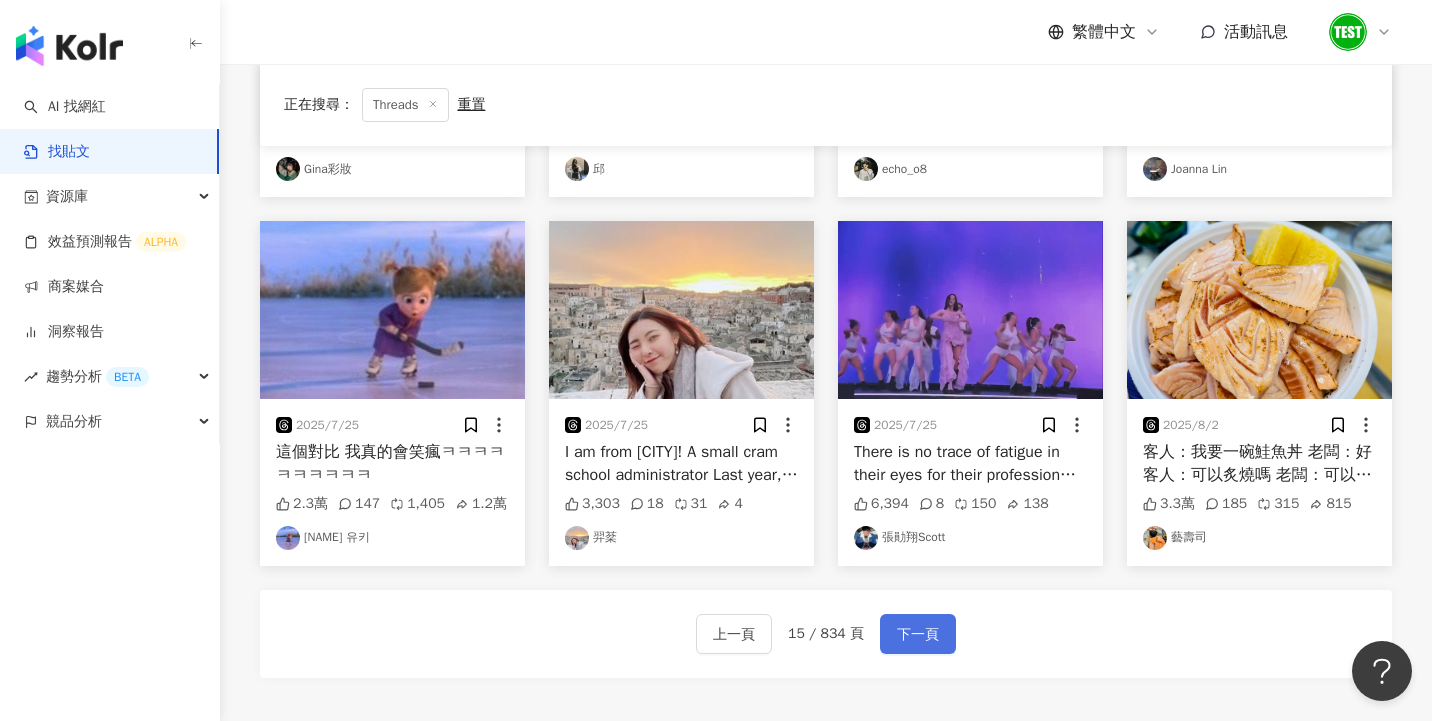 click on "下一頁" at bounding box center [918, 635] 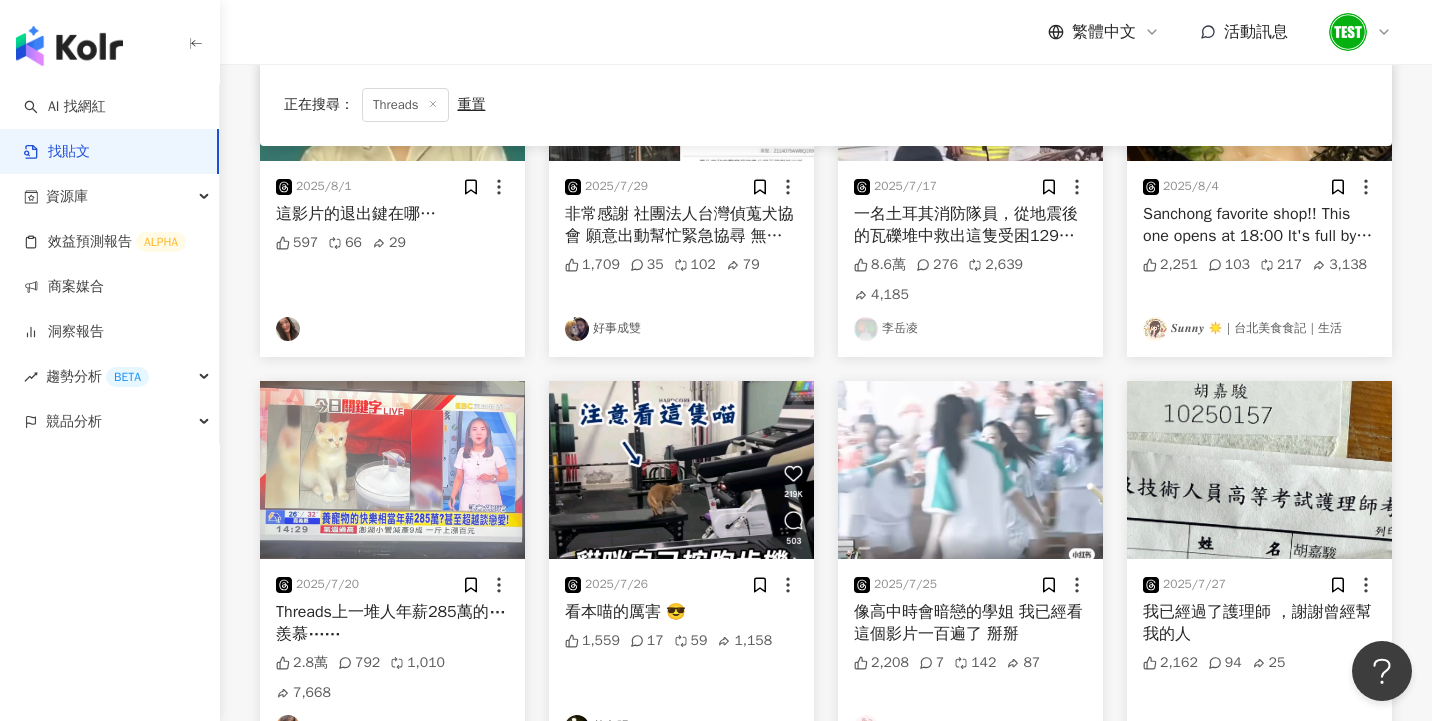 scroll, scrollTop: 1088, scrollLeft: 0, axis: vertical 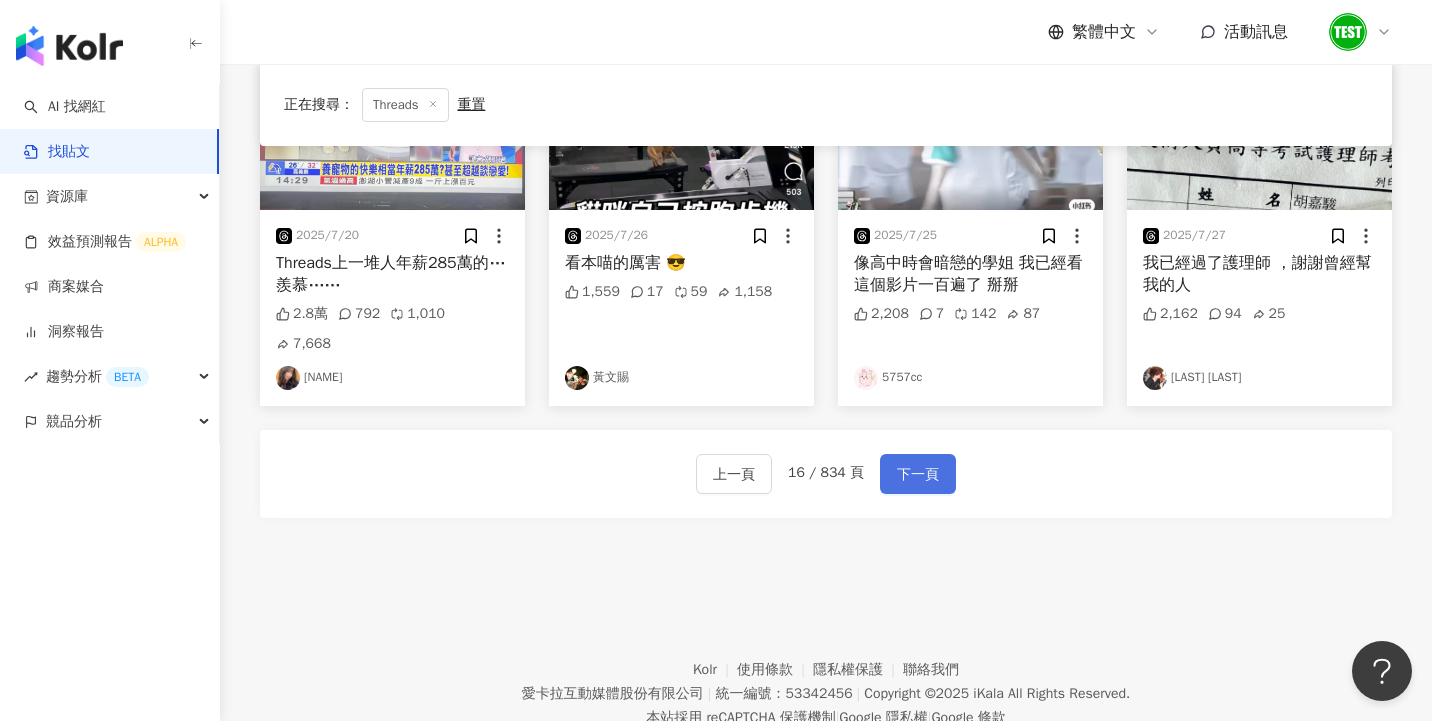 click on "下一頁" at bounding box center [918, 475] 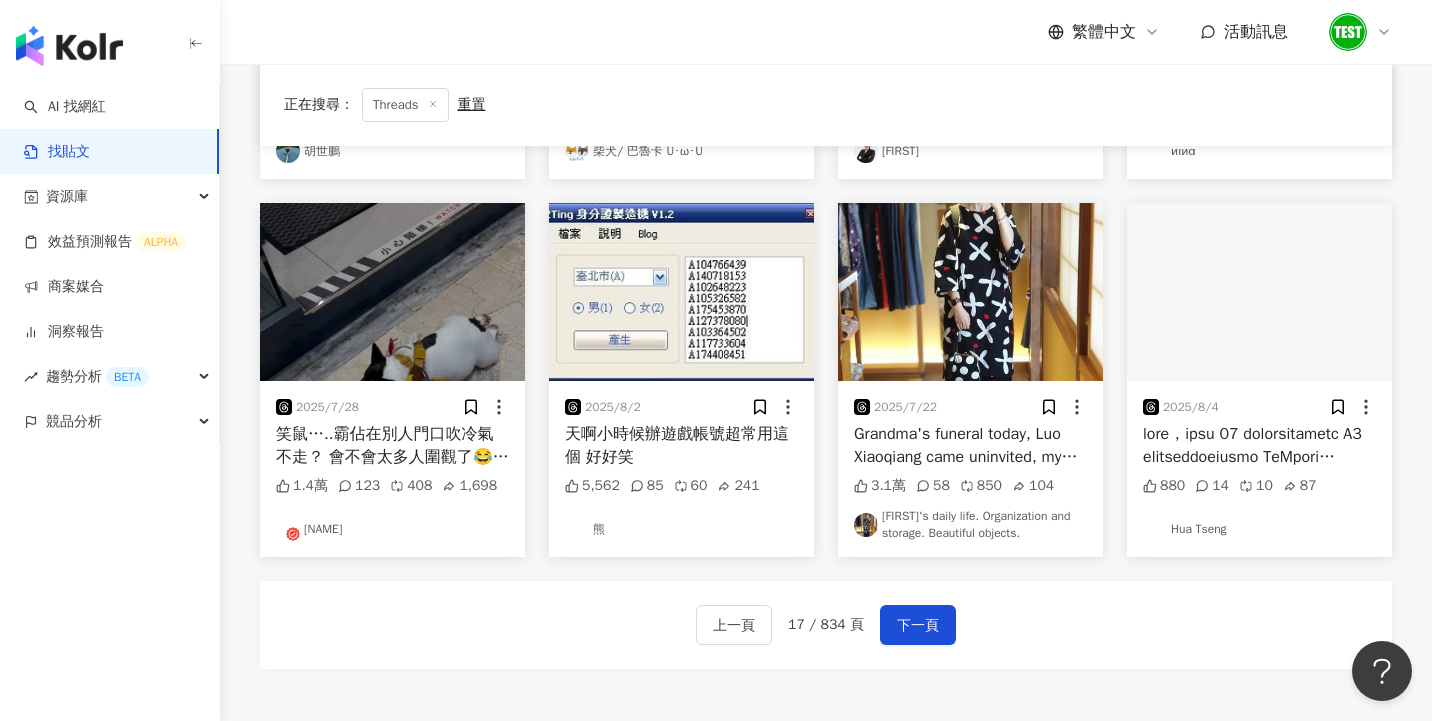 scroll, scrollTop: 887, scrollLeft: 0, axis: vertical 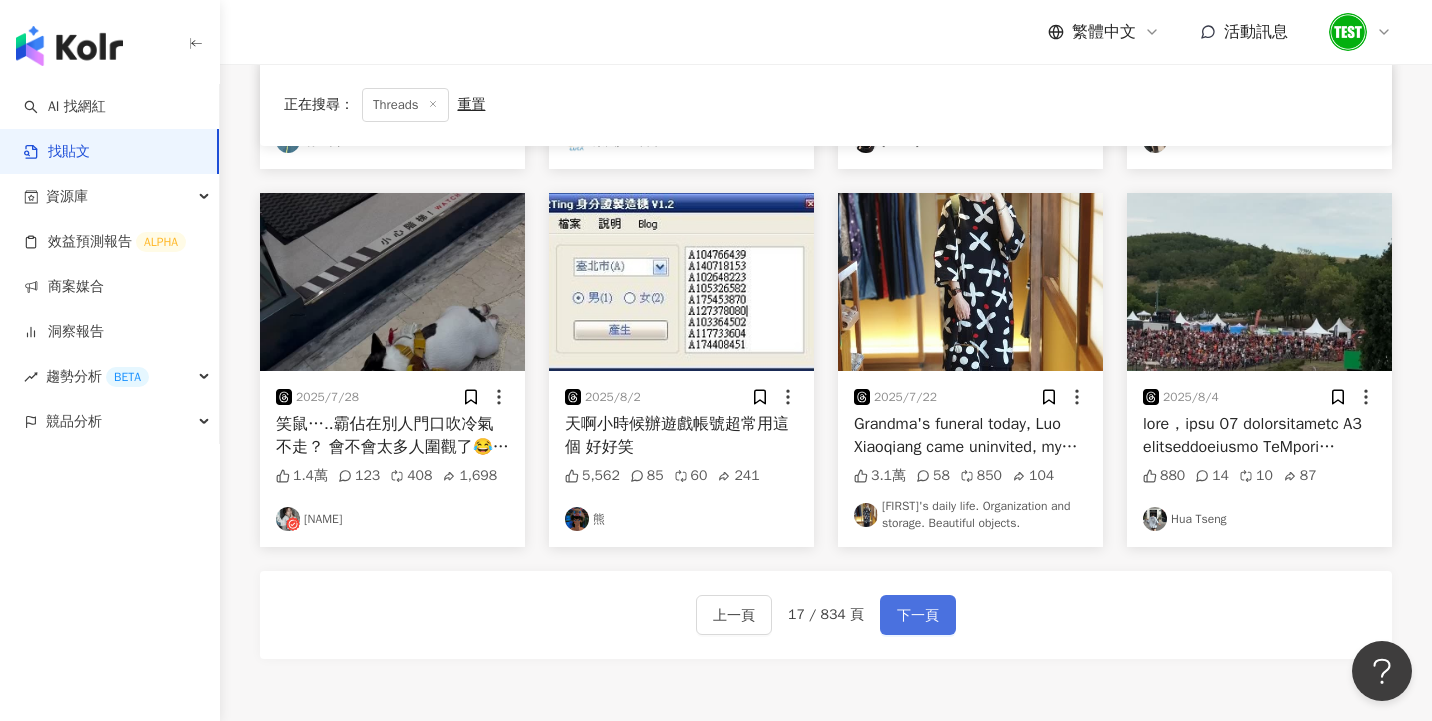 click on "下一頁" at bounding box center [918, 616] 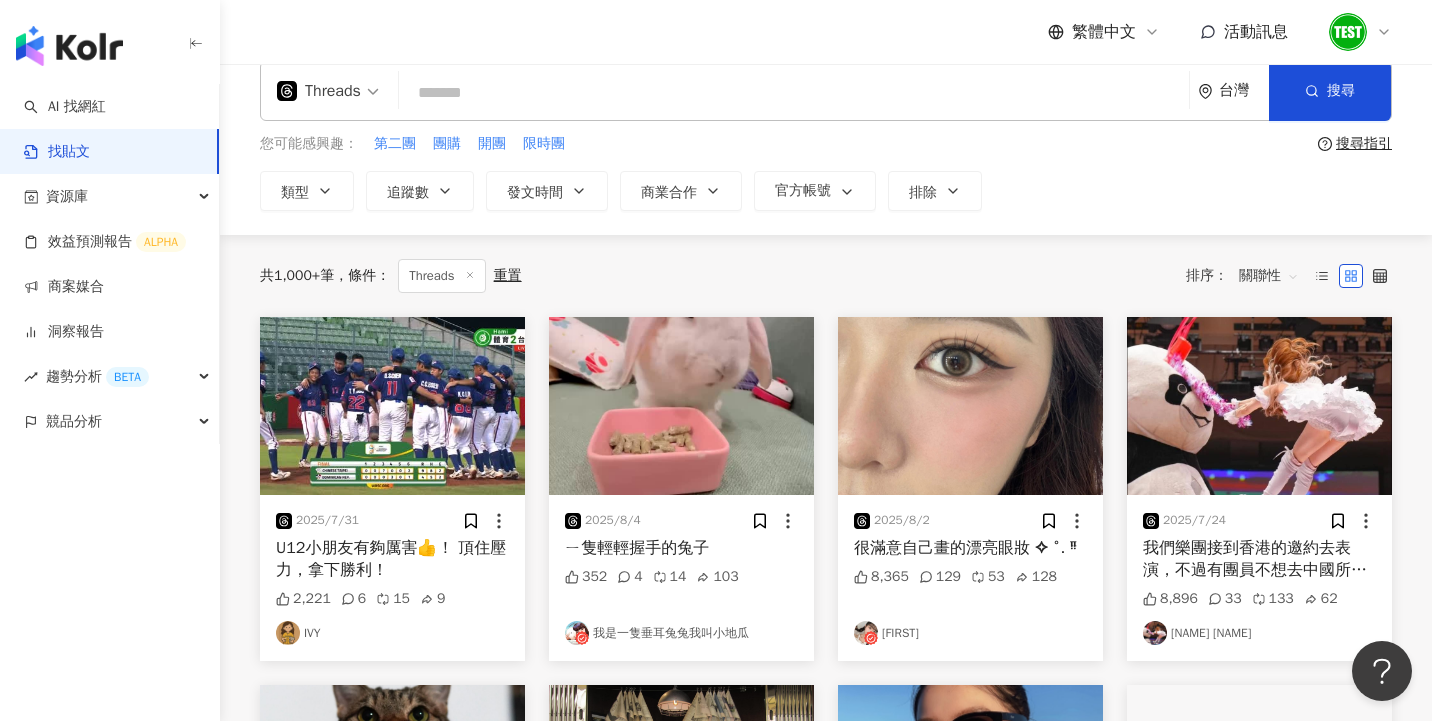 scroll, scrollTop: 0, scrollLeft: 0, axis: both 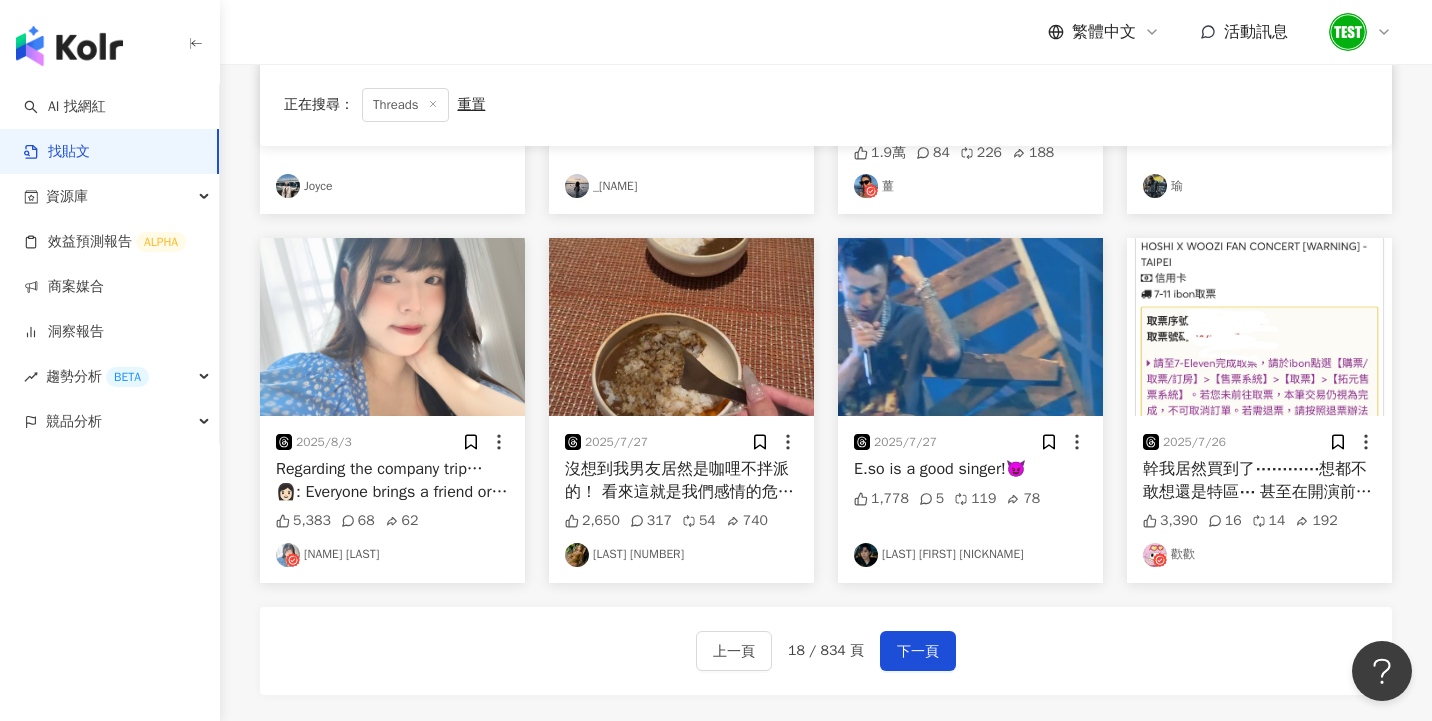 click on "下一頁" at bounding box center (918, 652) 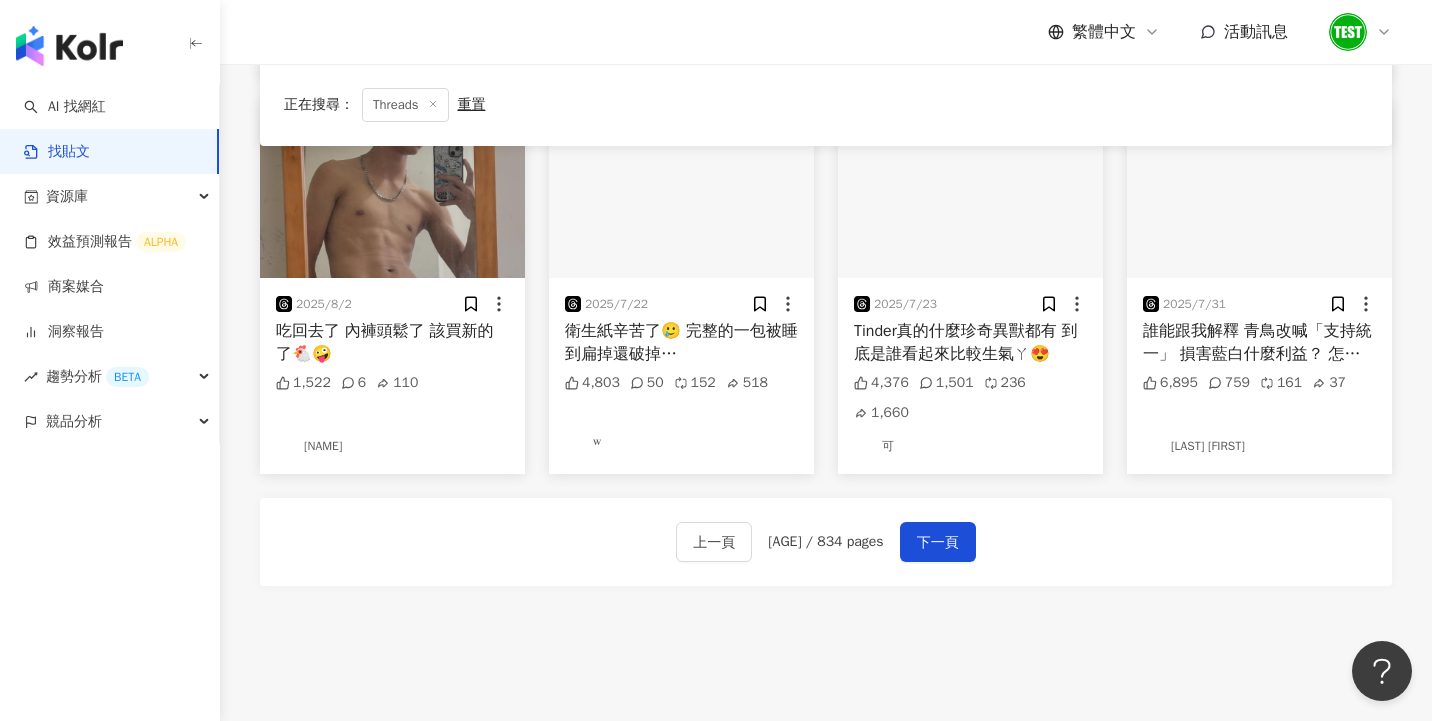 scroll, scrollTop: 1088, scrollLeft: 0, axis: vertical 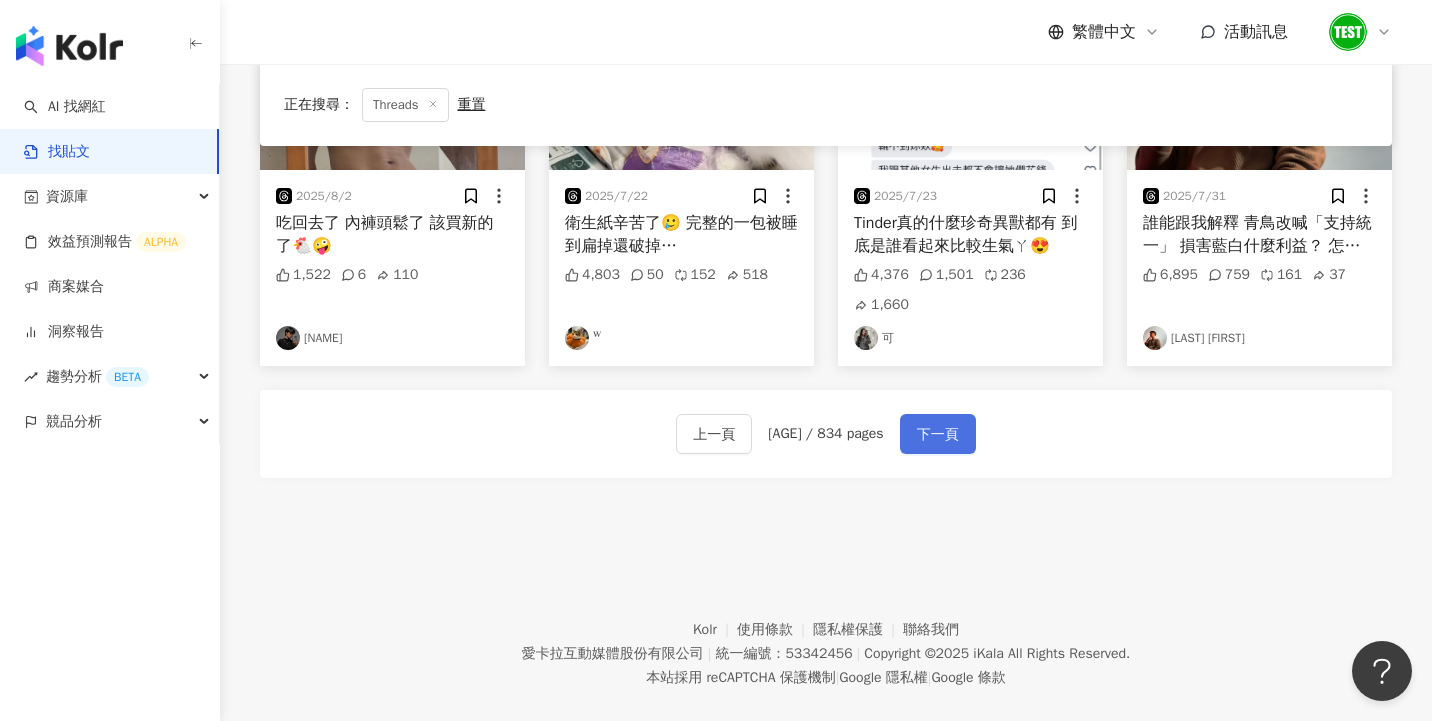 click on "下一頁" at bounding box center [938, 435] 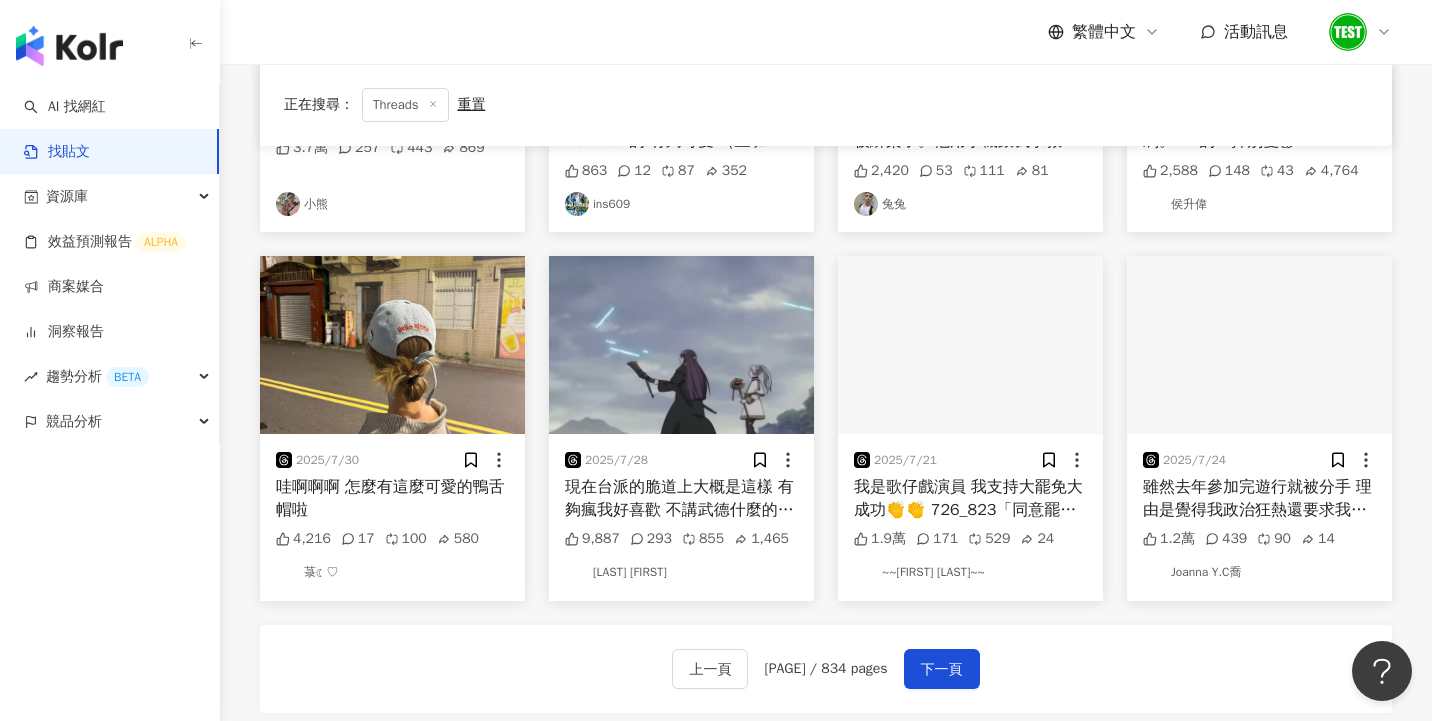 scroll, scrollTop: 903, scrollLeft: 0, axis: vertical 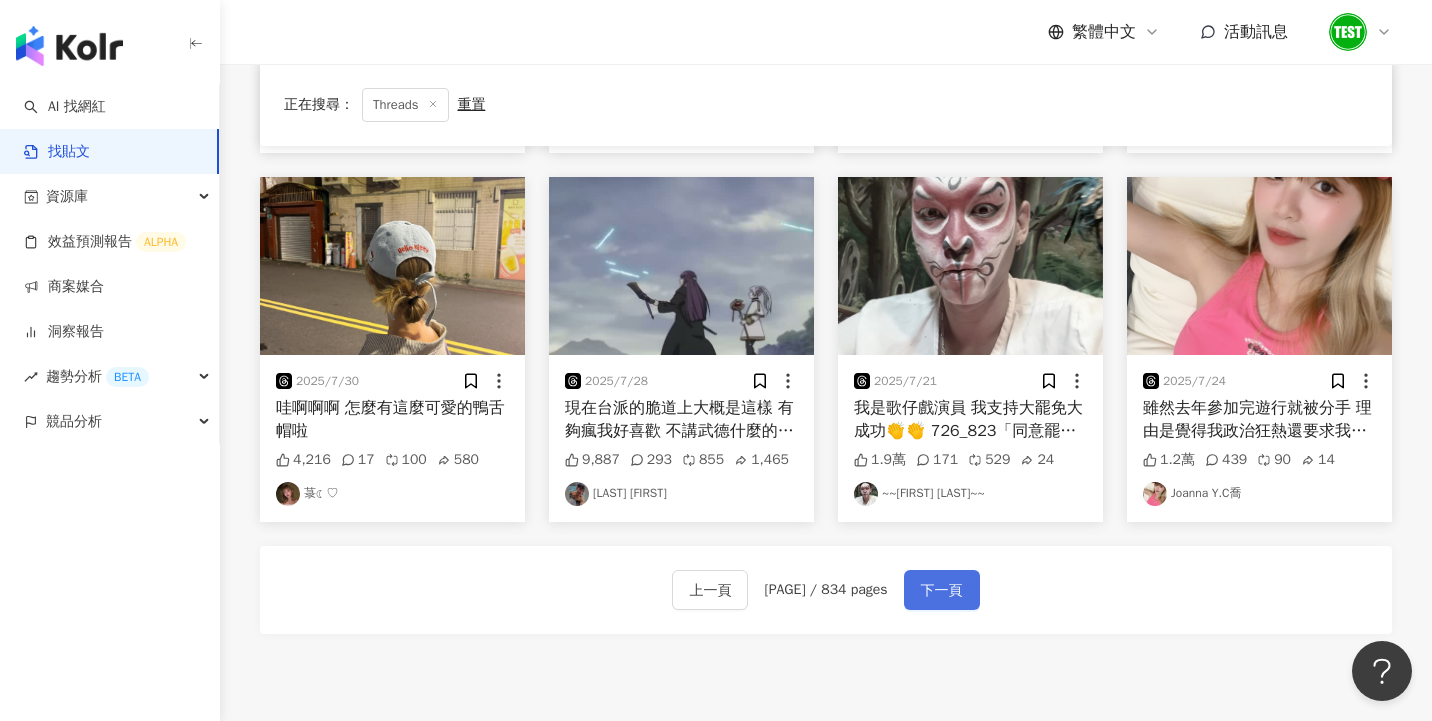 click on "下一頁" at bounding box center (942, 591) 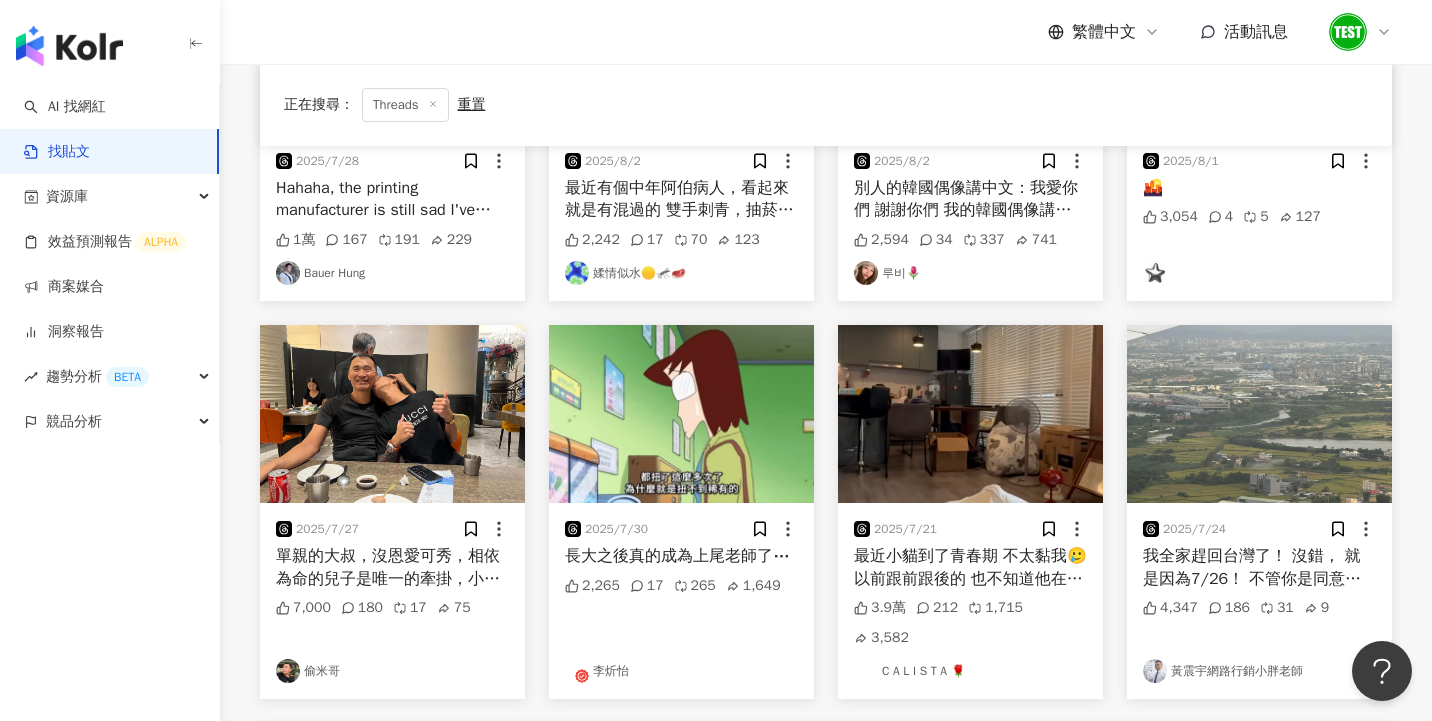 scroll, scrollTop: 956, scrollLeft: 0, axis: vertical 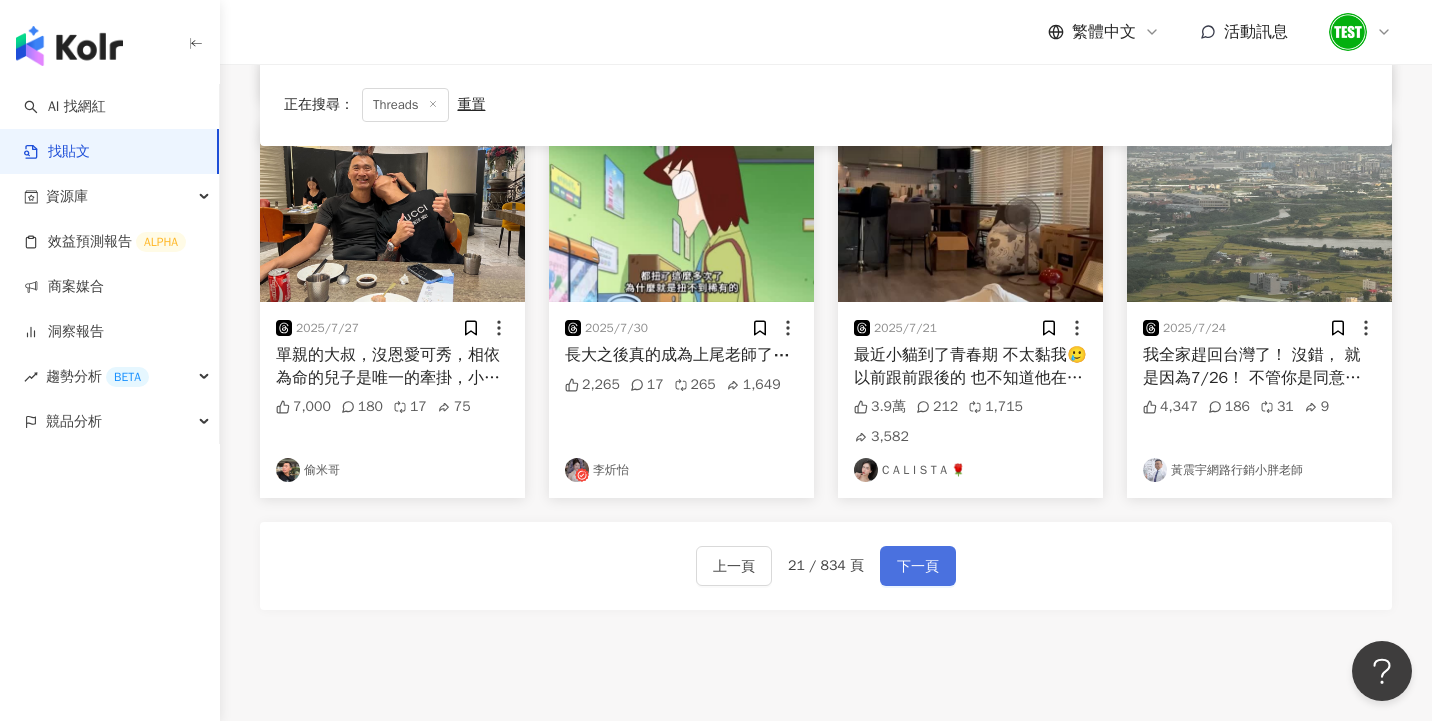 click on "下一頁" at bounding box center [918, 567] 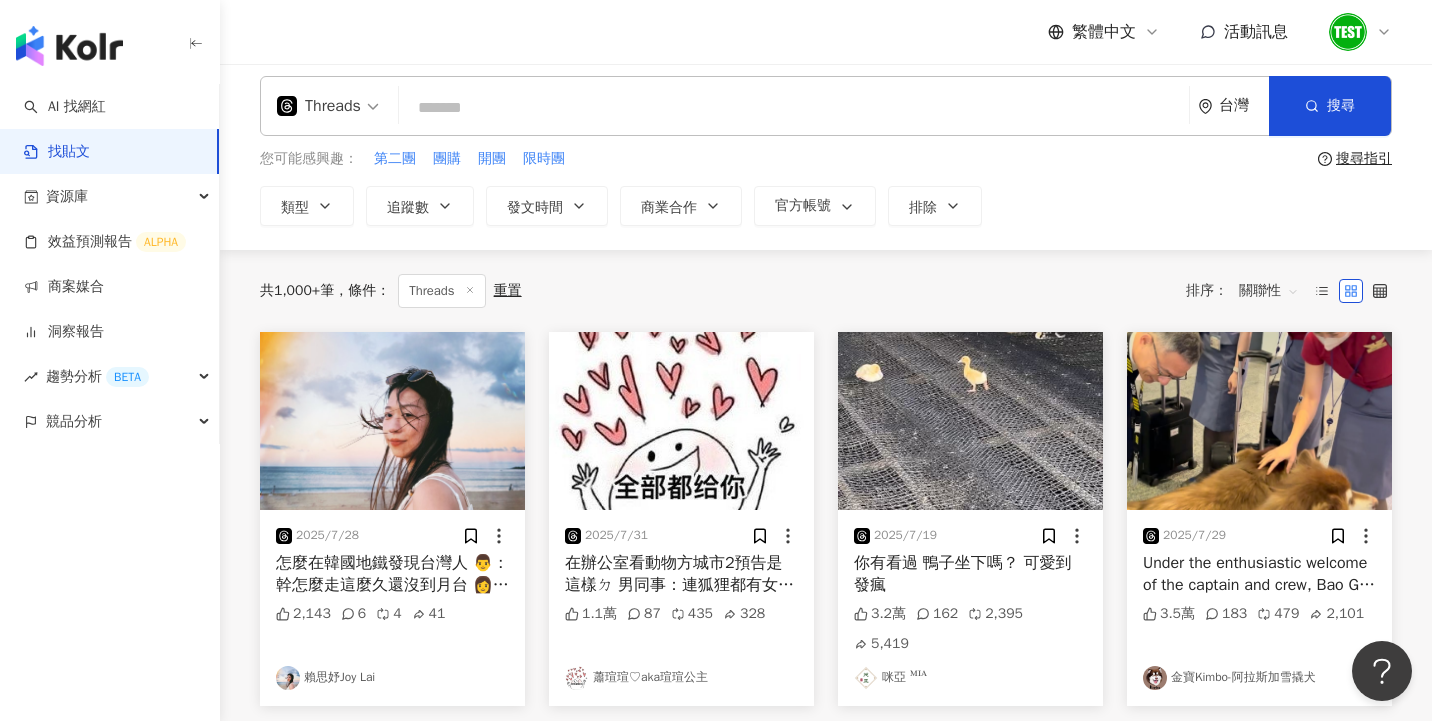 scroll, scrollTop: 72, scrollLeft: 0, axis: vertical 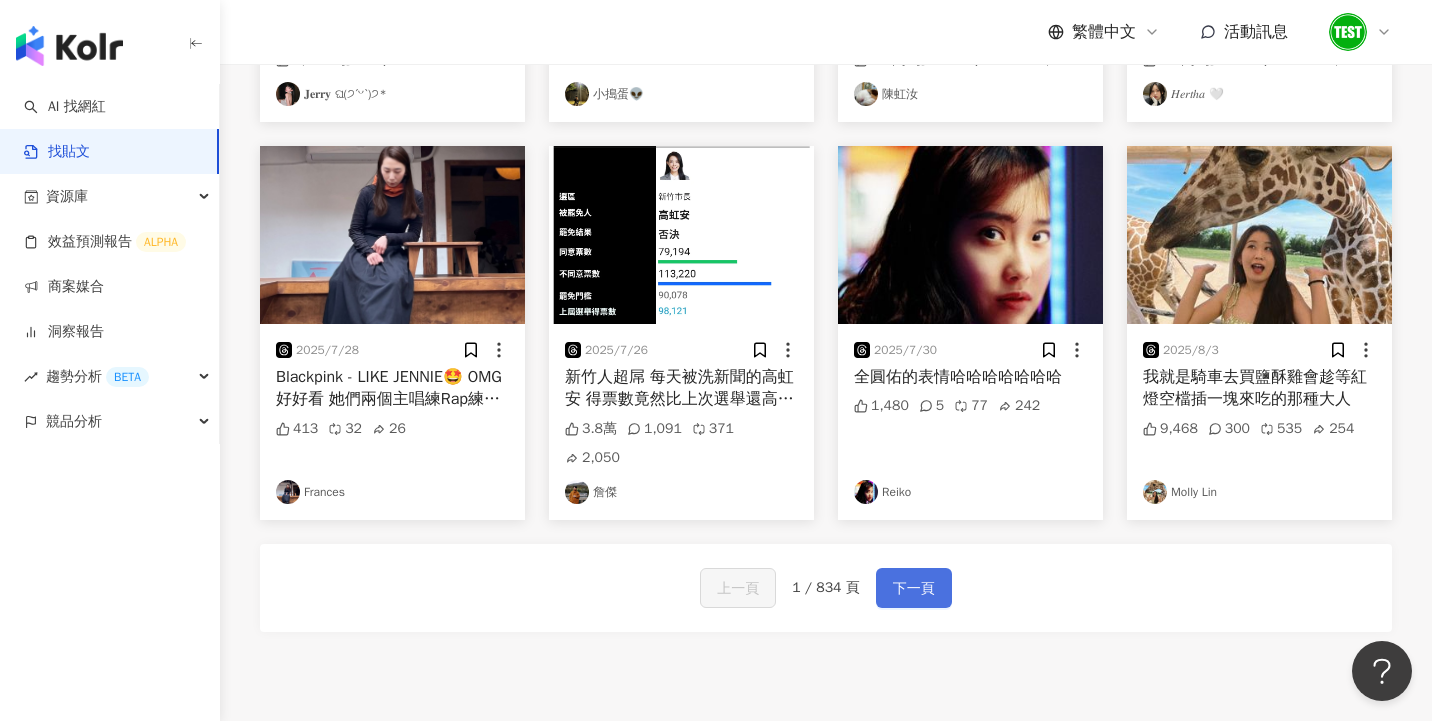 click on "下一頁" at bounding box center (914, 589) 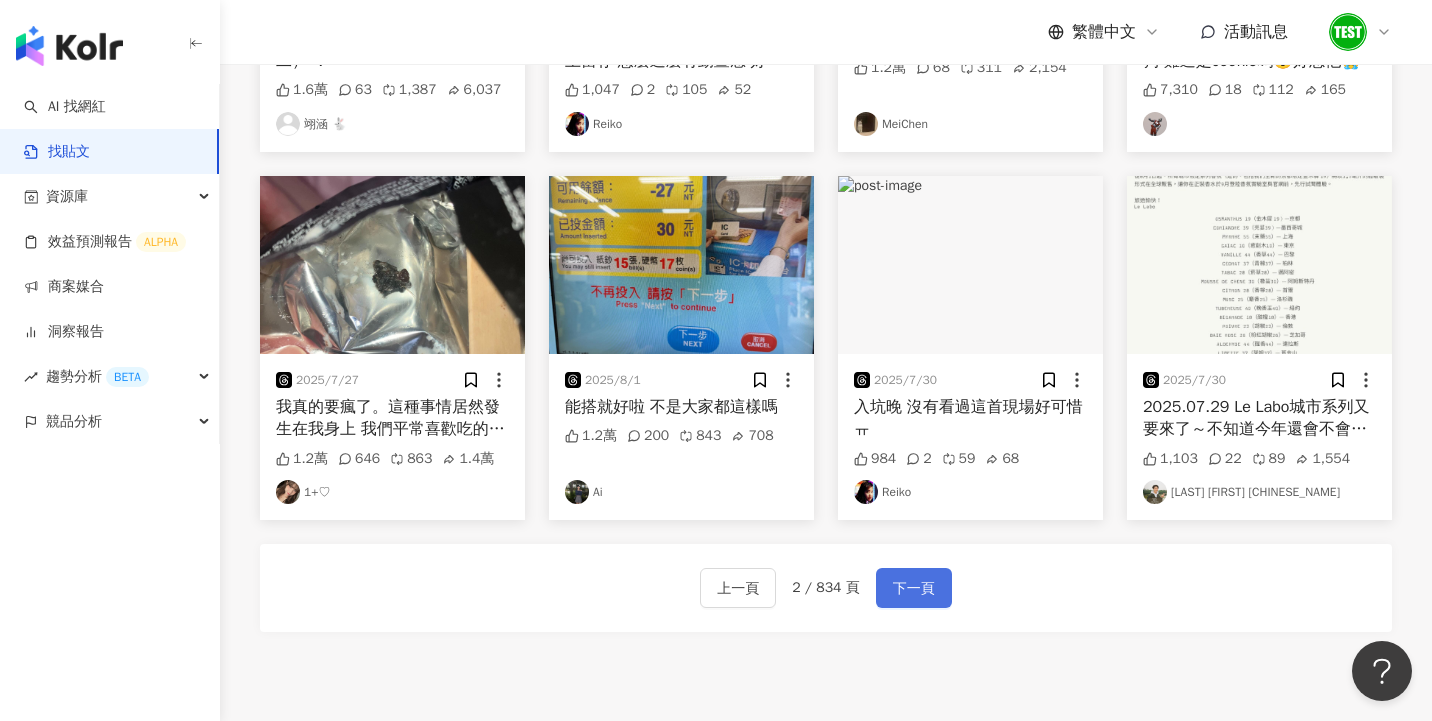 click on "下一頁" at bounding box center (914, 589) 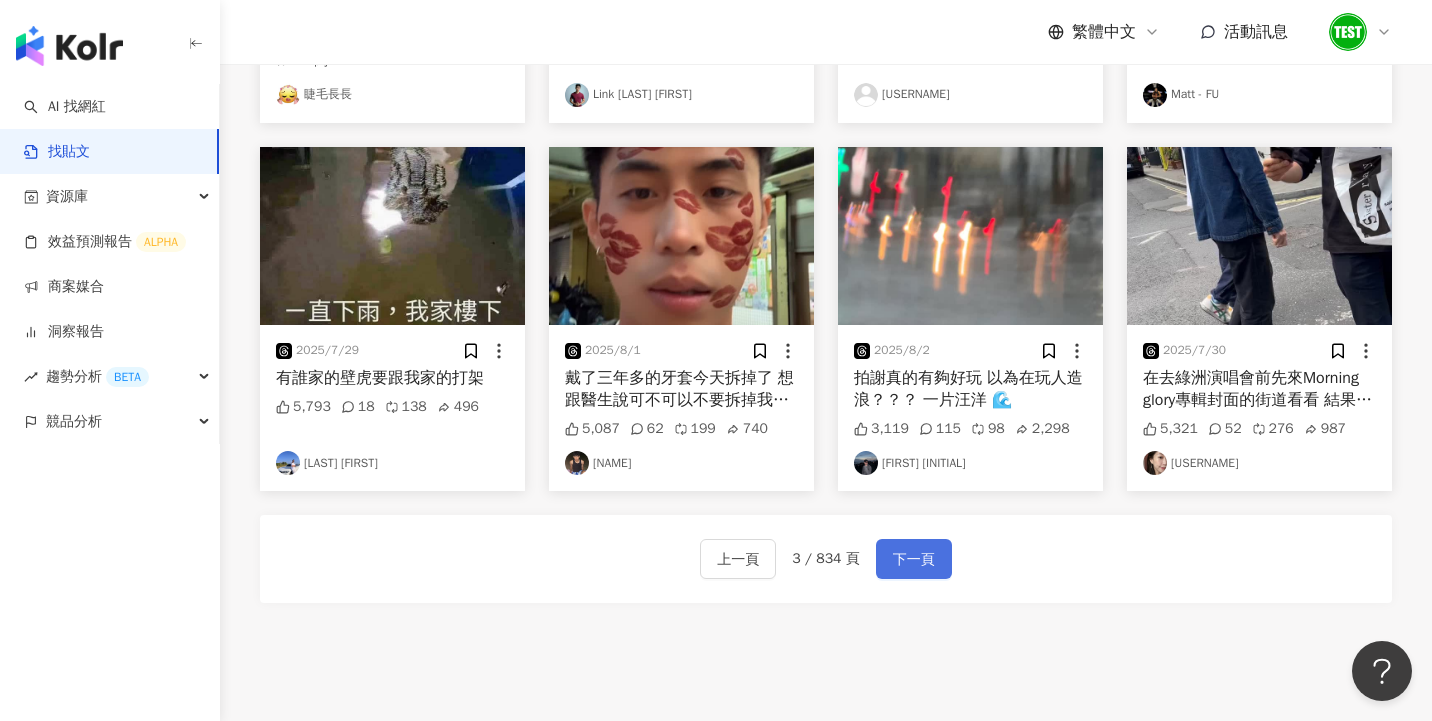 click on "下一頁" at bounding box center (914, 560) 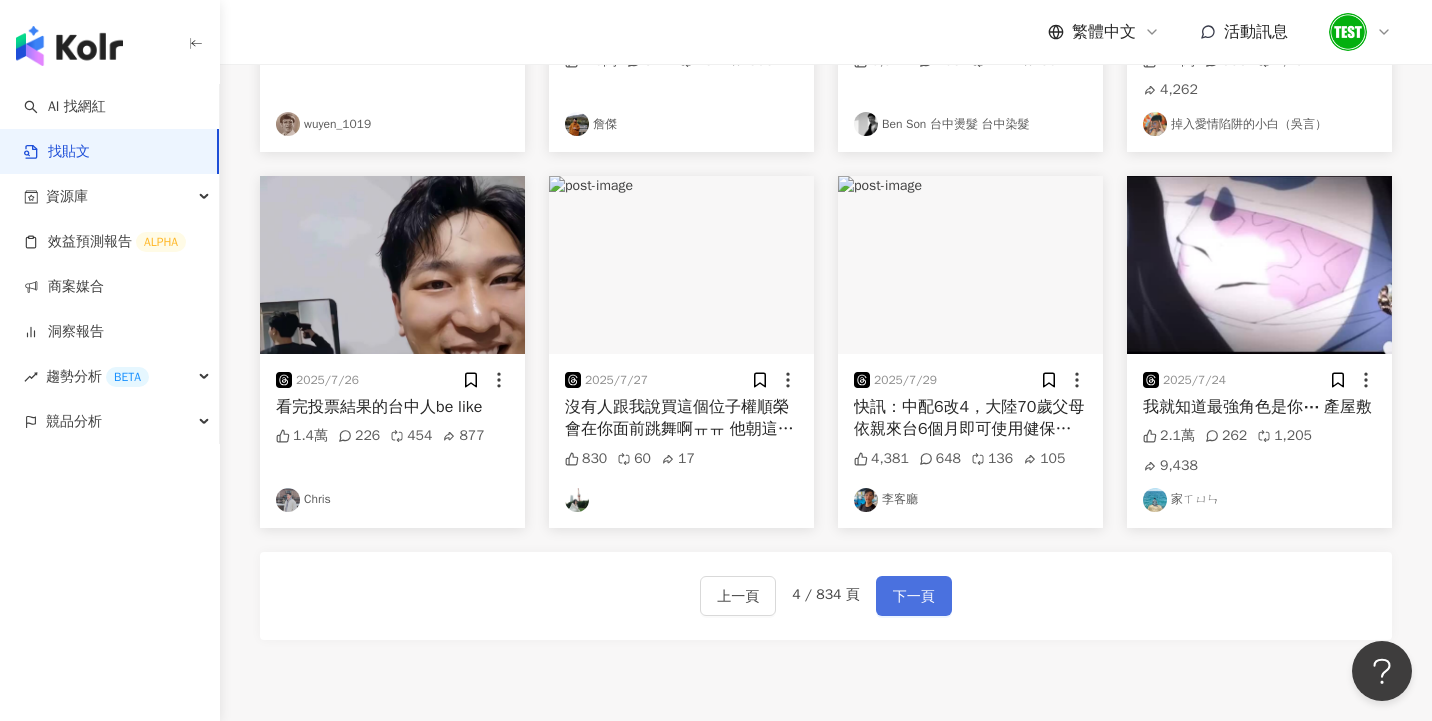 click on "下一頁" at bounding box center (914, 597) 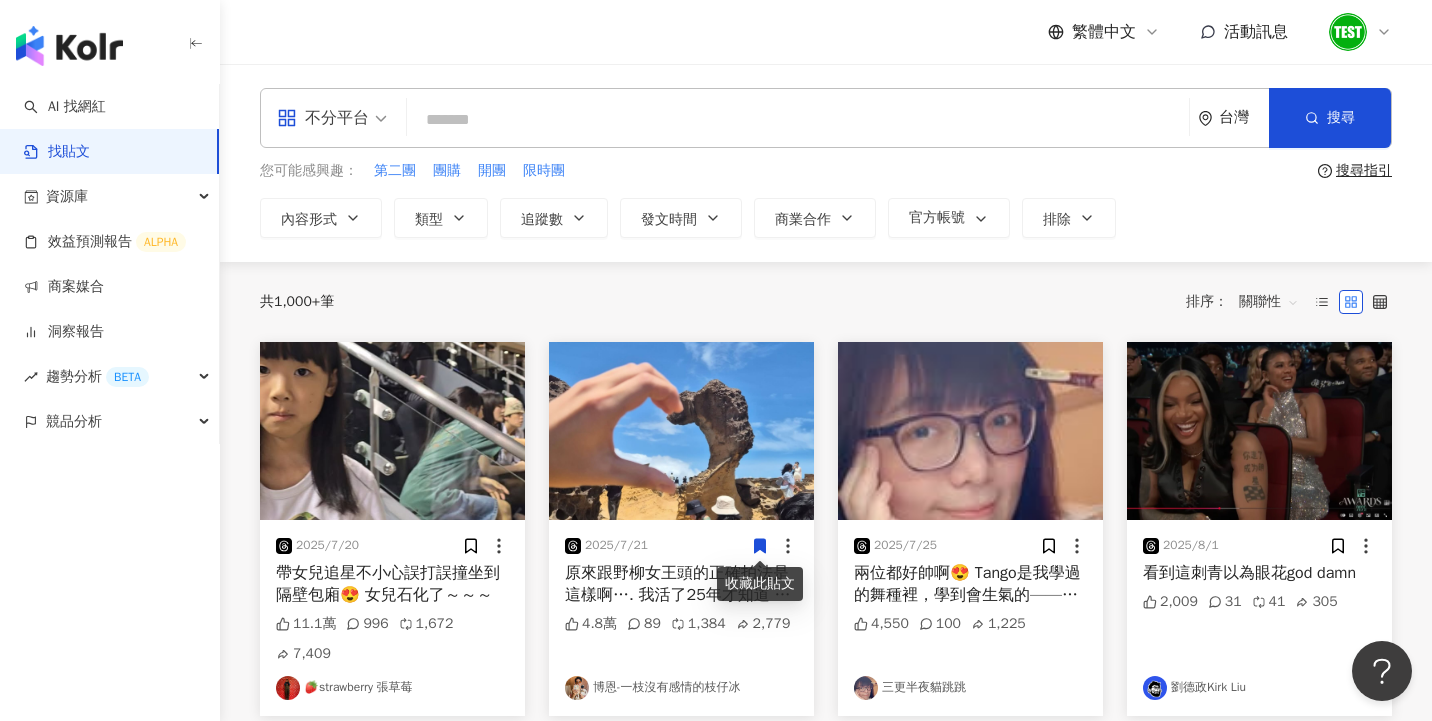 click on "共  1,000+  筆 排序： 關聯性" at bounding box center [826, 302] 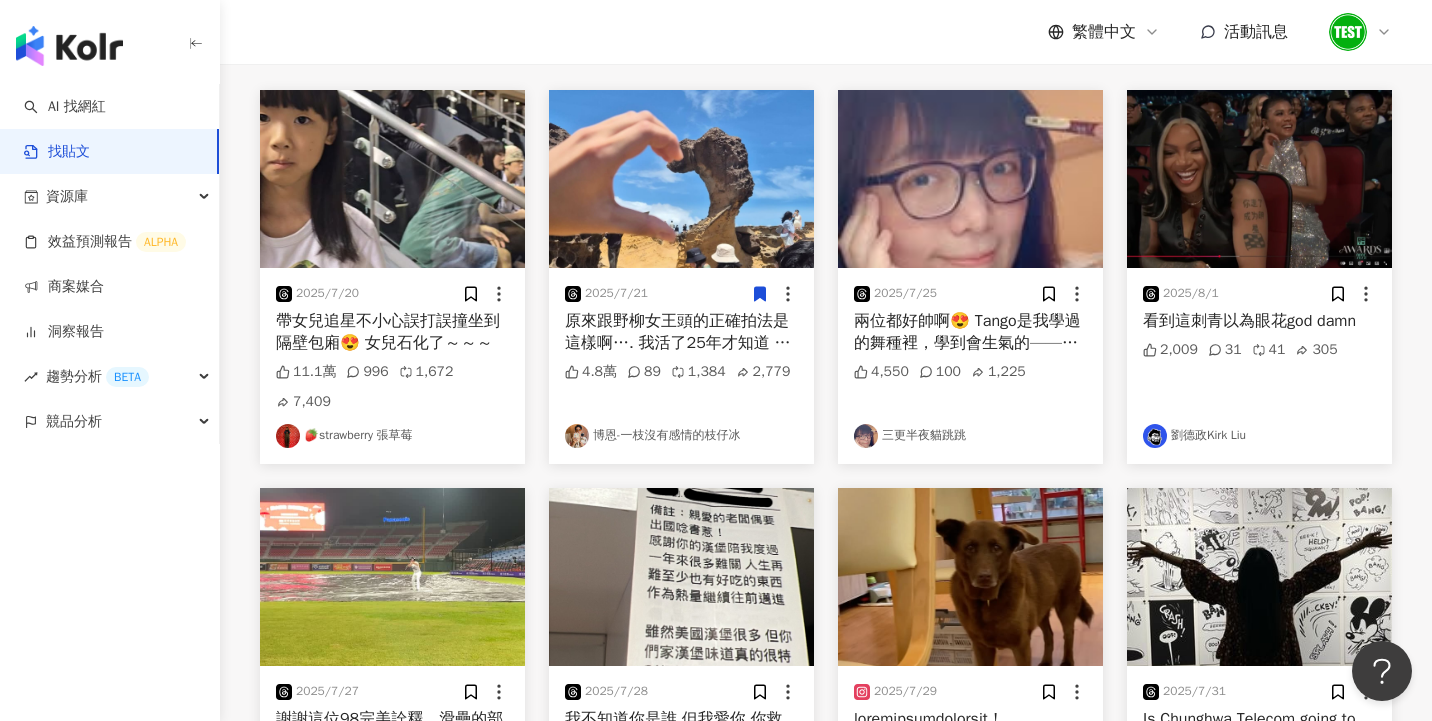 scroll, scrollTop: 227, scrollLeft: 0, axis: vertical 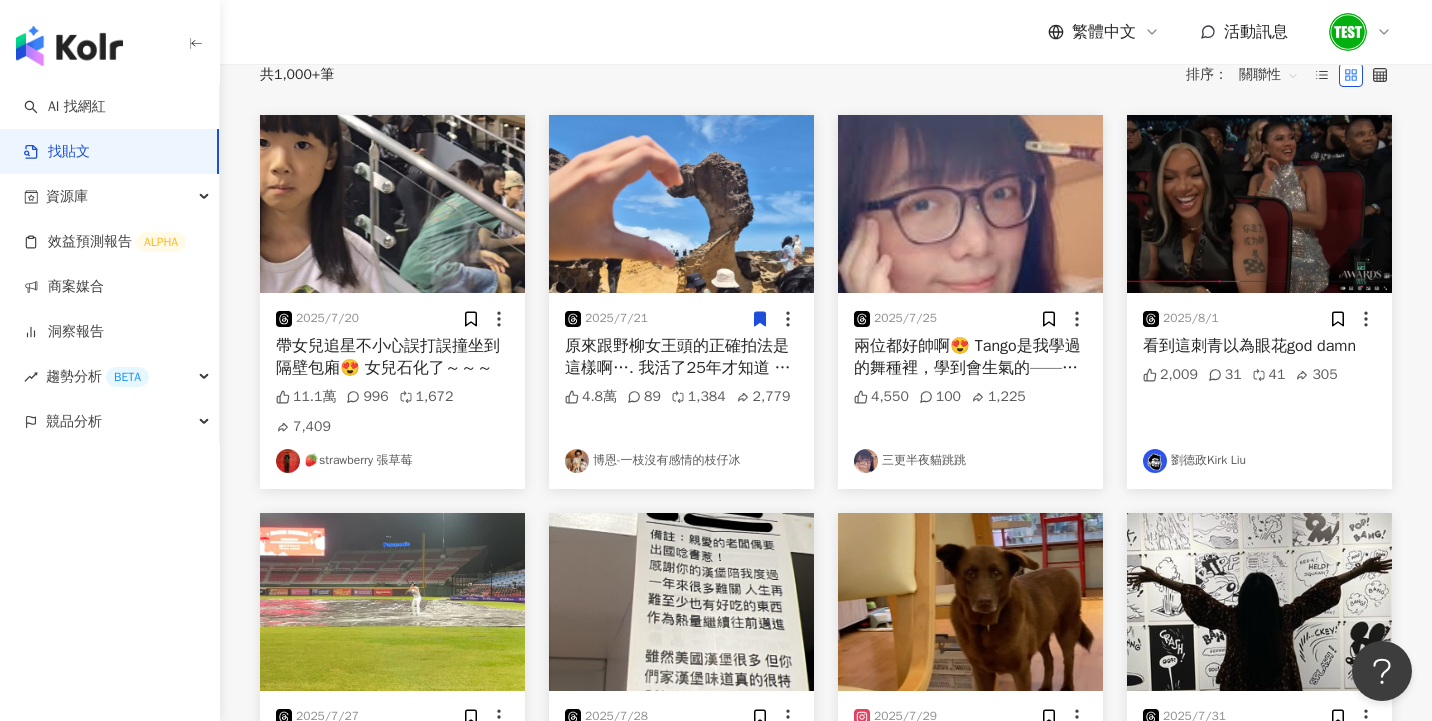 click at bounding box center [970, 204] 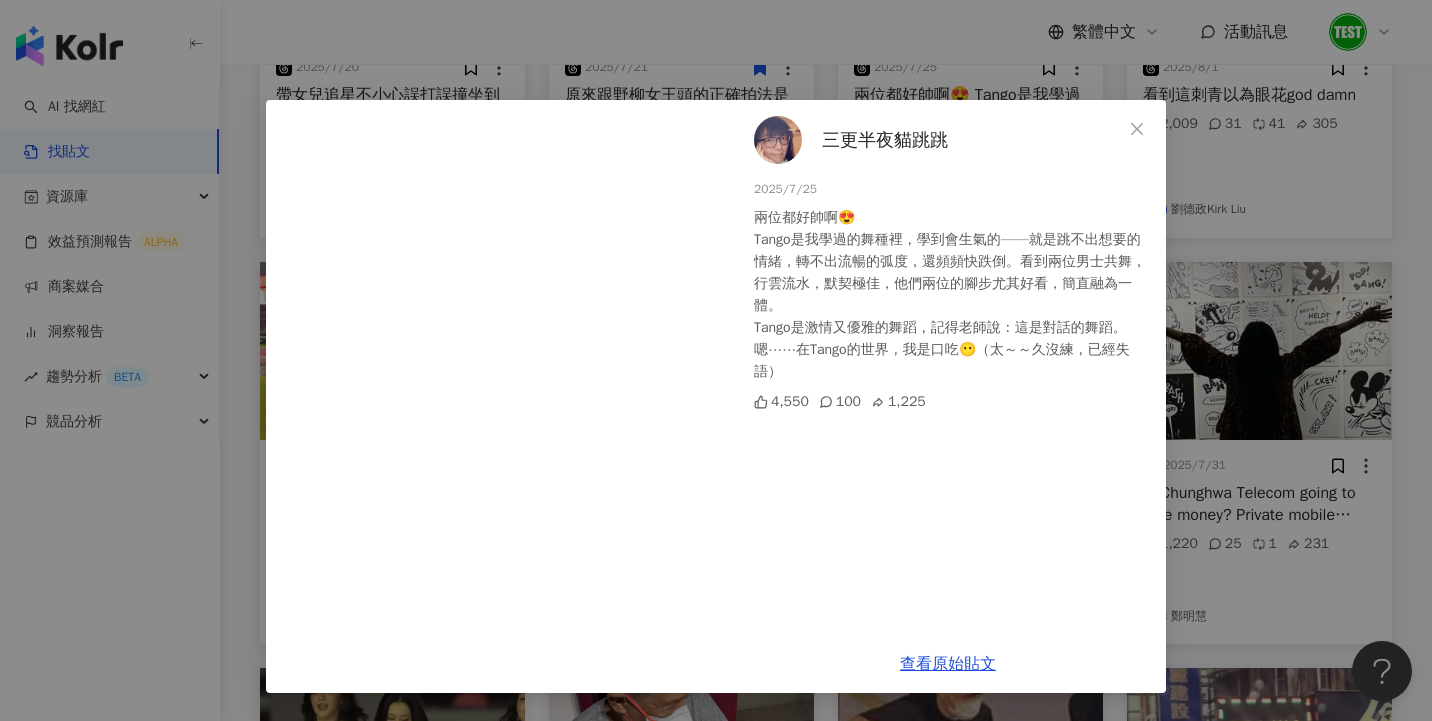 scroll, scrollTop: 711, scrollLeft: 0, axis: vertical 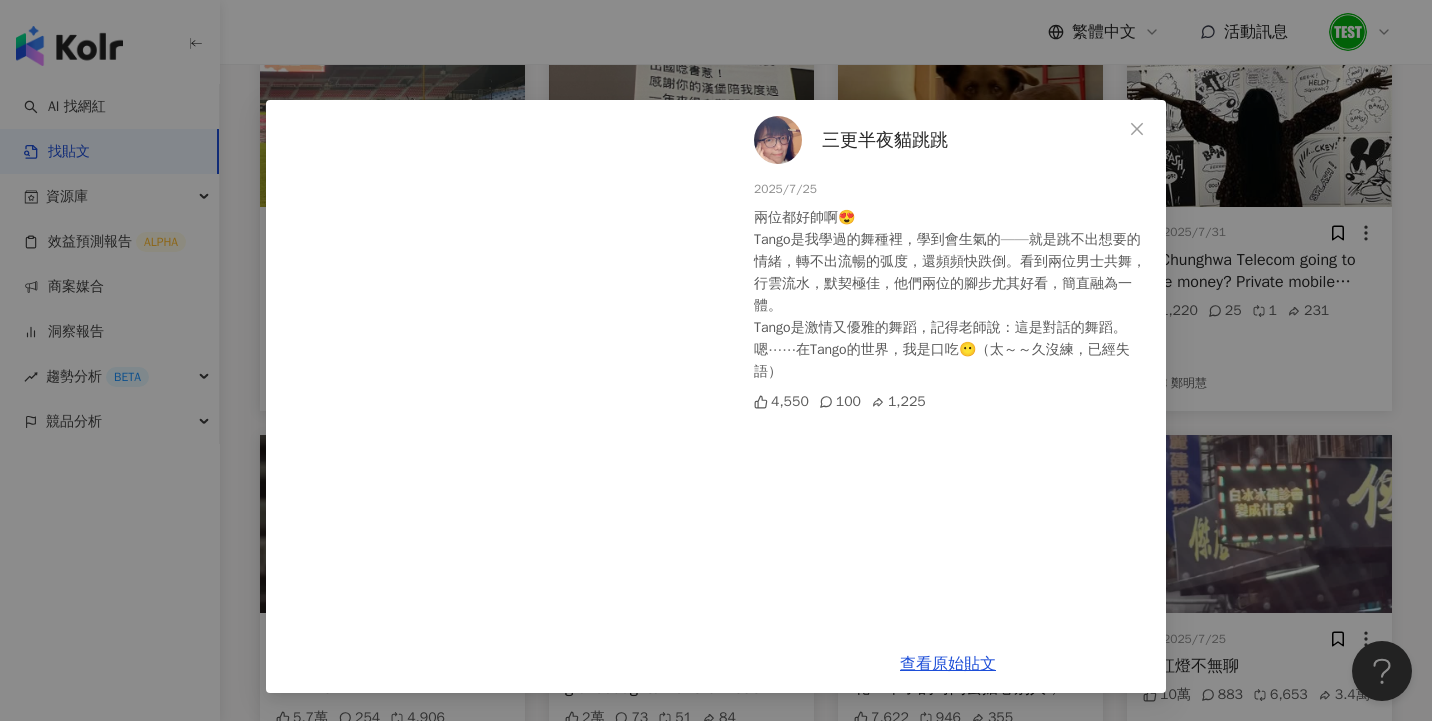 click on "[USERNAME] [DATE] Both are so handsome😍
Tango is the dance I've learned that makes me angry—I can't express the emotions I want, I can't turn smoothly, and I almost fall frequently. Seeing two men dance together, flowing like water, with excellent chemistry, their footwork is particularly beautiful, almost becoming one.
Tango is a passionate and elegant dance. I remember the teacher said: This is a dance of dialogue. Well... in the world of Tango, I stutter😶 (haven't practiced for too long, I'm speechless)" at bounding box center [716, 360] 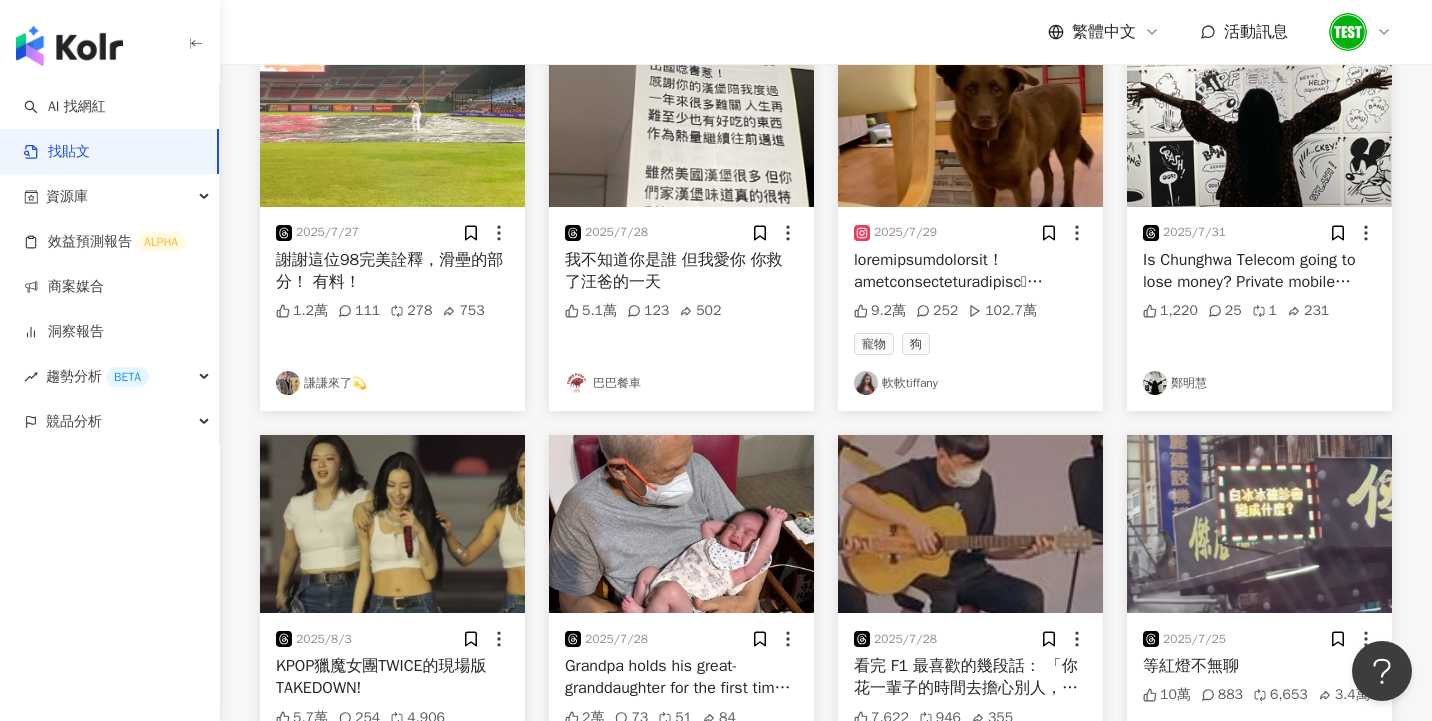 scroll, scrollTop: 0, scrollLeft: 0, axis: both 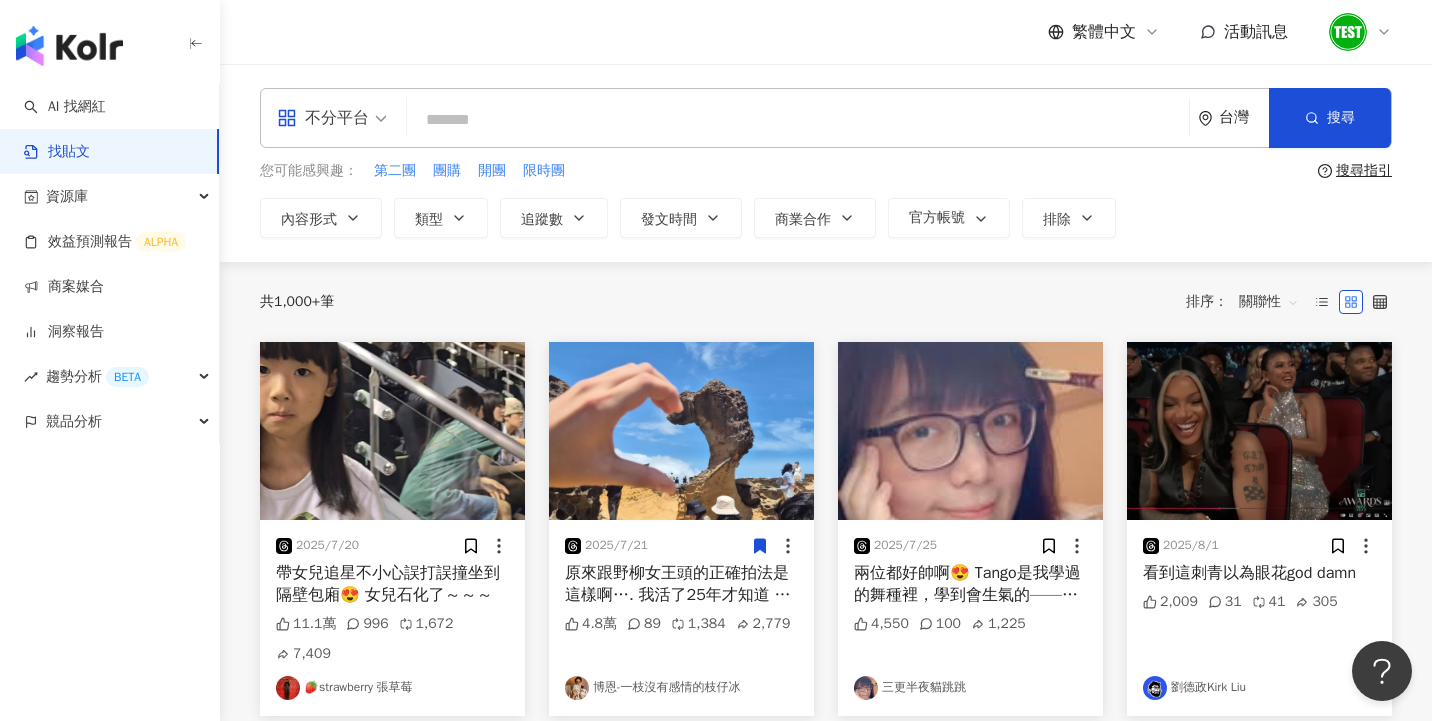 click on "共  1,000+  筆 排序： 關聯性" at bounding box center [826, 302] 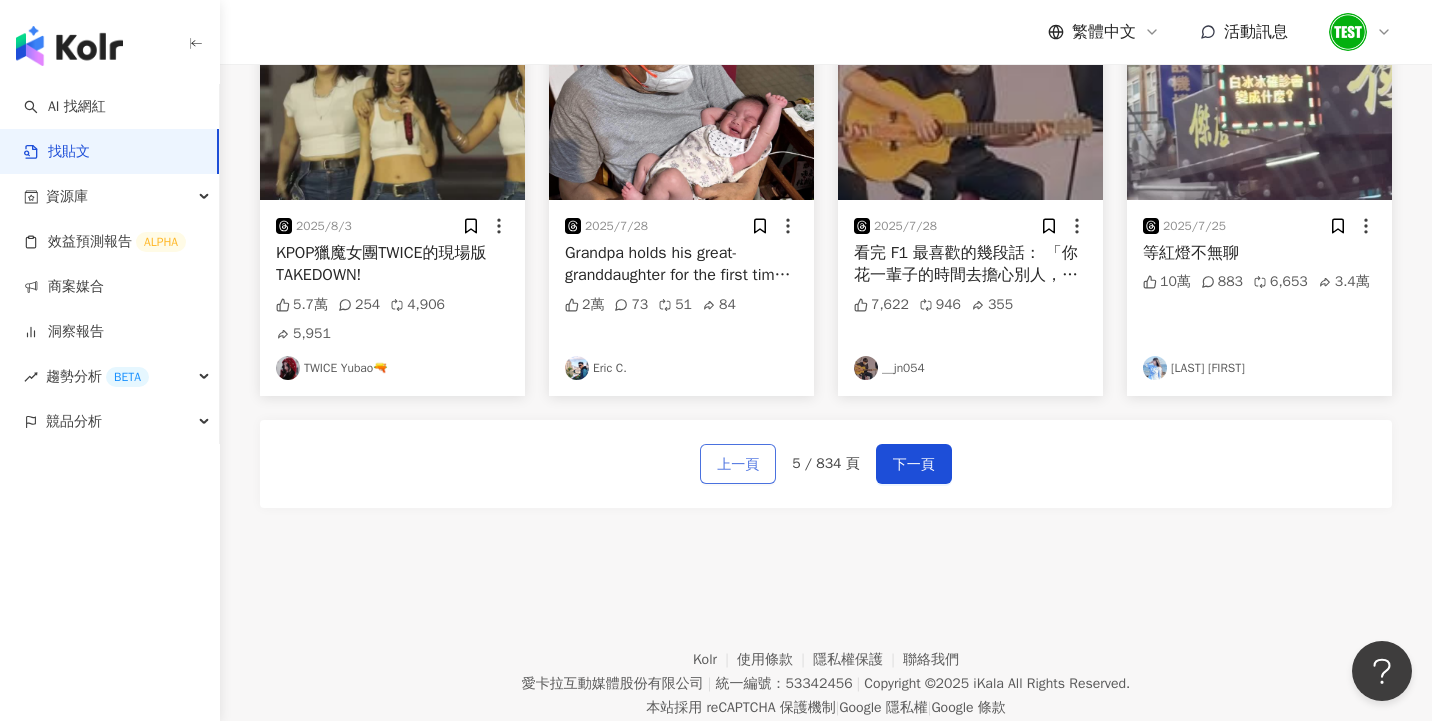 click on "上一頁" at bounding box center (738, 465) 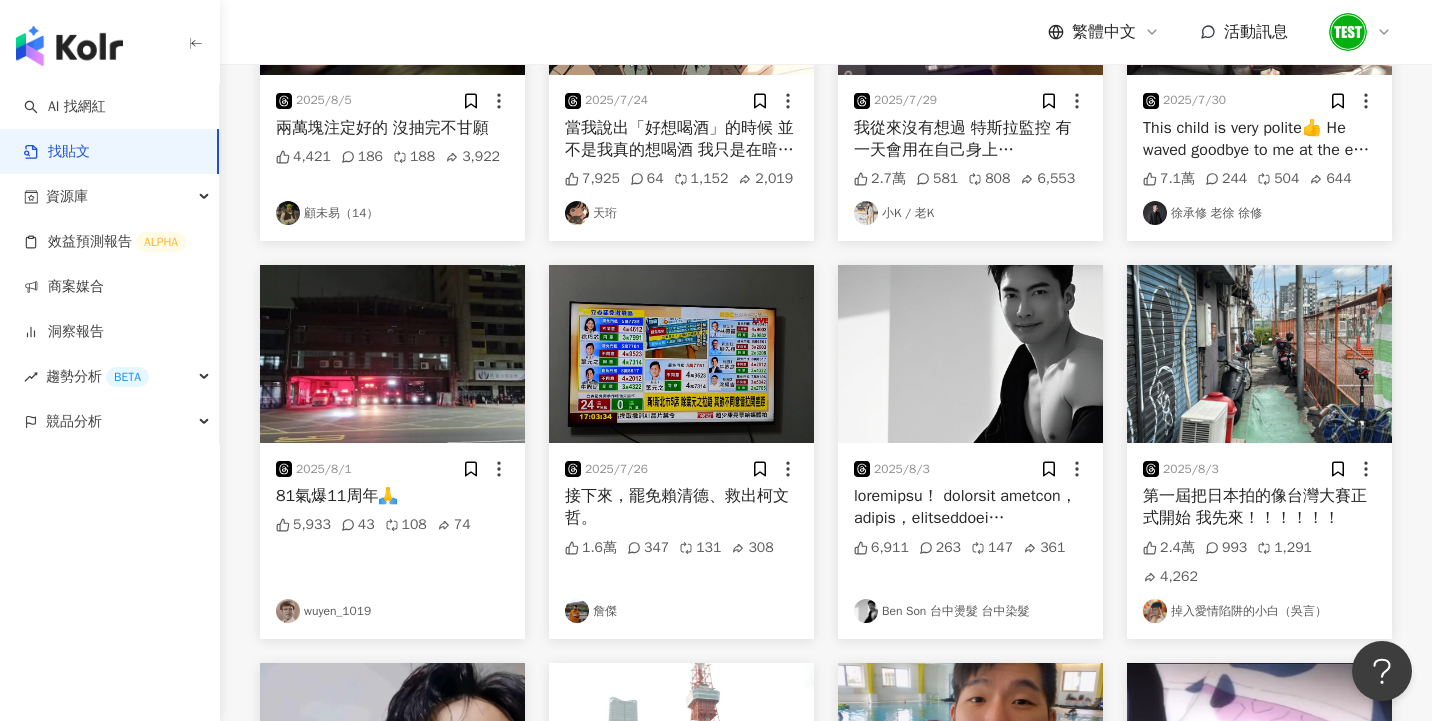 scroll, scrollTop: 264, scrollLeft: 0, axis: vertical 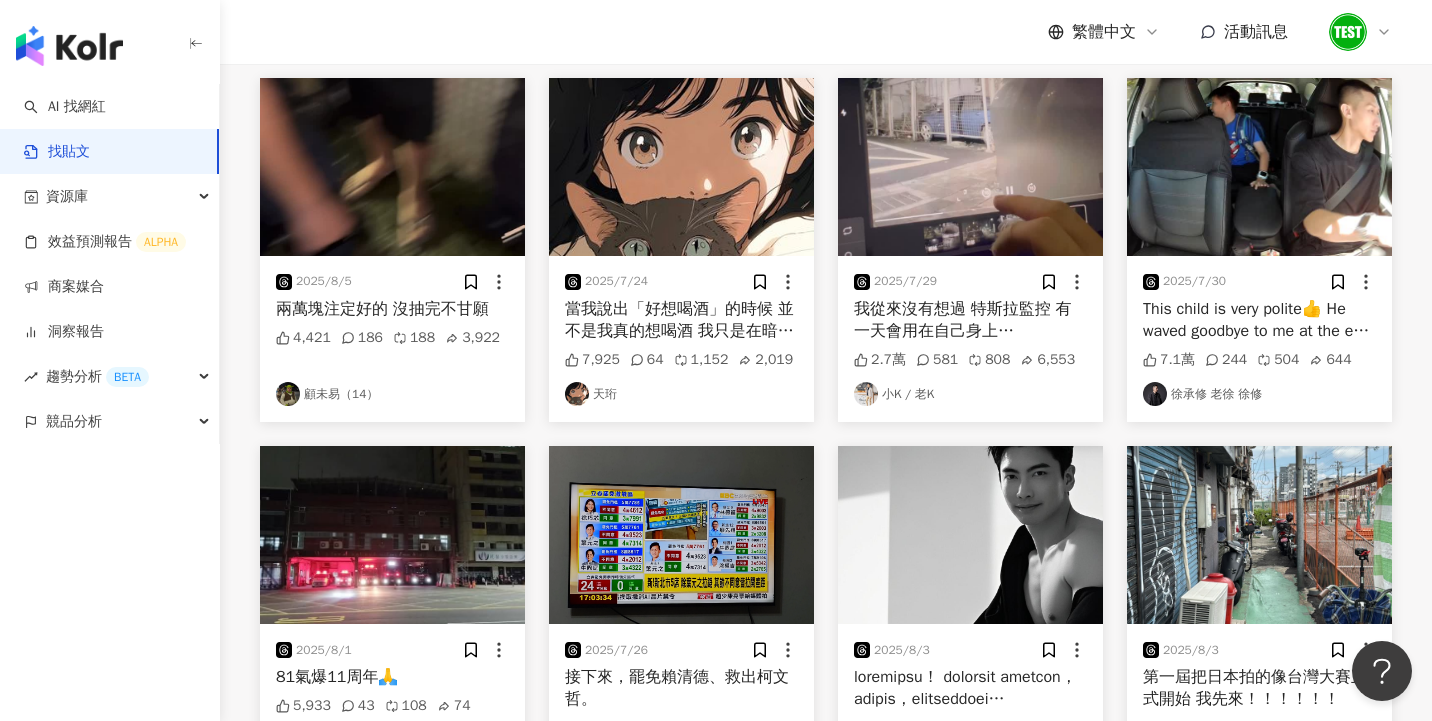 click at bounding box center [970, 535] 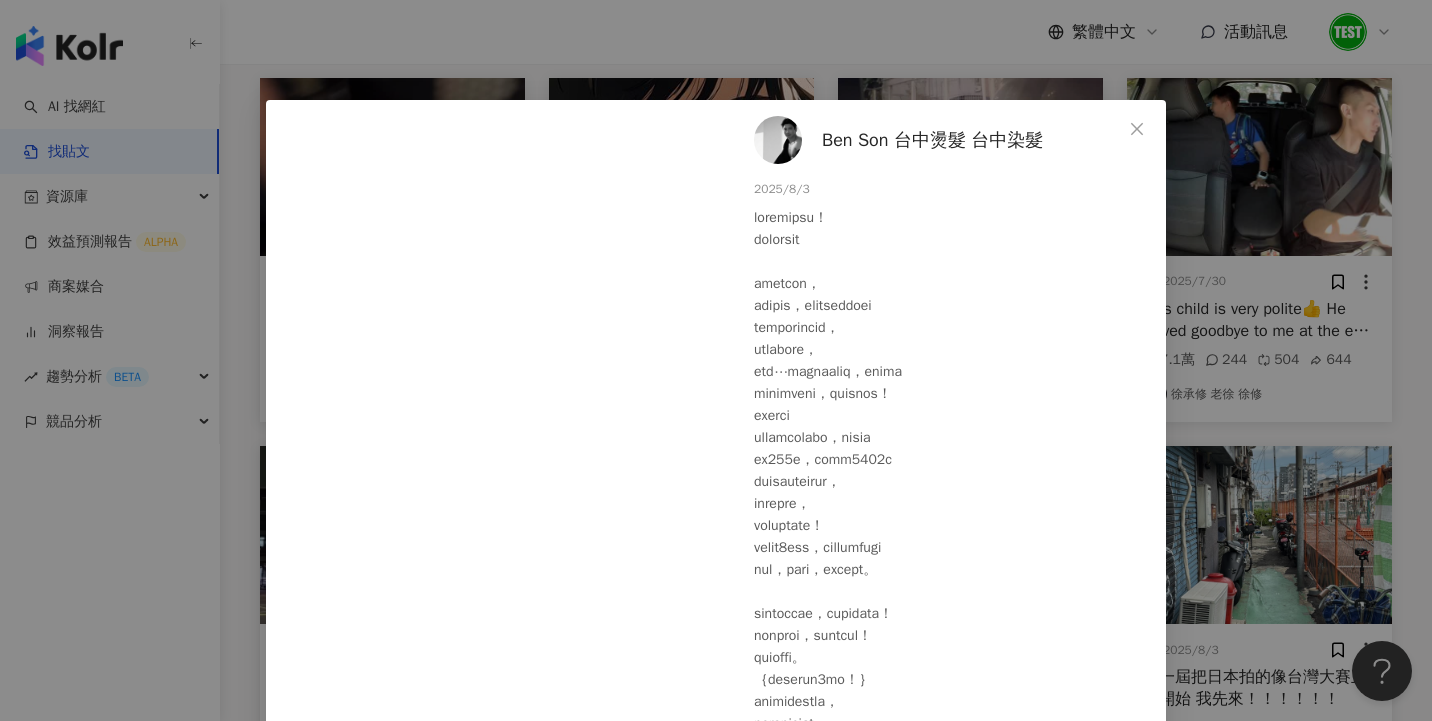 click on "Ben Son 台中燙髮 台中染髮 2025/8/3 6,911 263 147 361 查看原始貼文" at bounding box center (716, 360) 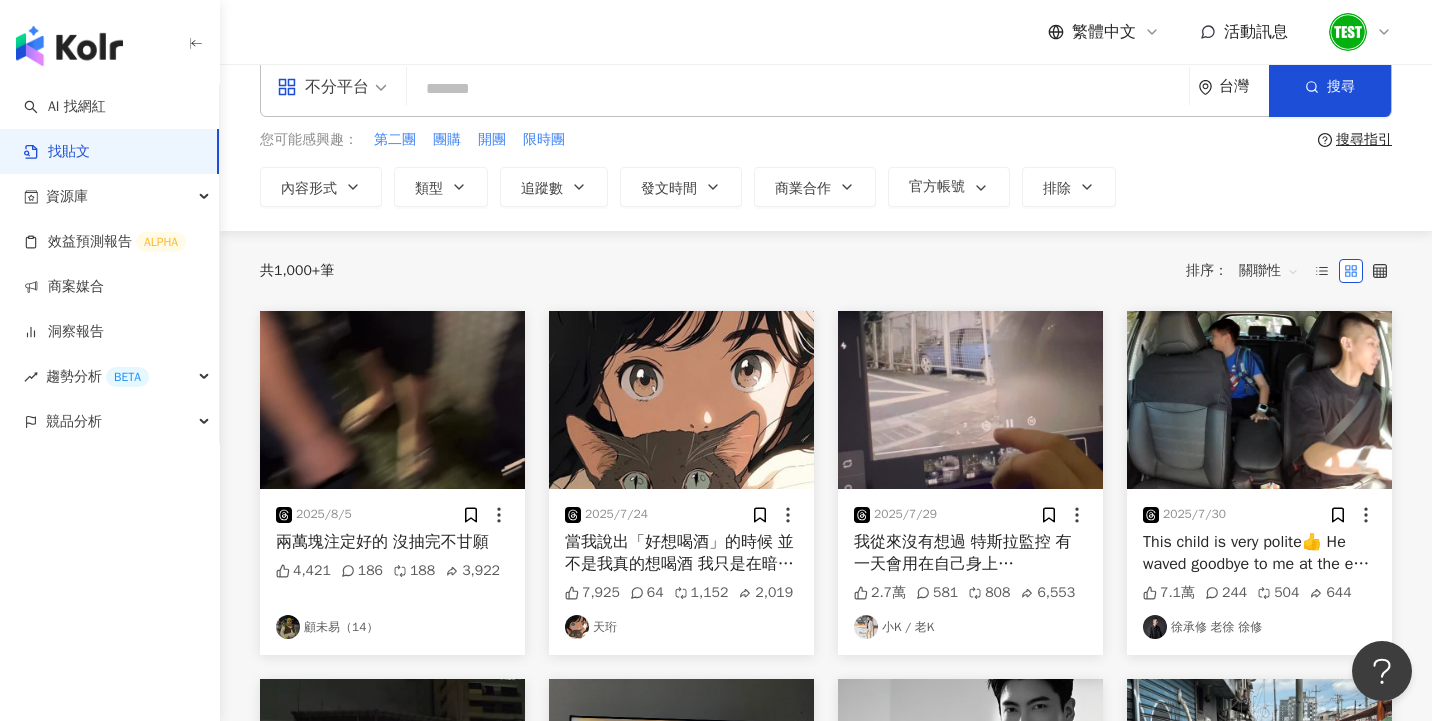 scroll, scrollTop: 0, scrollLeft: 0, axis: both 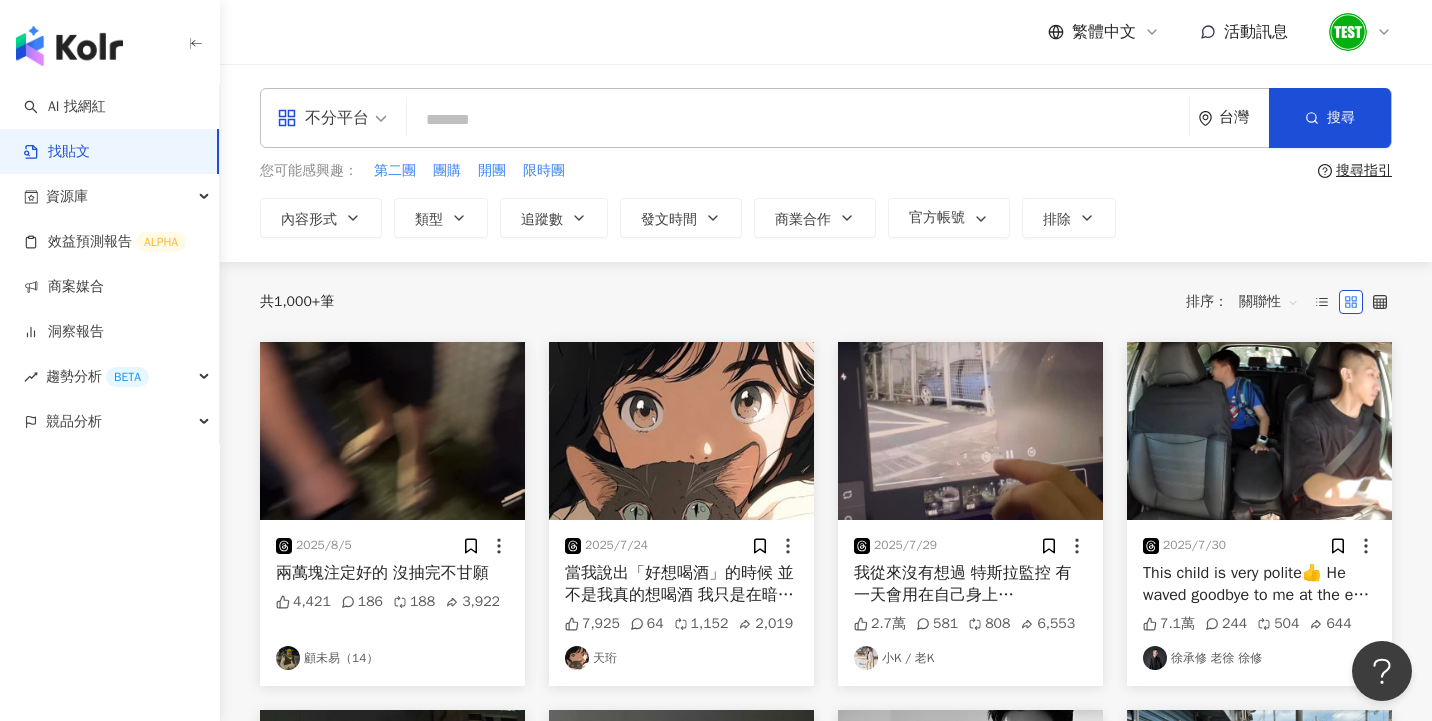 click at bounding box center (681, 431) 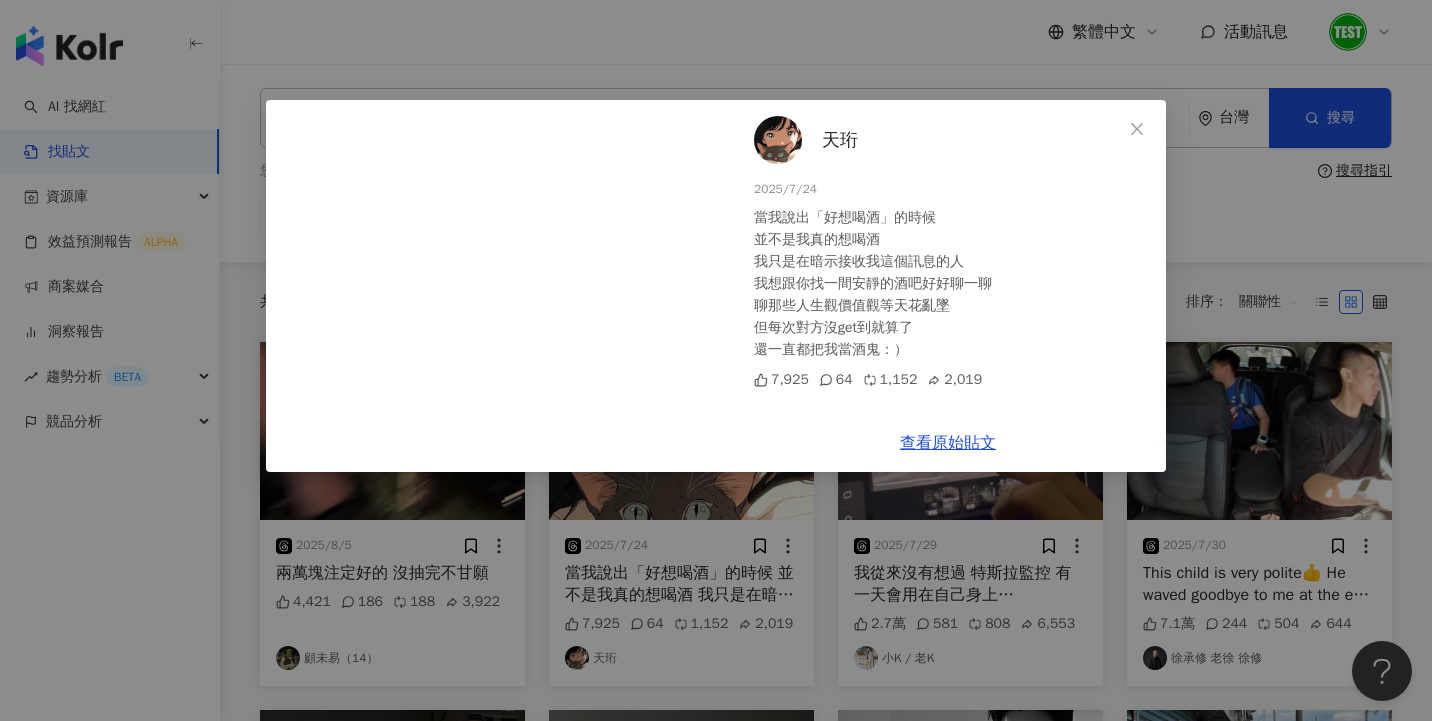 click on "[NAME] 2025/7/24 當我說出「好想喝酒」的時候
並不是我真的想喝酒
我只是在暗示接收我這個訊息的人
我想跟你找一間安靜的酒吧好好聊一聊
聊那些人生觀價值觀等天花亂墜
但每次對方沒get到就算了
還一直都把我當酒鬼：） 7,925 64 1,152 2,019 查看原始貼文" at bounding box center (716, 360) 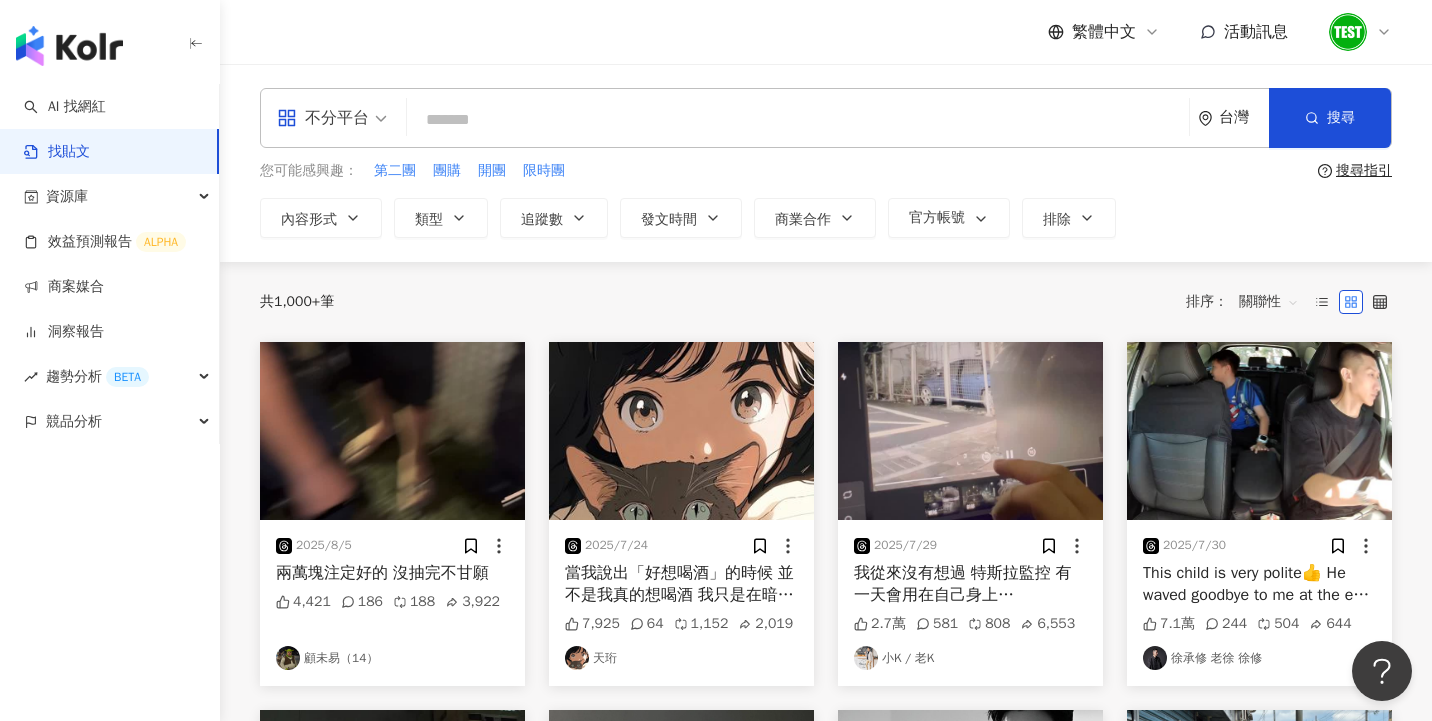 click at bounding box center [970, 431] 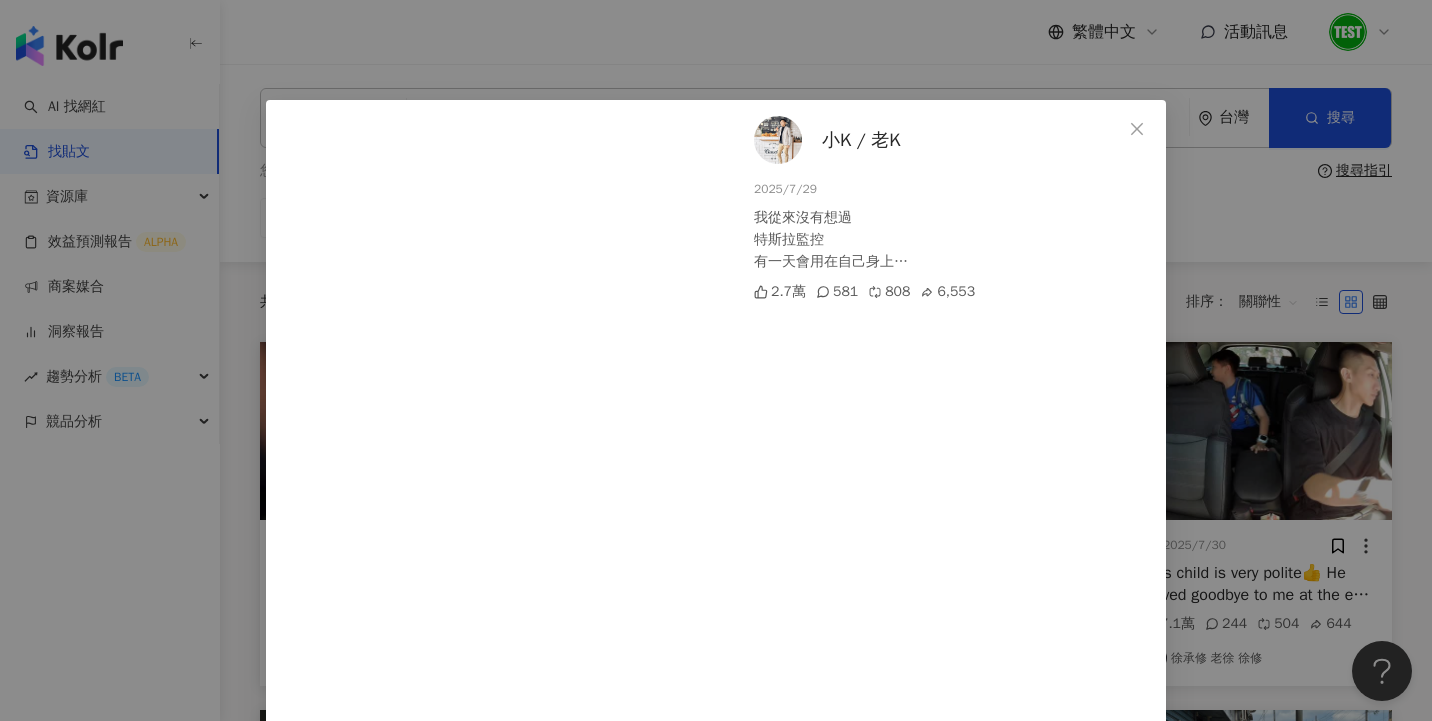 click on "[FIRST] [LAST] [DATE] I never thought that
Tesla surveillance
Would be used on myself one day…" at bounding box center (716, 360) 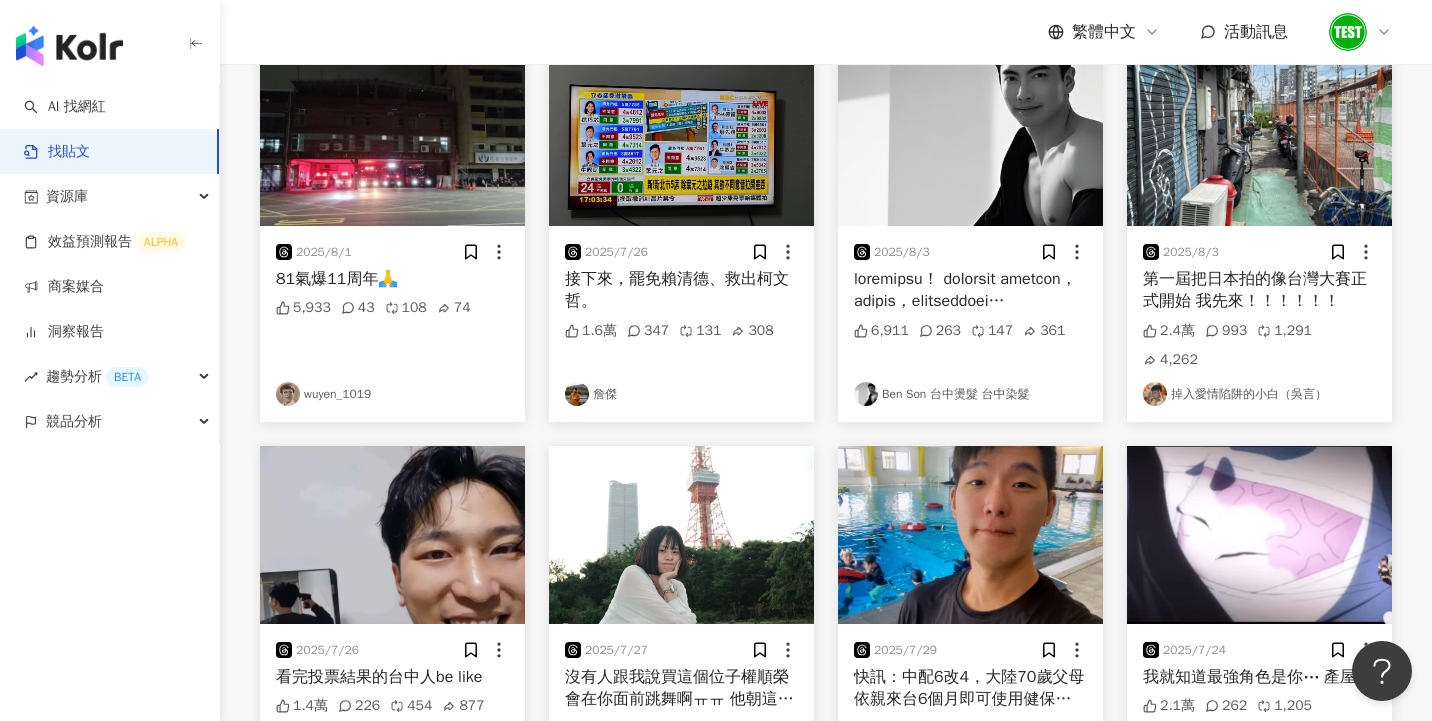 scroll, scrollTop: 600, scrollLeft: 0, axis: vertical 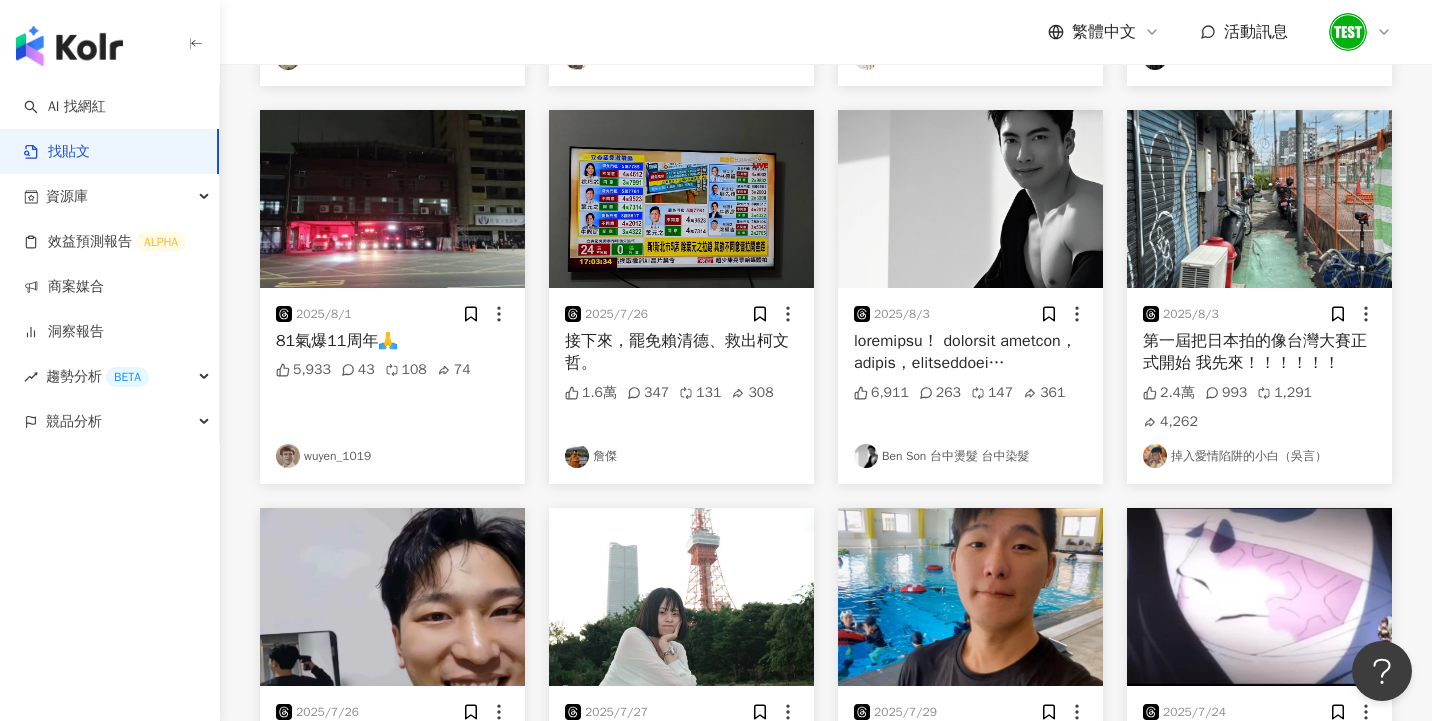 click at bounding box center (392, 597) 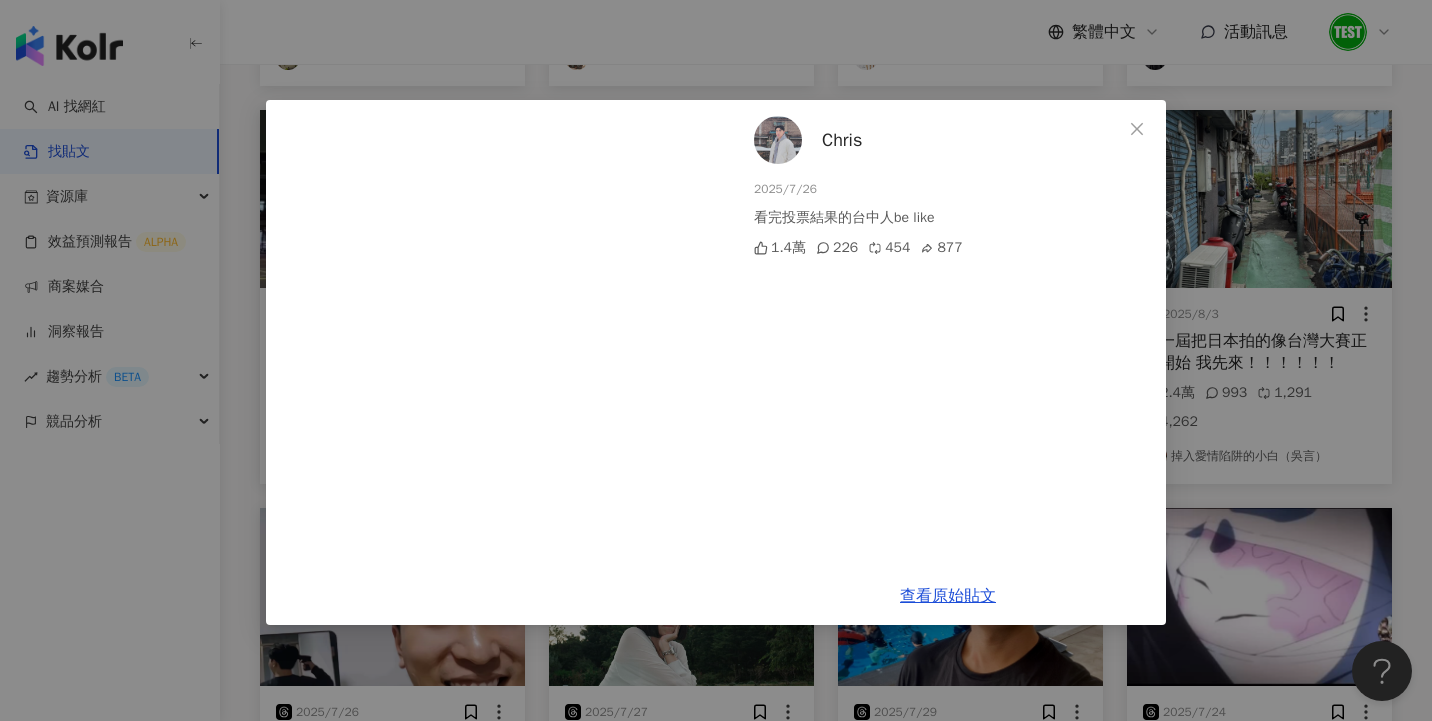 click on "[FIRST] [LAST] [DATE] [CITY]" at bounding box center [716, 360] 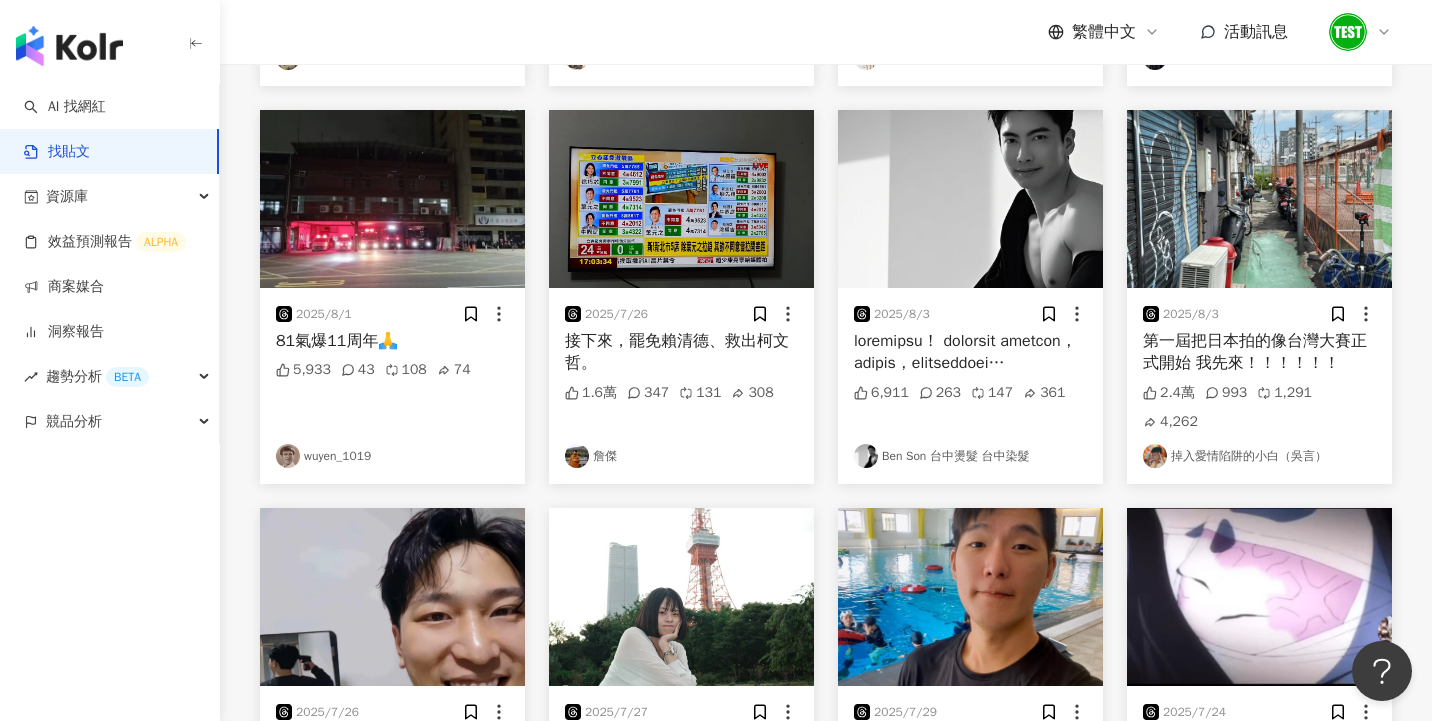 click at bounding box center [681, 597] 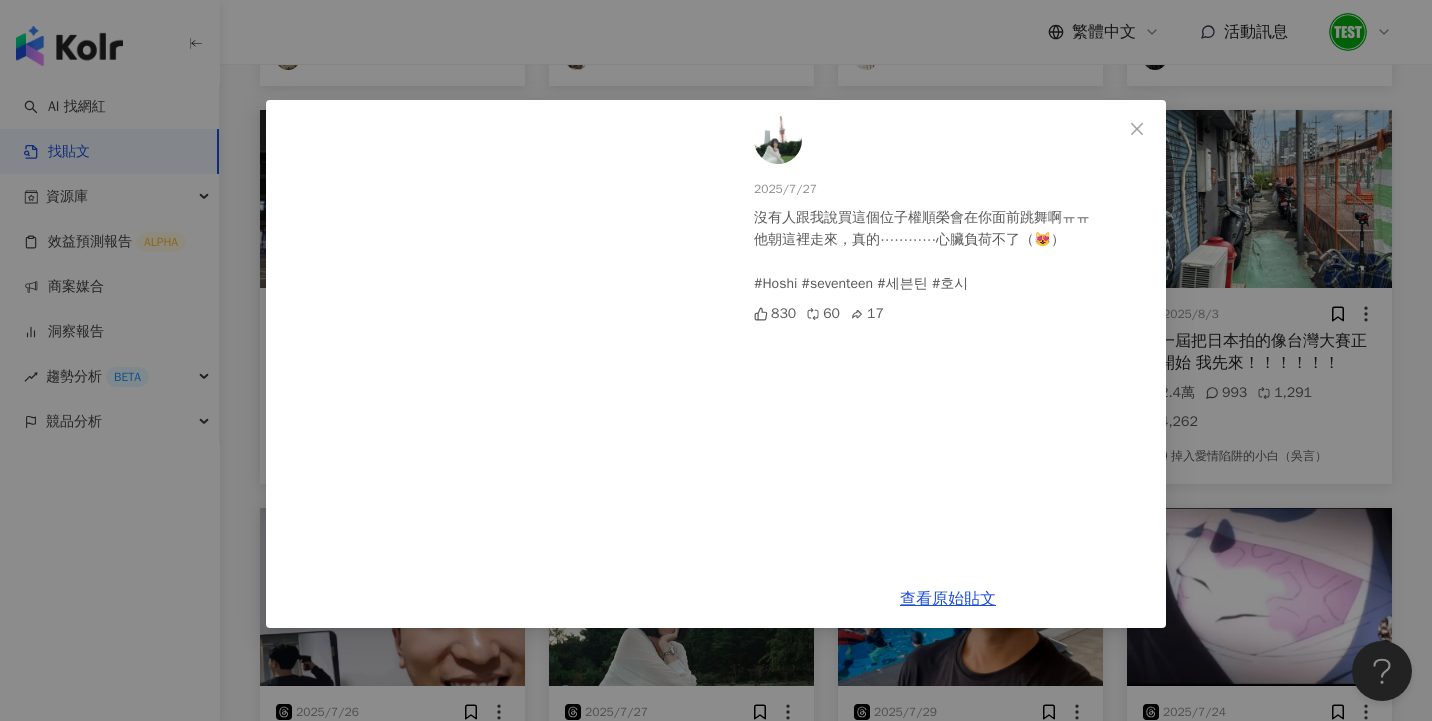 click on "[DATE] [PERSON] [BRAND] [PERSON]" at bounding box center [716, 360] 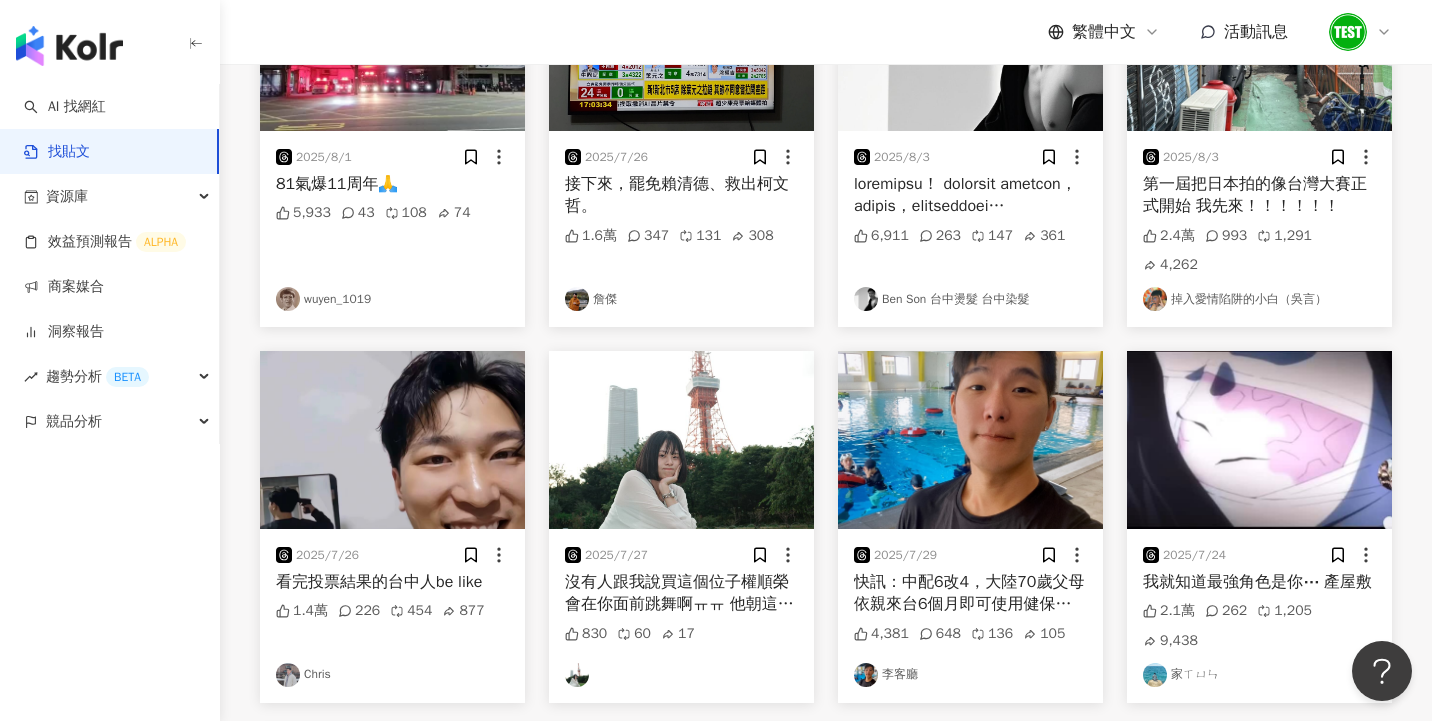 scroll, scrollTop: 851, scrollLeft: 0, axis: vertical 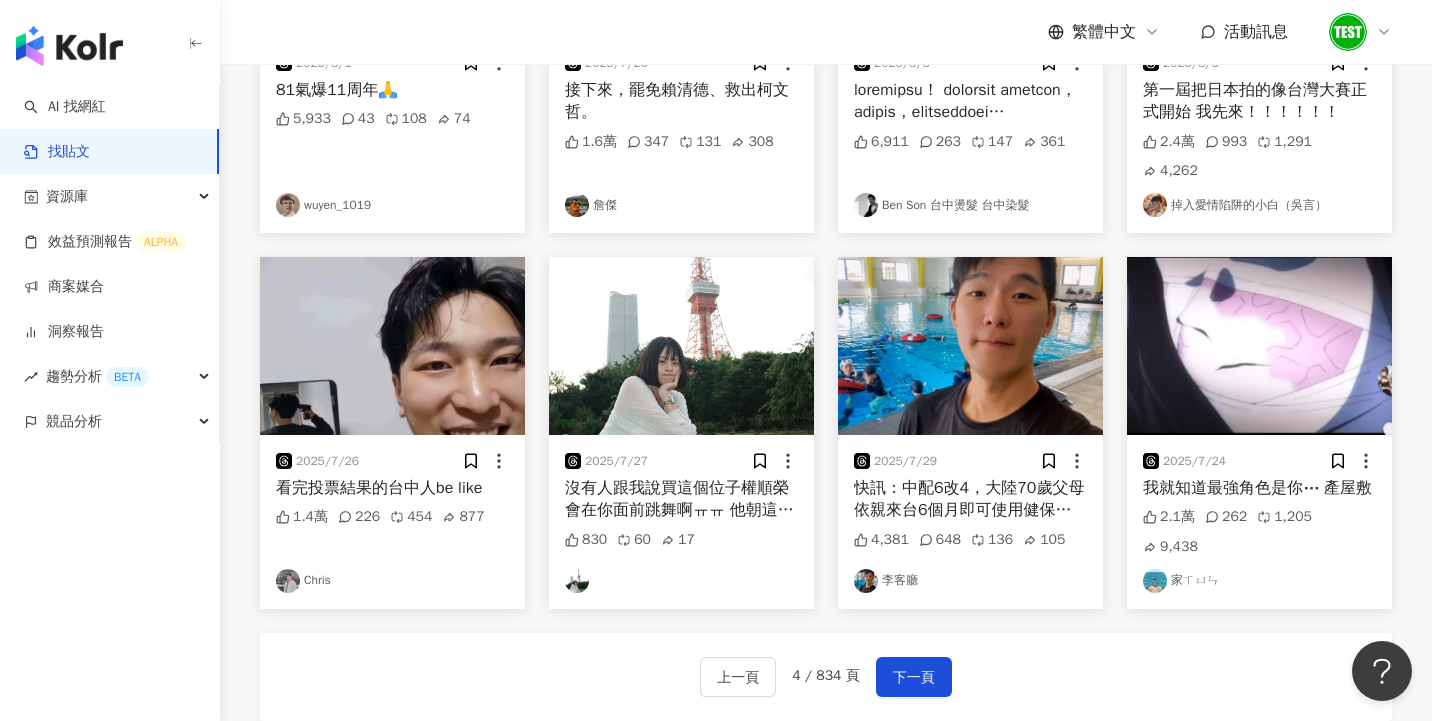 click at bounding box center (970, 346) 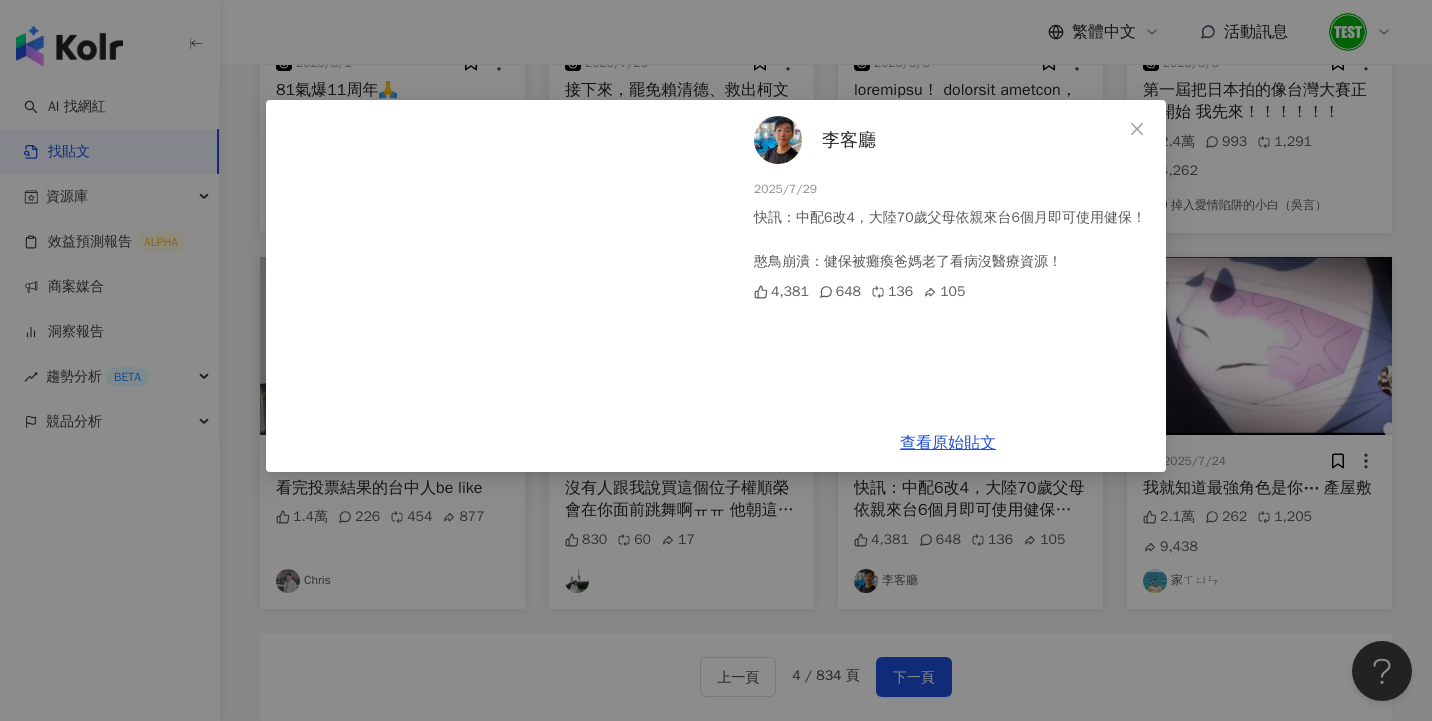 click on "李客廳 2025/7/29 快訊：中配6改4，大陸70歲父母依親來台6個月即可使用健保！
憨鳥崩潰：健保被癱瘓爸媽老了看病沒醫療資源！ 4,381 648 136 105 查看原始貼文" at bounding box center [716, 360] 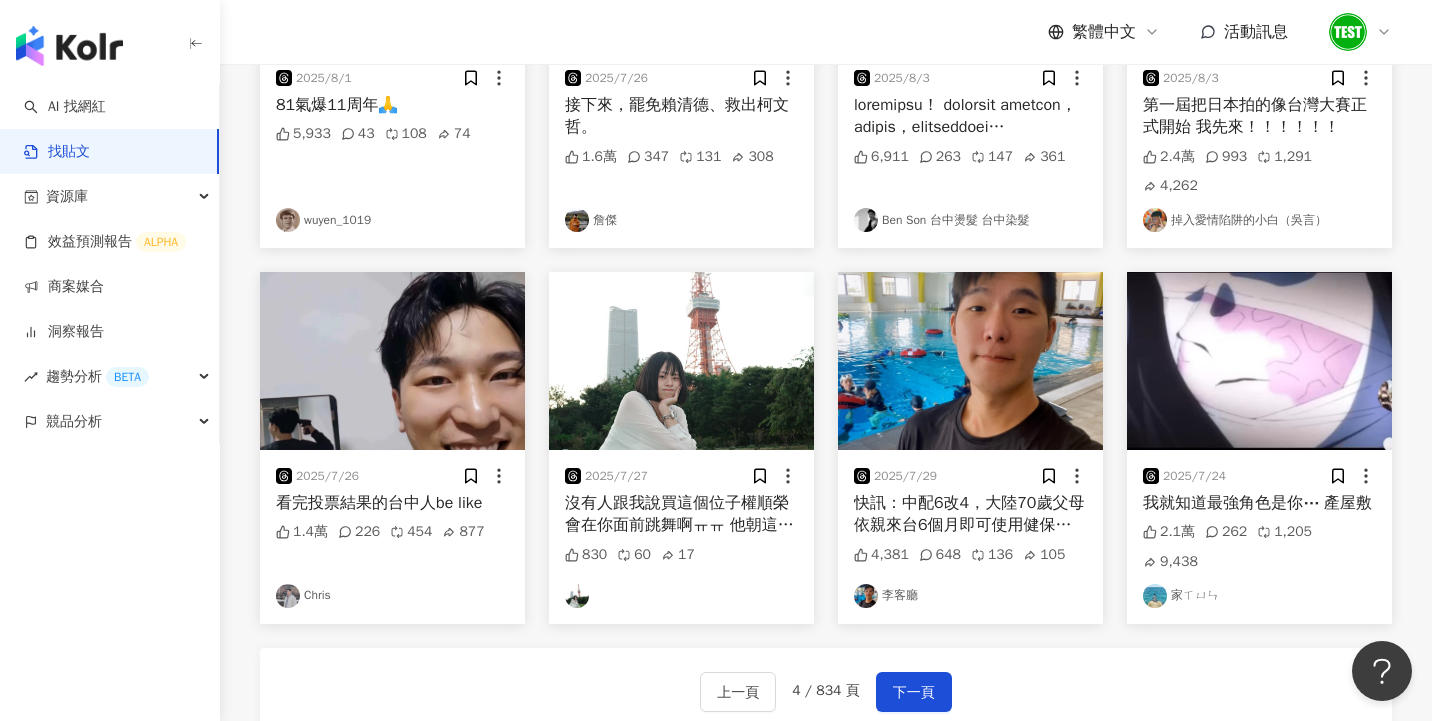 scroll, scrollTop: 833, scrollLeft: 0, axis: vertical 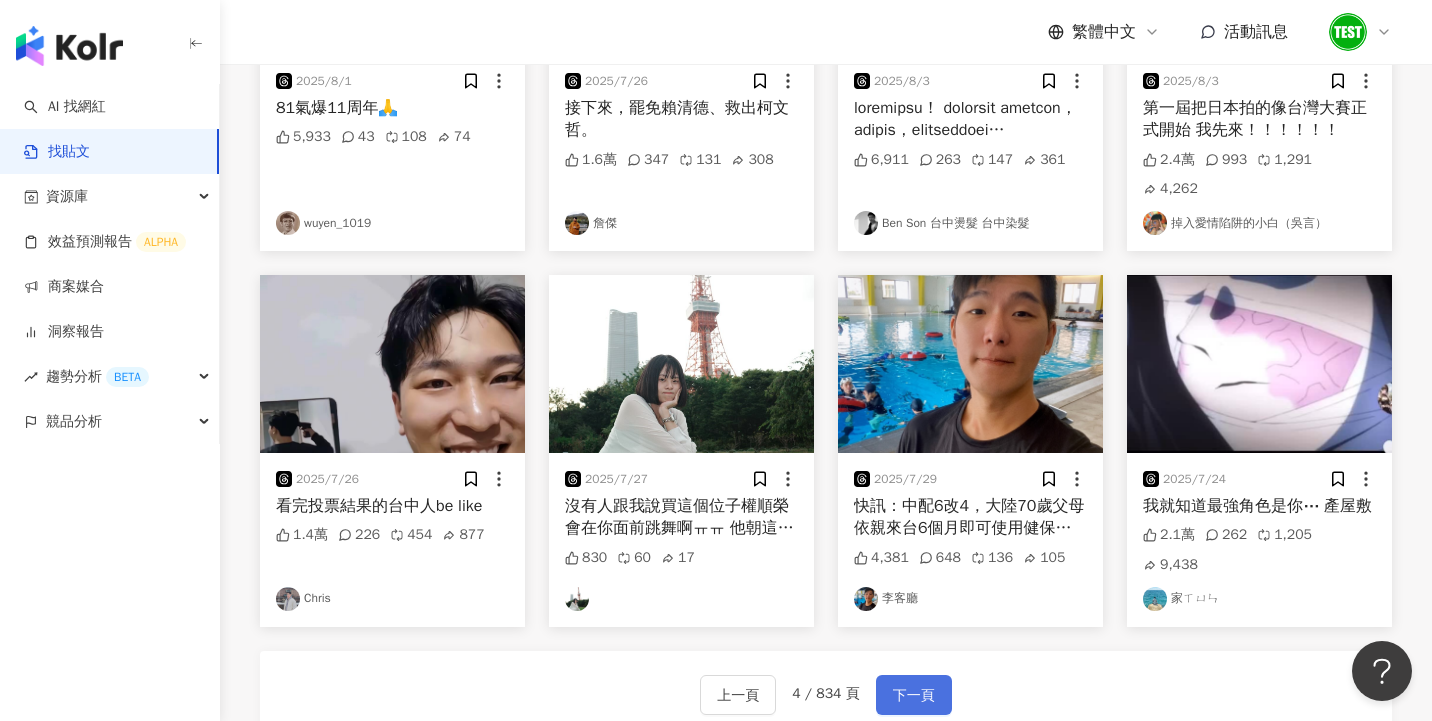 click on "下一頁" at bounding box center [914, 696] 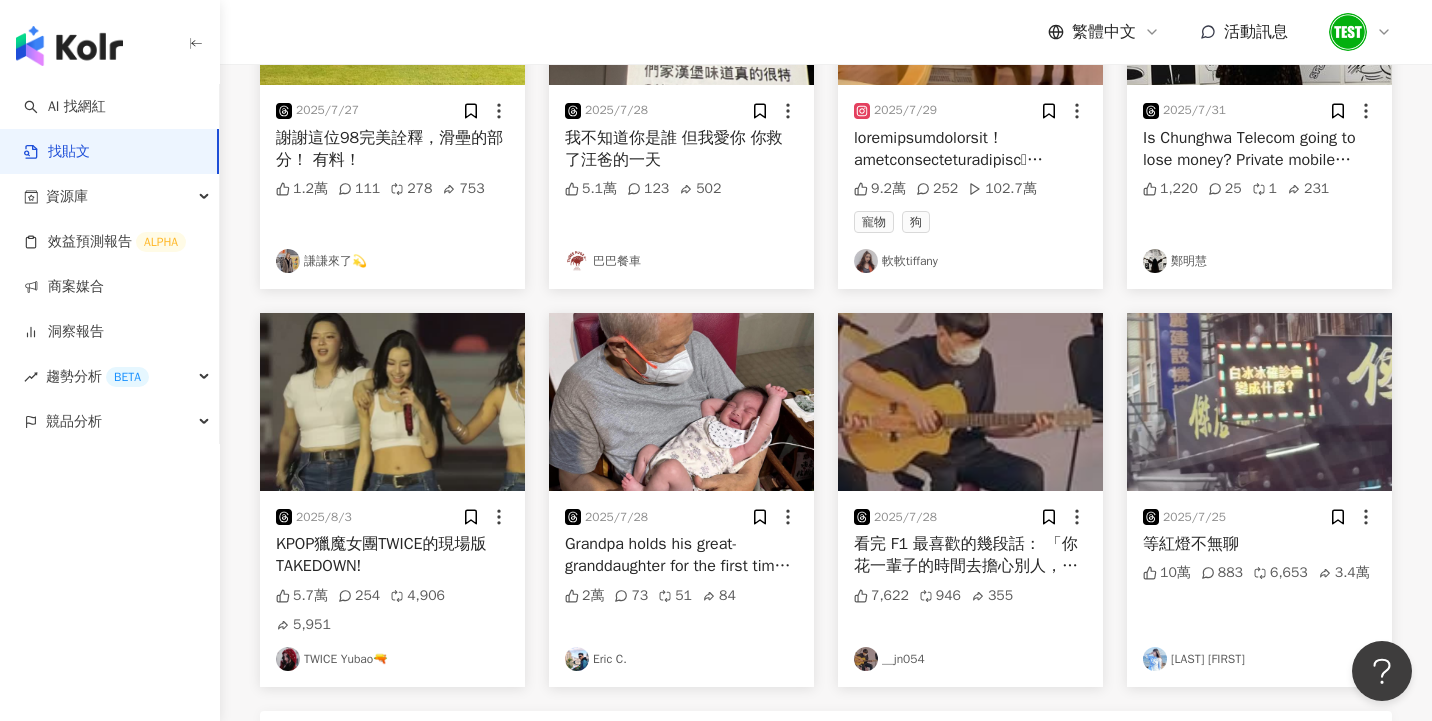 click on "下一頁" at bounding box center (914, 756) 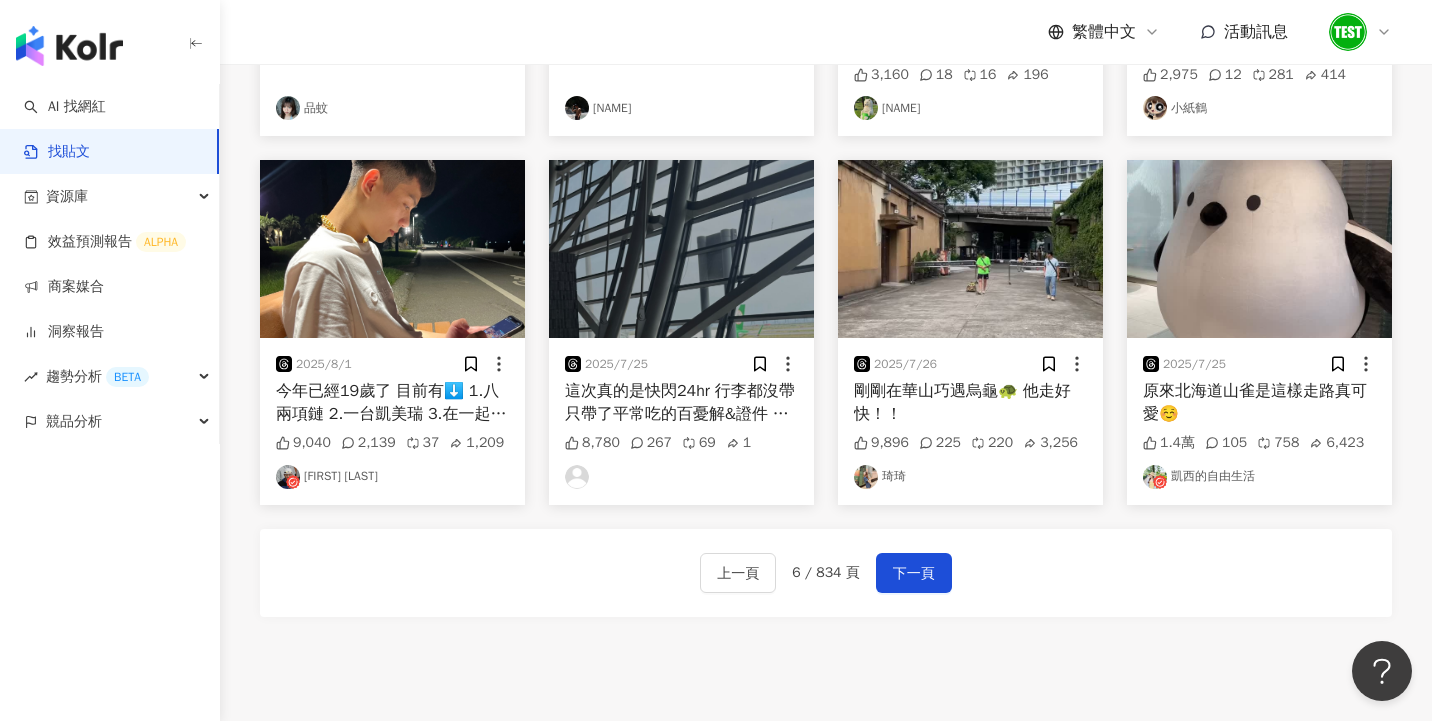 scroll, scrollTop: 1086, scrollLeft: 0, axis: vertical 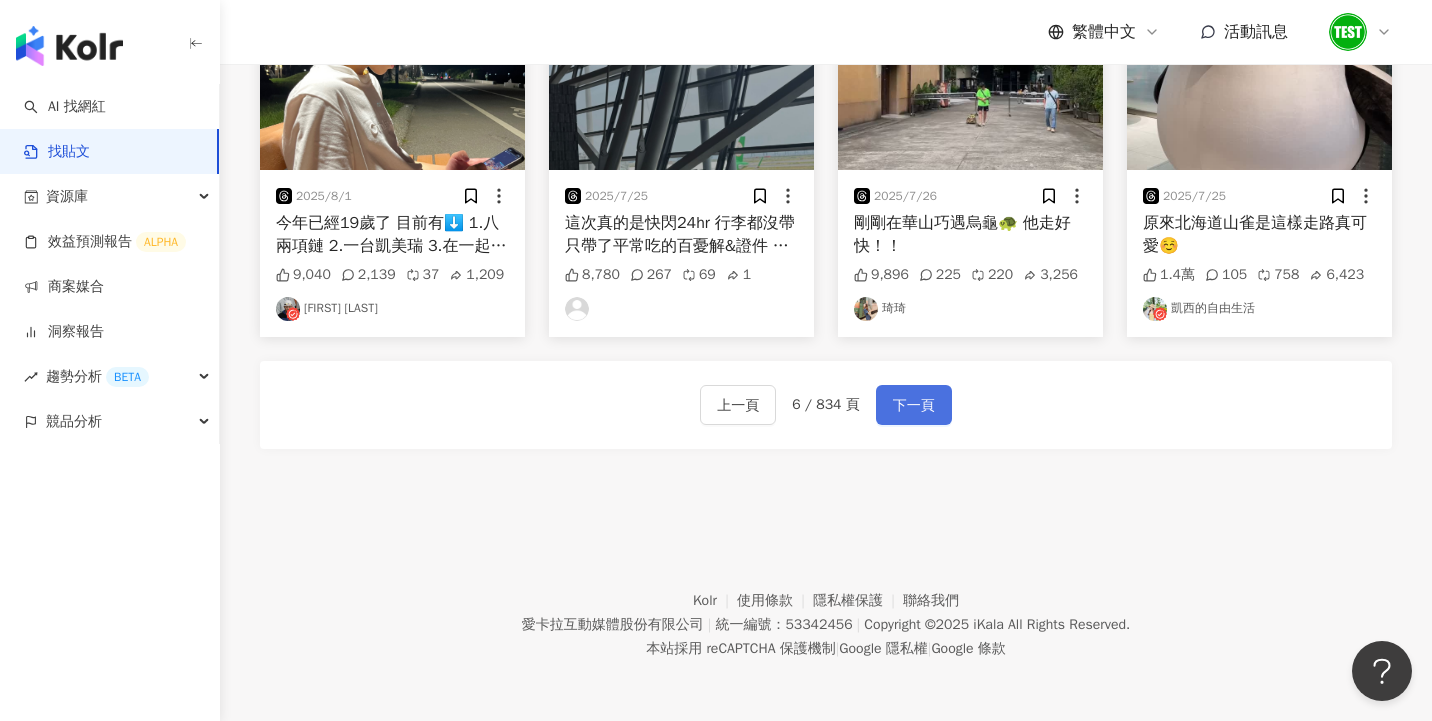 click on "下一頁" at bounding box center [914, 406] 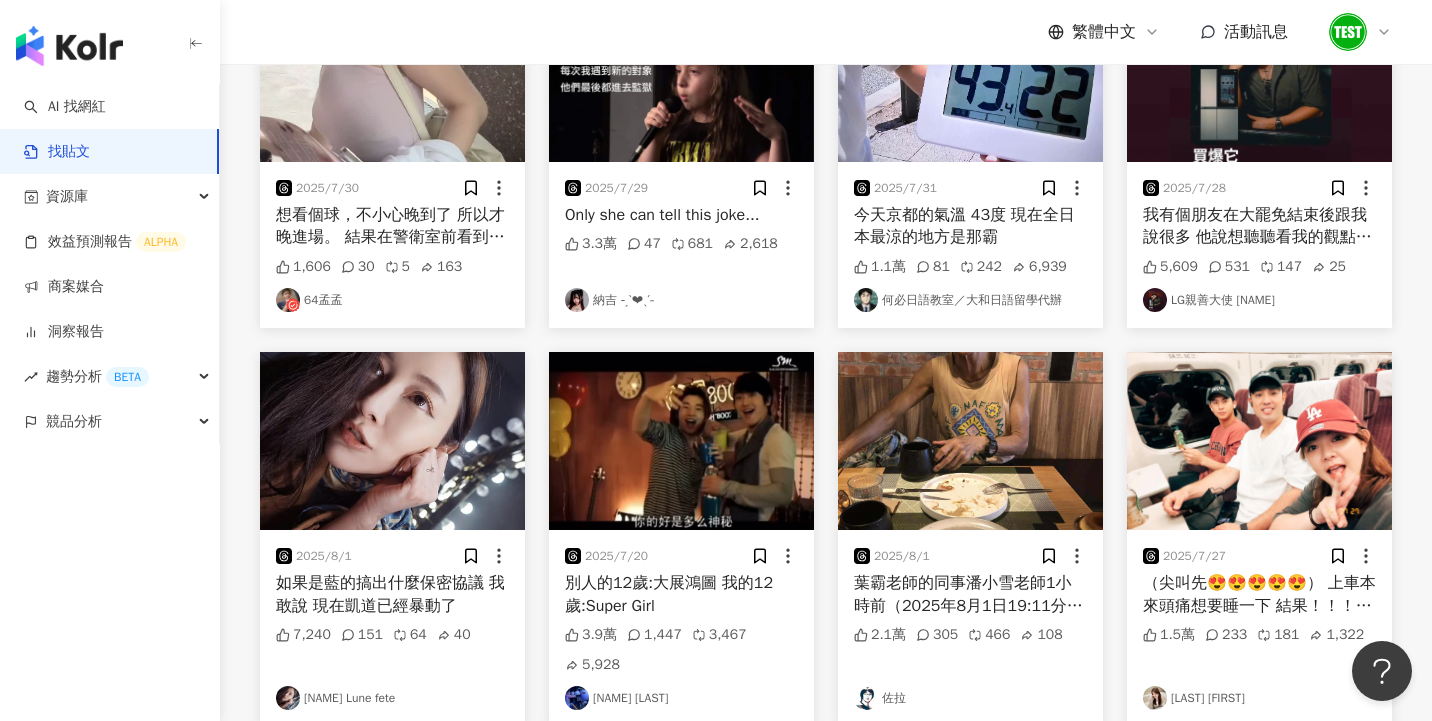 scroll, scrollTop: 933, scrollLeft: 0, axis: vertical 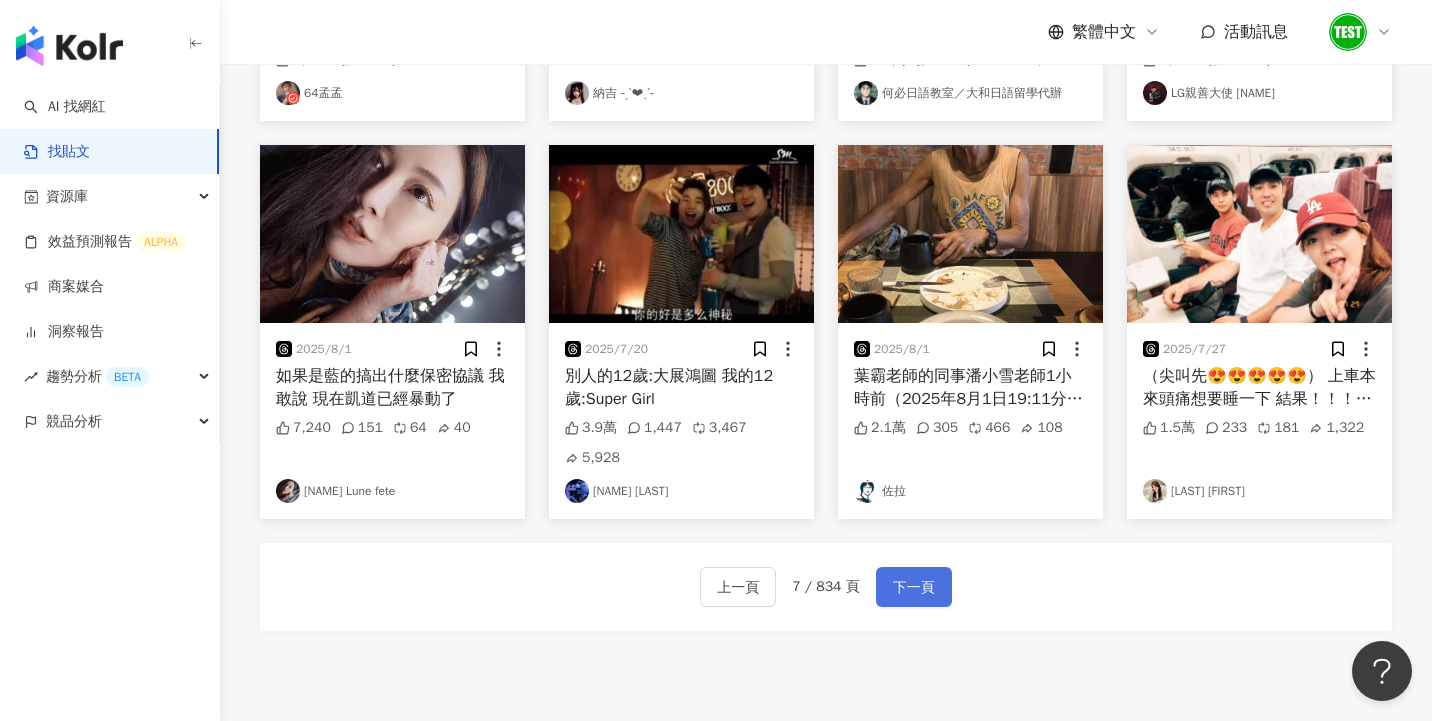 click on "下一頁" at bounding box center (914, 588) 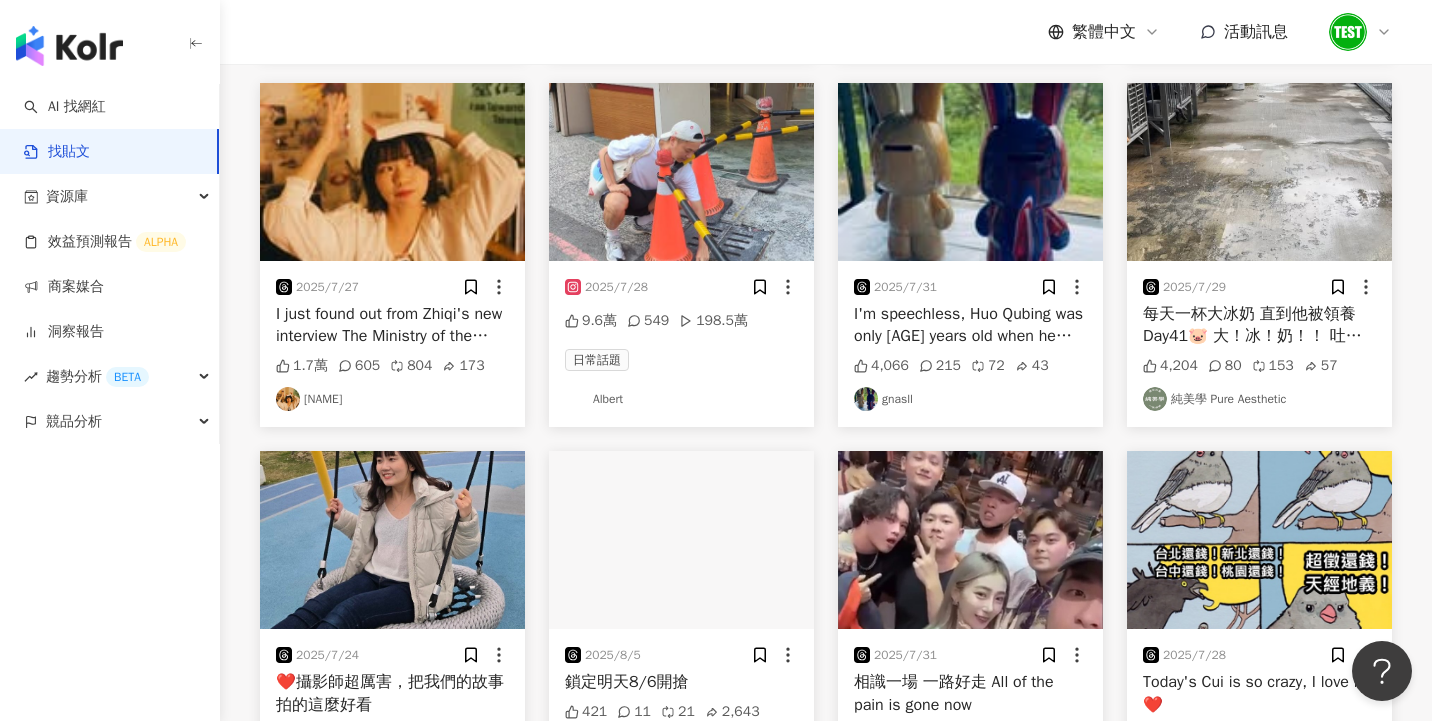 scroll, scrollTop: 781, scrollLeft: 0, axis: vertical 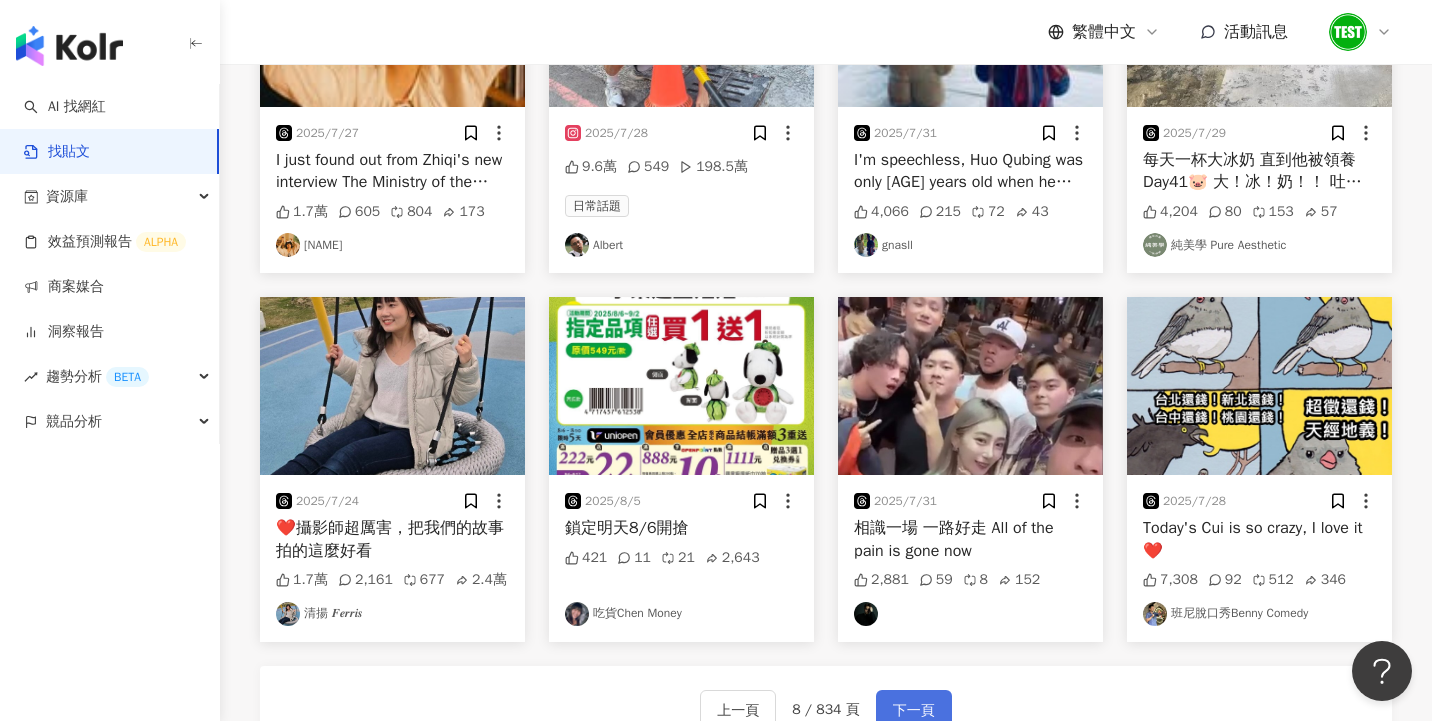 click on "下一頁" at bounding box center (914, 711) 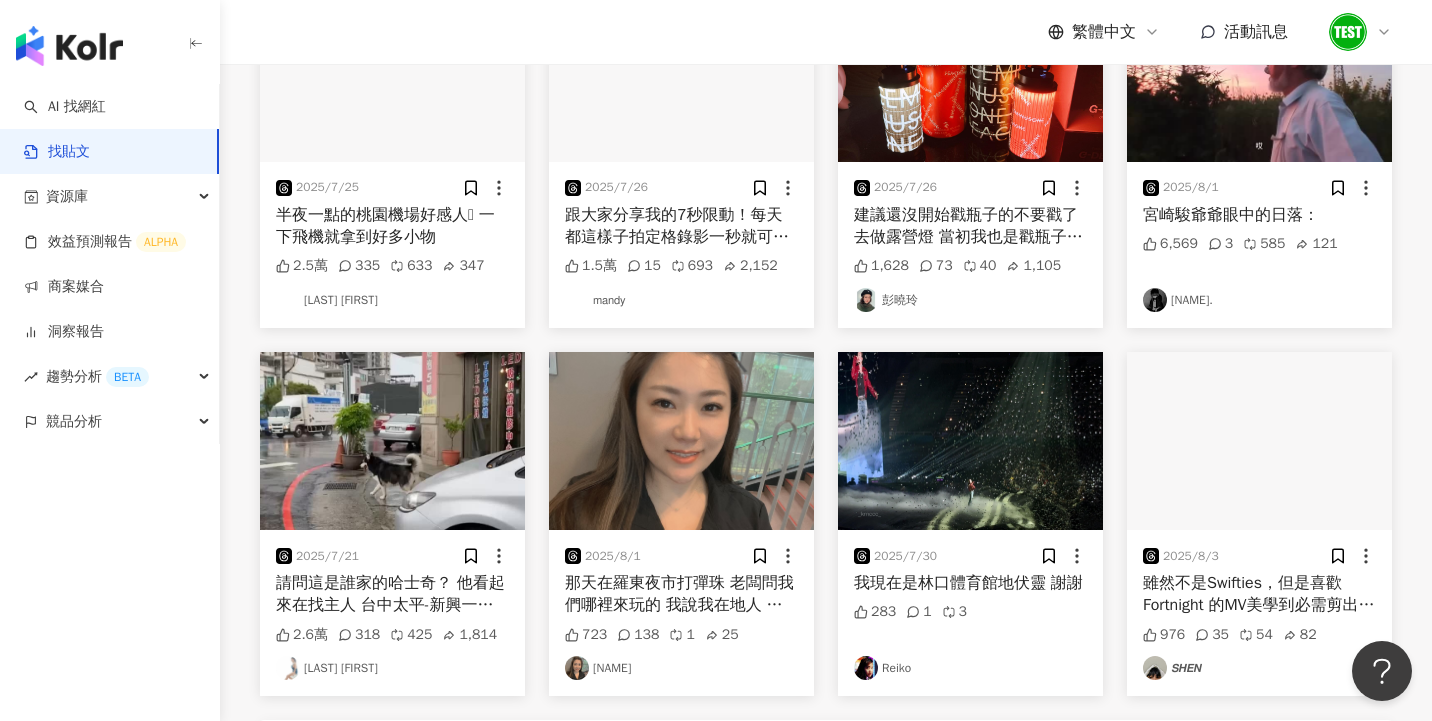 scroll, scrollTop: 720, scrollLeft: 0, axis: vertical 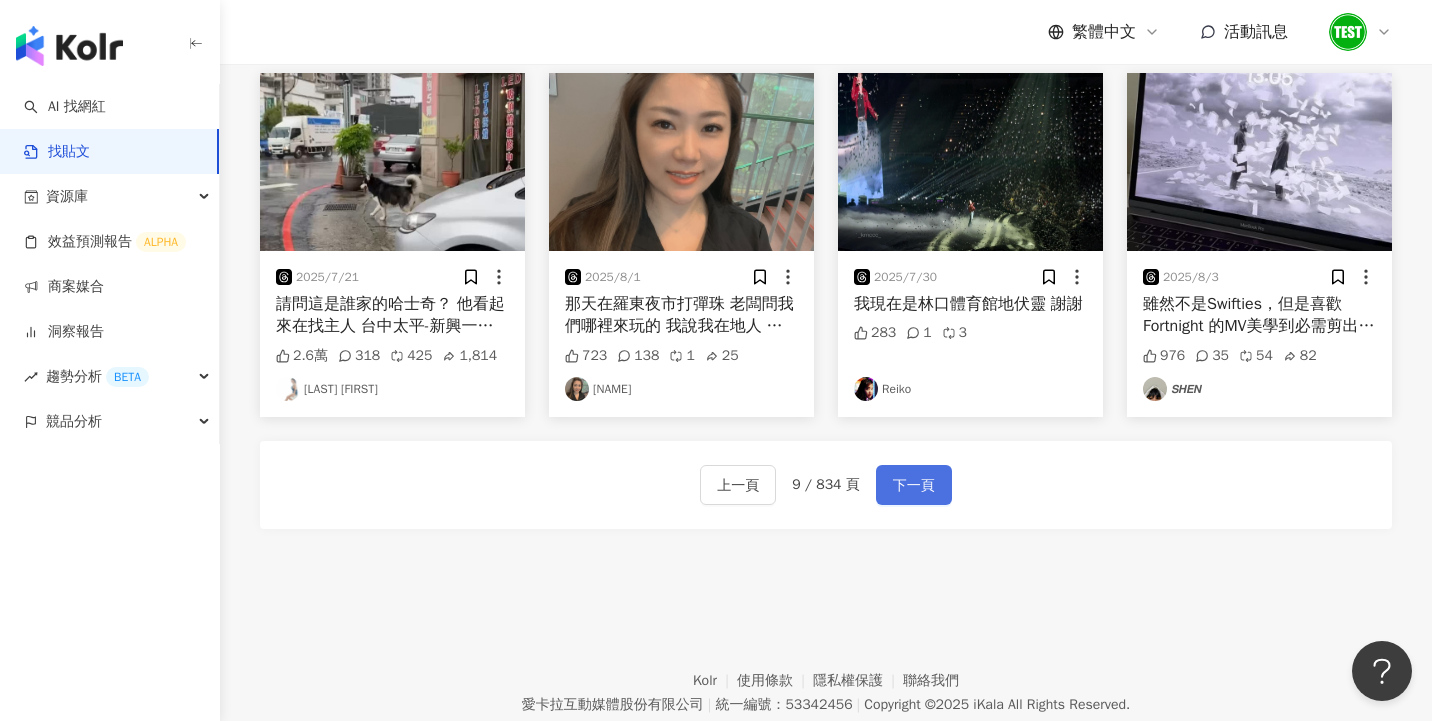 click on "下一頁" at bounding box center [914, 486] 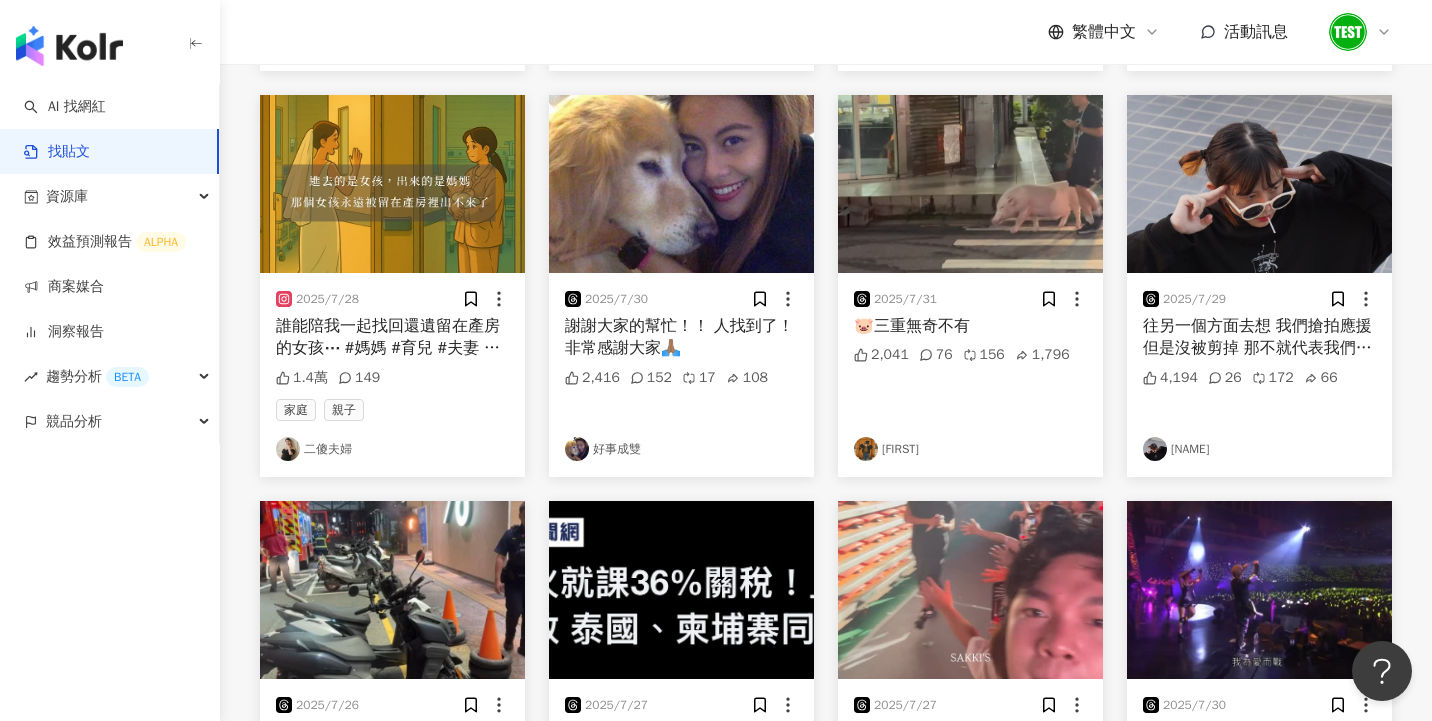 scroll, scrollTop: 954, scrollLeft: 0, axis: vertical 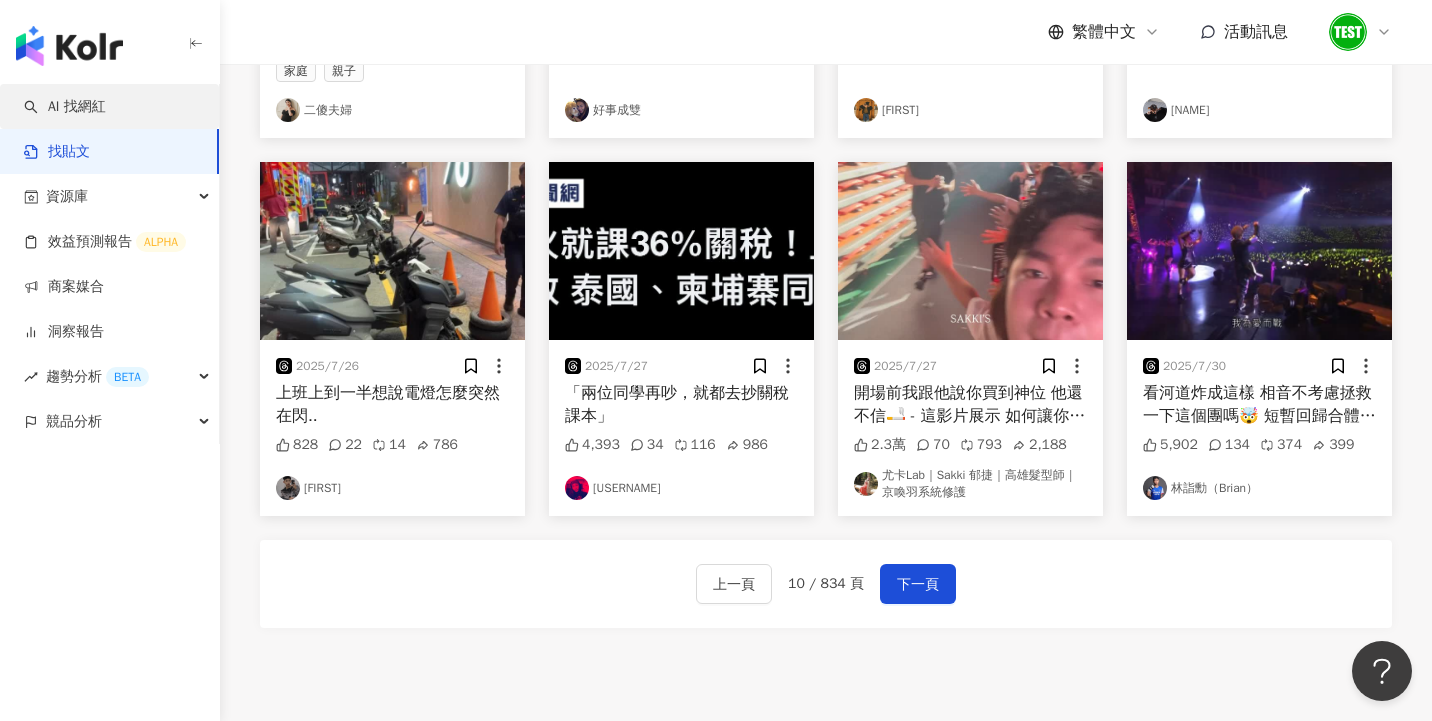 click on "AI 找網紅" at bounding box center (65, 107) 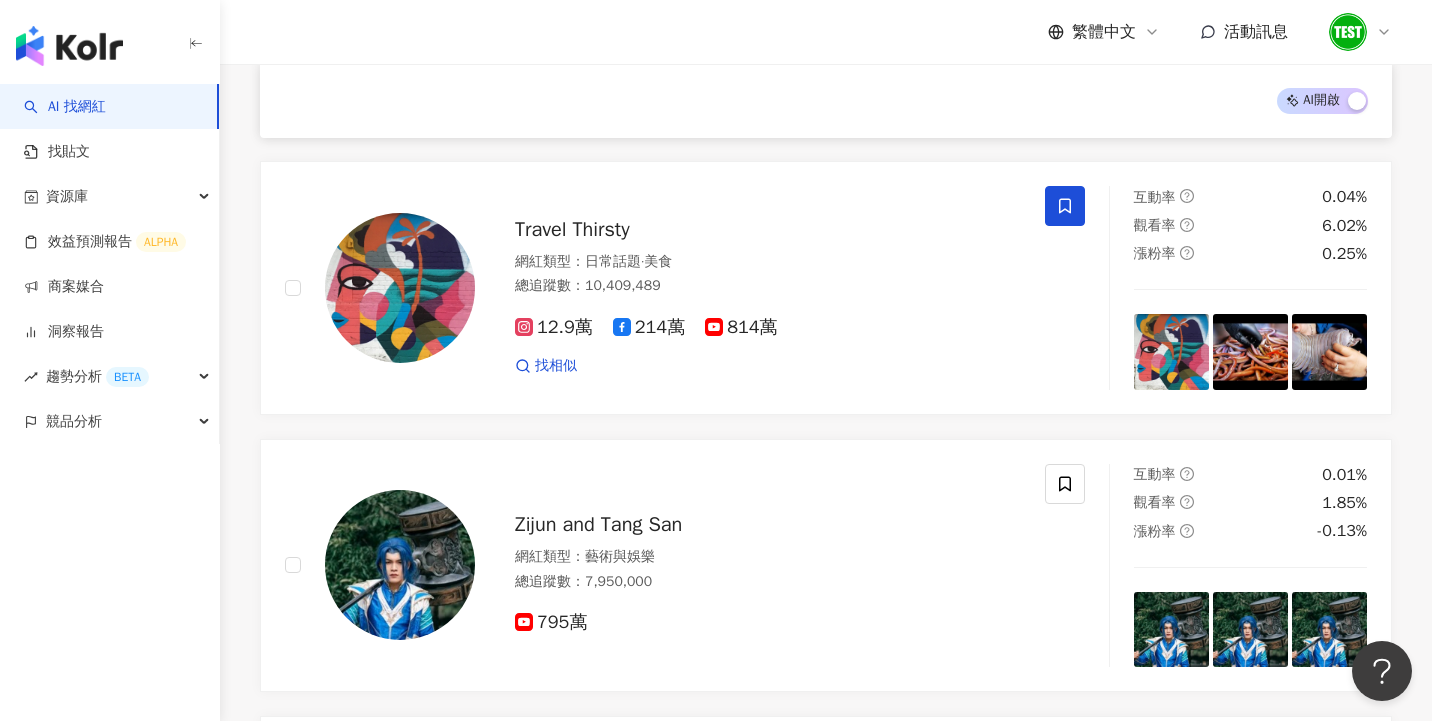 scroll, scrollTop: 1699, scrollLeft: 0, axis: vertical 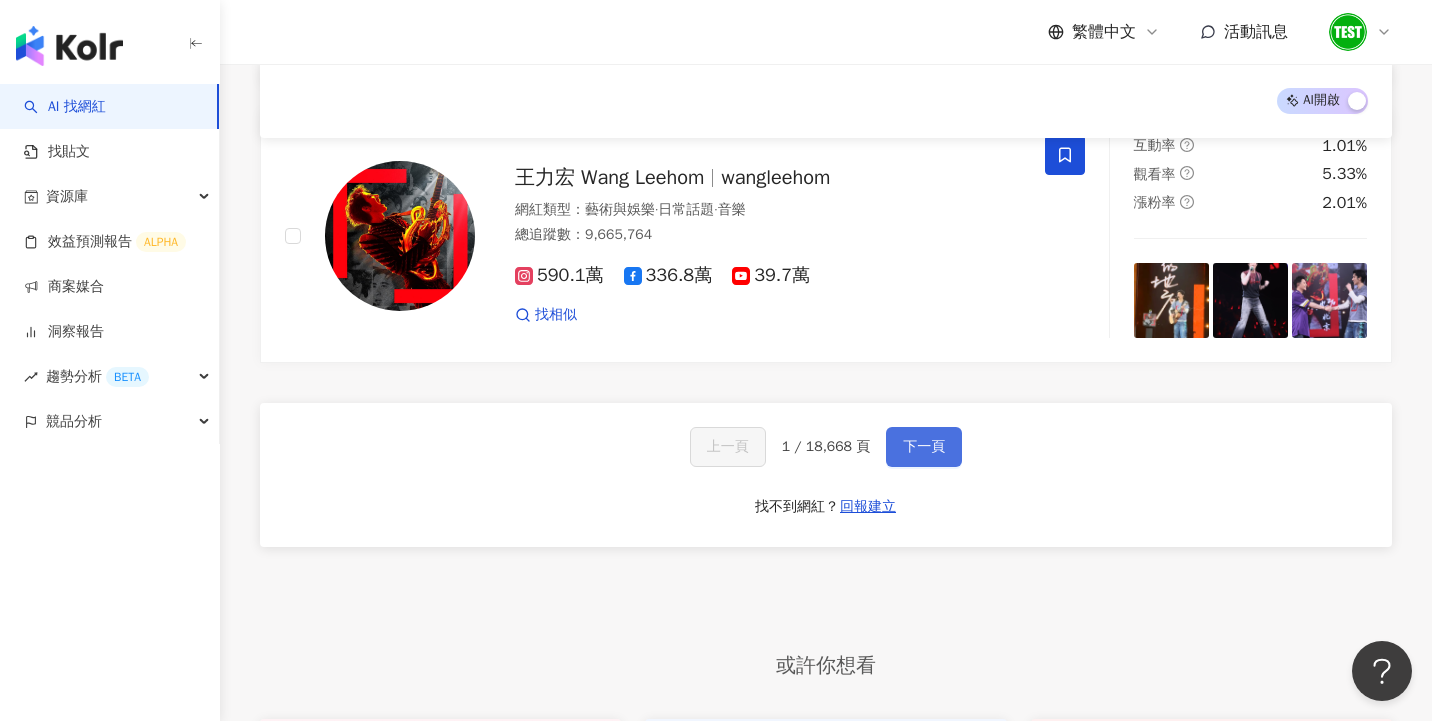 click on "下一頁" at bounding box center [924, 447] 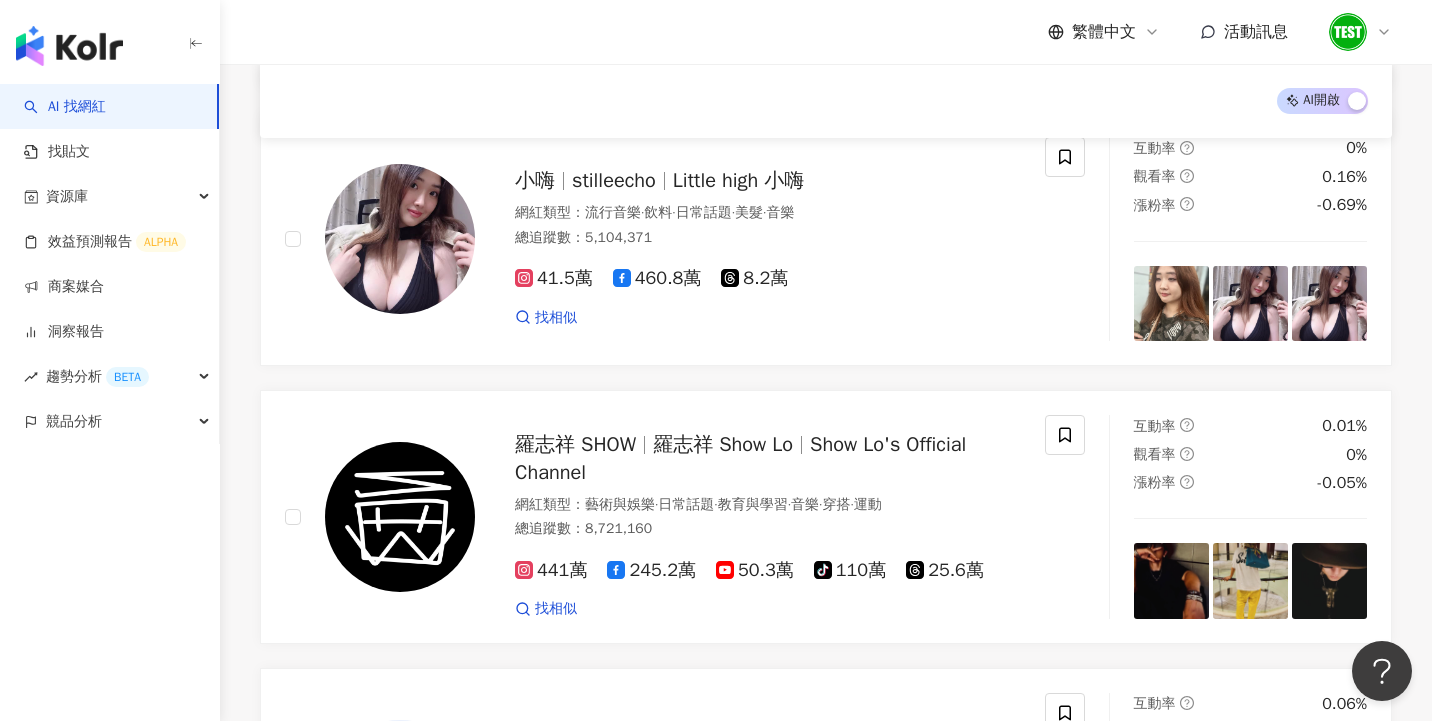 scroll, scrollTop: 2485, scrollLeft: 0, axis: vertical 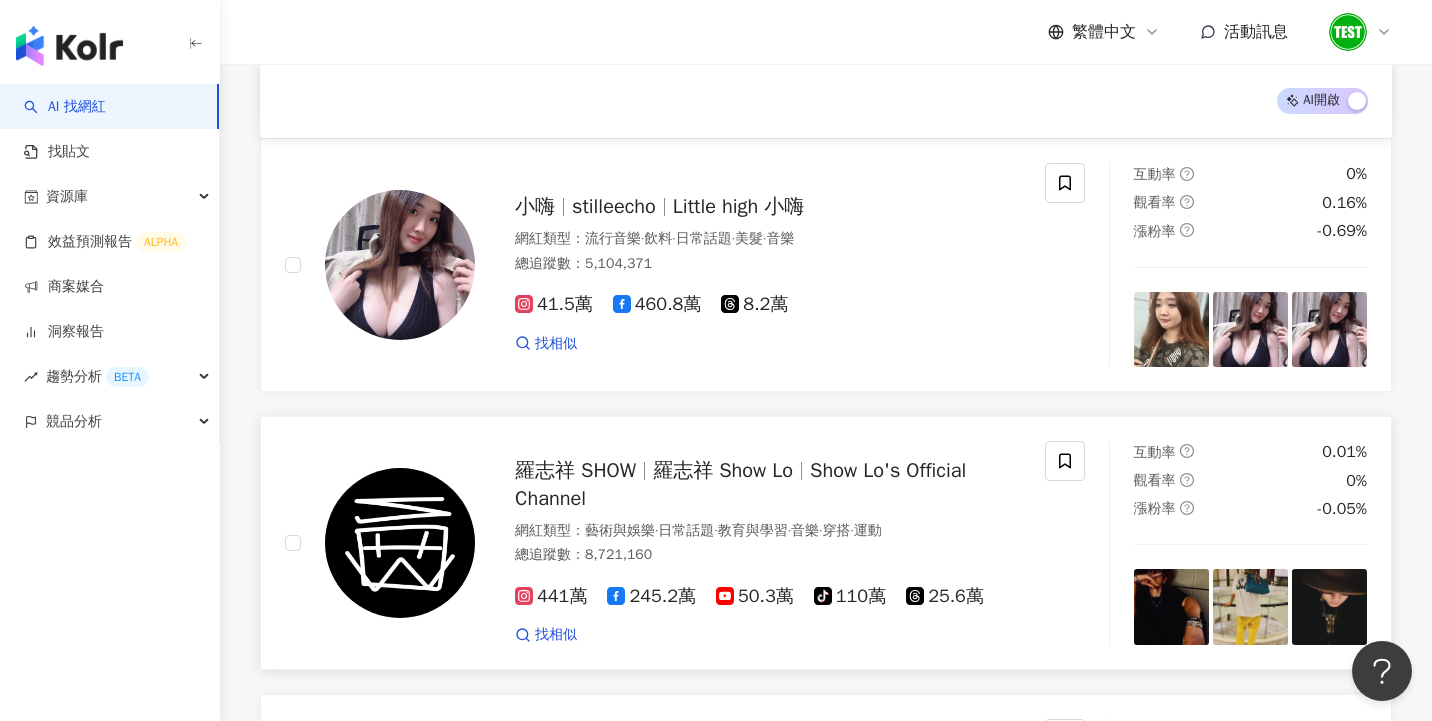 click on "Show Lo's Official Channel" at bounding box center (740, 484) 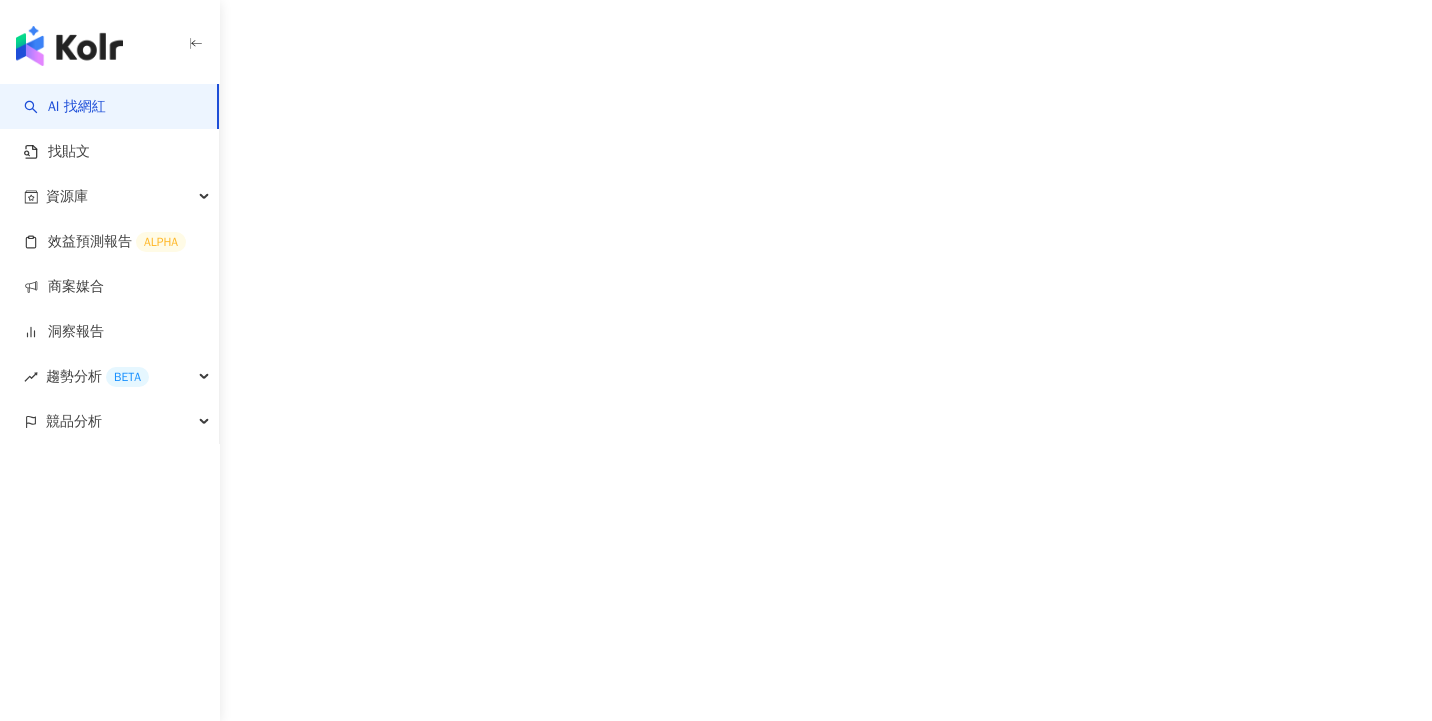 scroll, scrollTop: 0, scrollLeft: 0, axis: both 